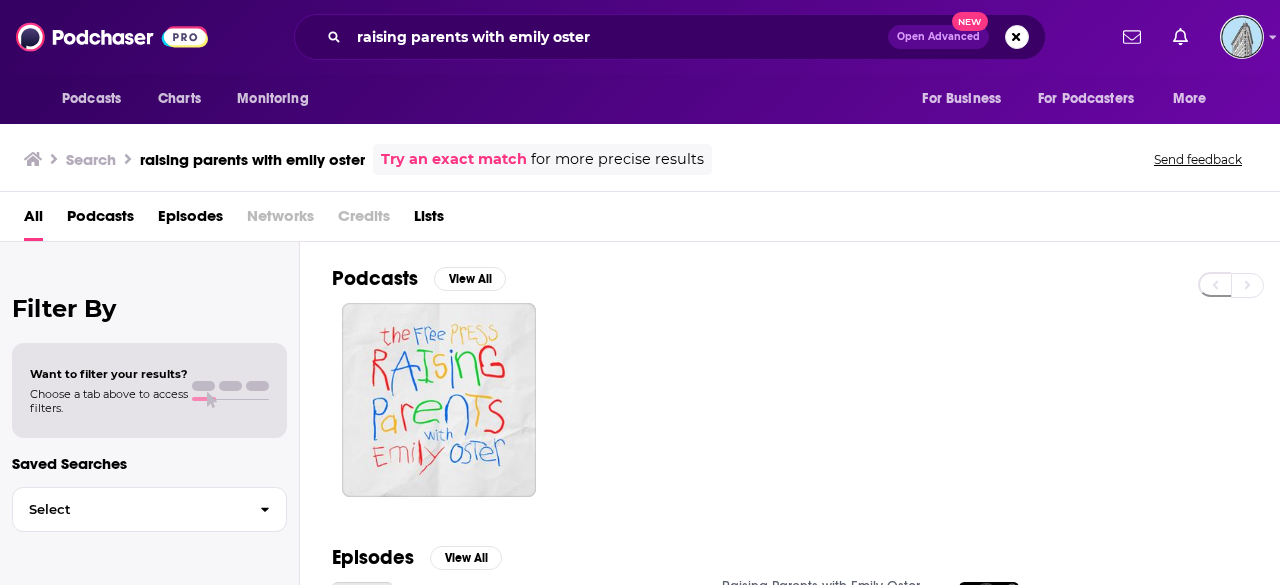 scroll, scrollTop: 0, scrollLeft: 0, axis: both 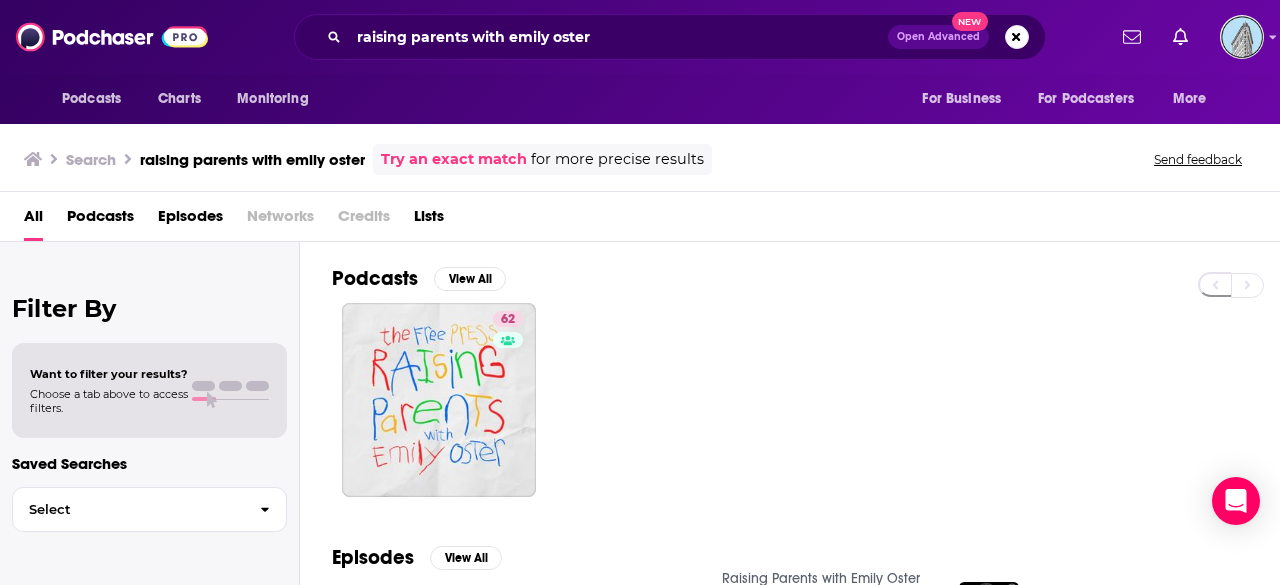 click on "62" at bounding box center (806, 400) 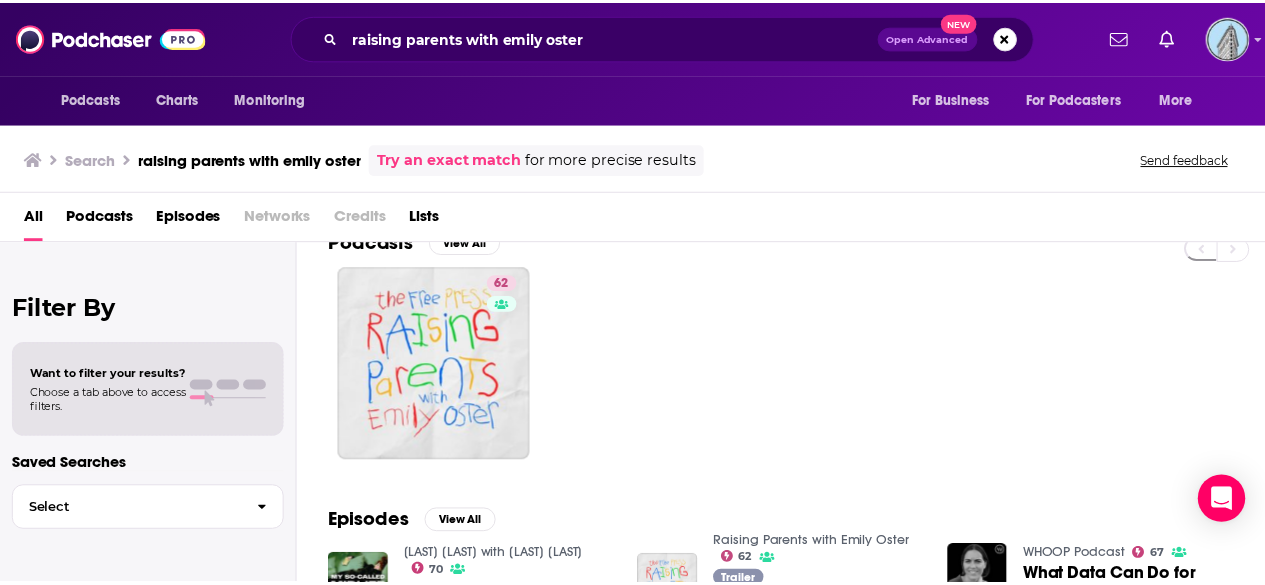 scroll, scrollTop: 0, scrollLeft: 0, axis: both 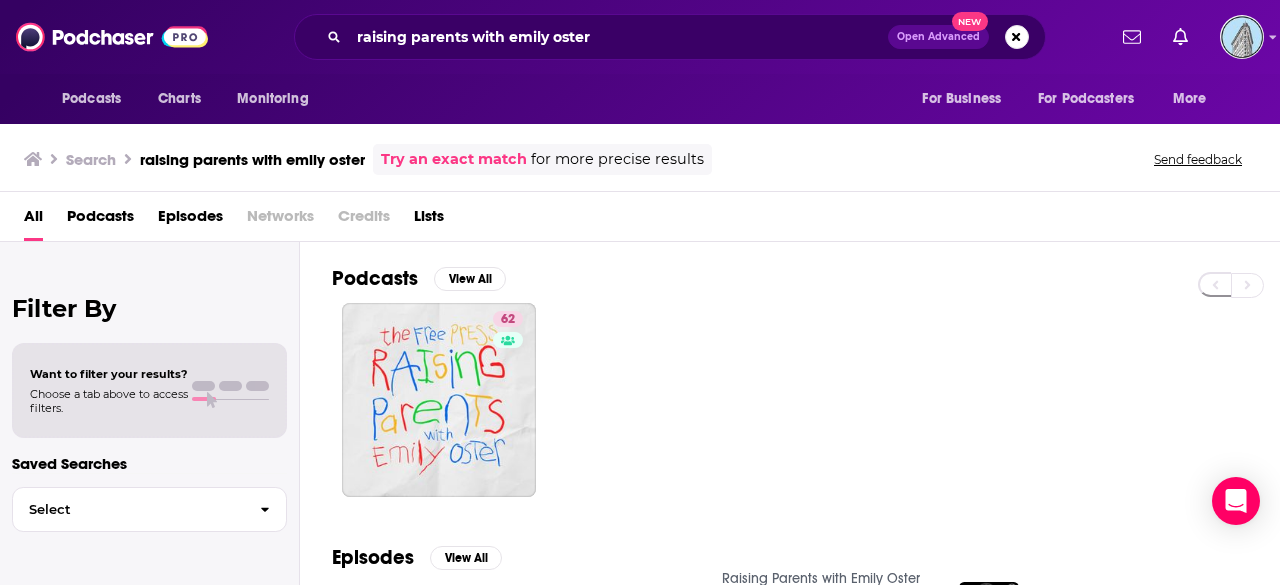 click on "Podcasts" at bounding box center [375, 278] 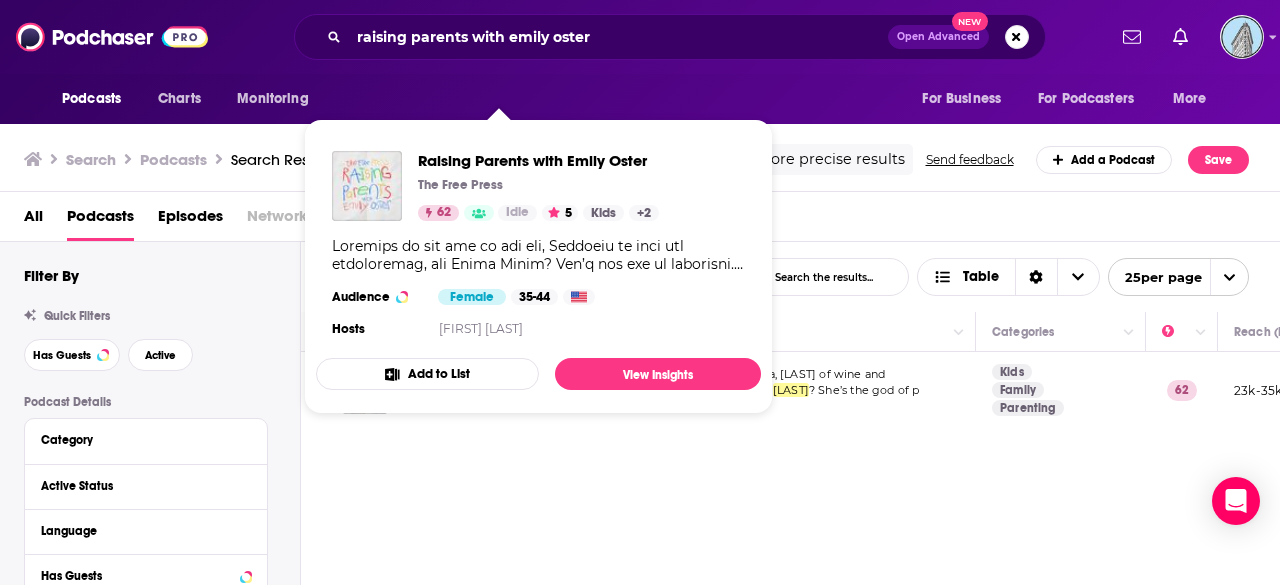 click on "Add to List" at bounding box center (427, 374) 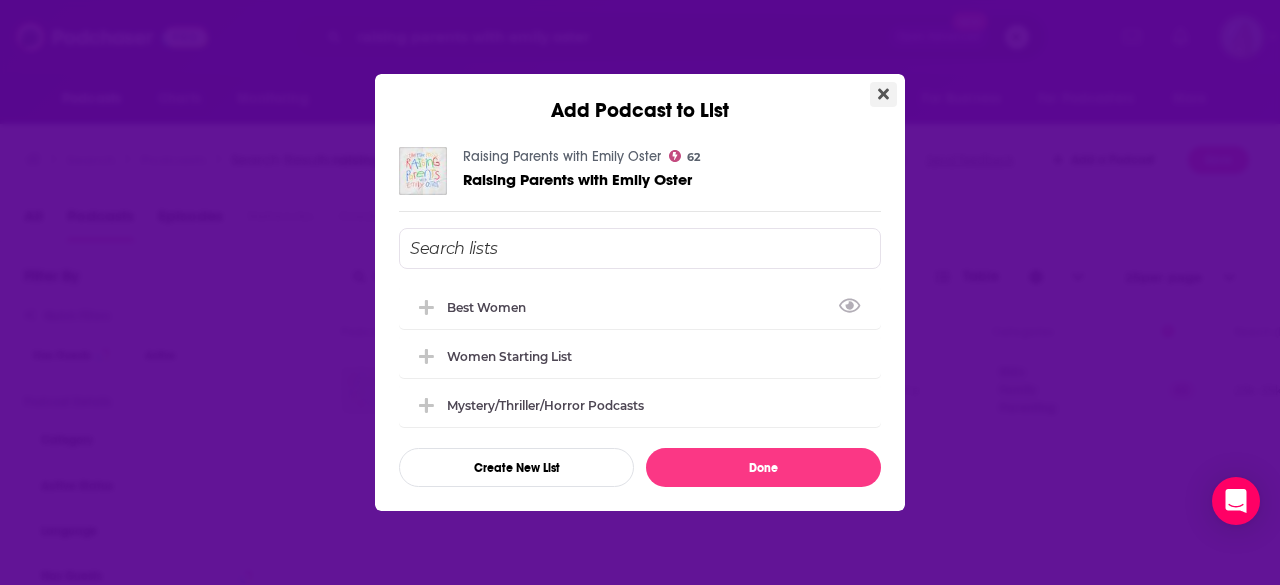 click at bounding box center (883, 94) 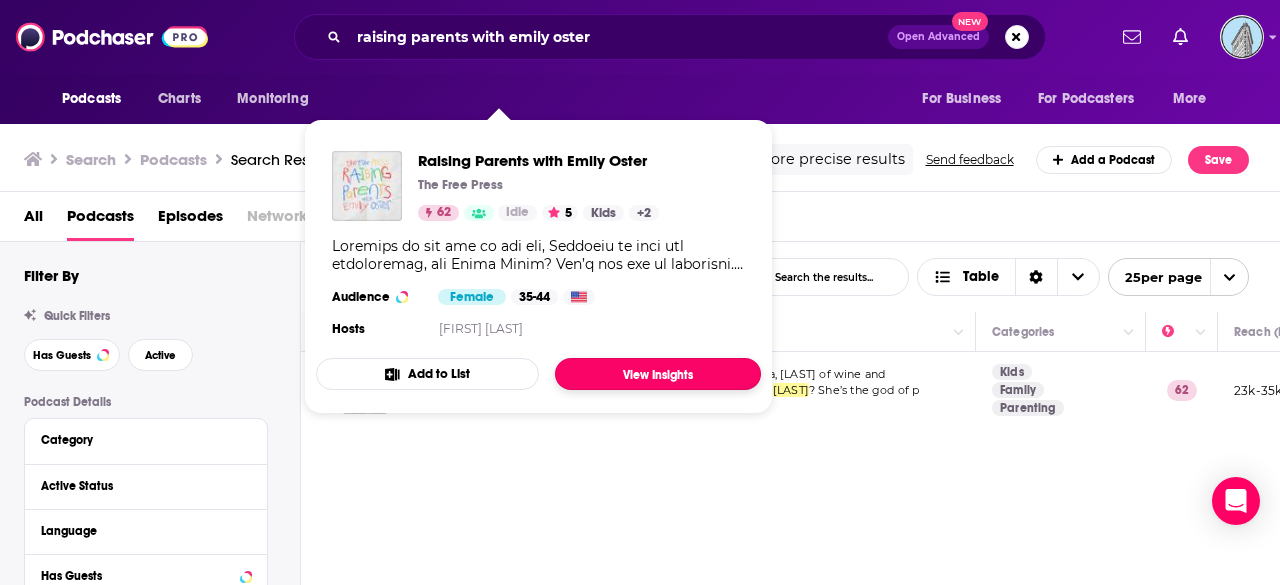 click on "View Insights" at bounding box center [658, 374] 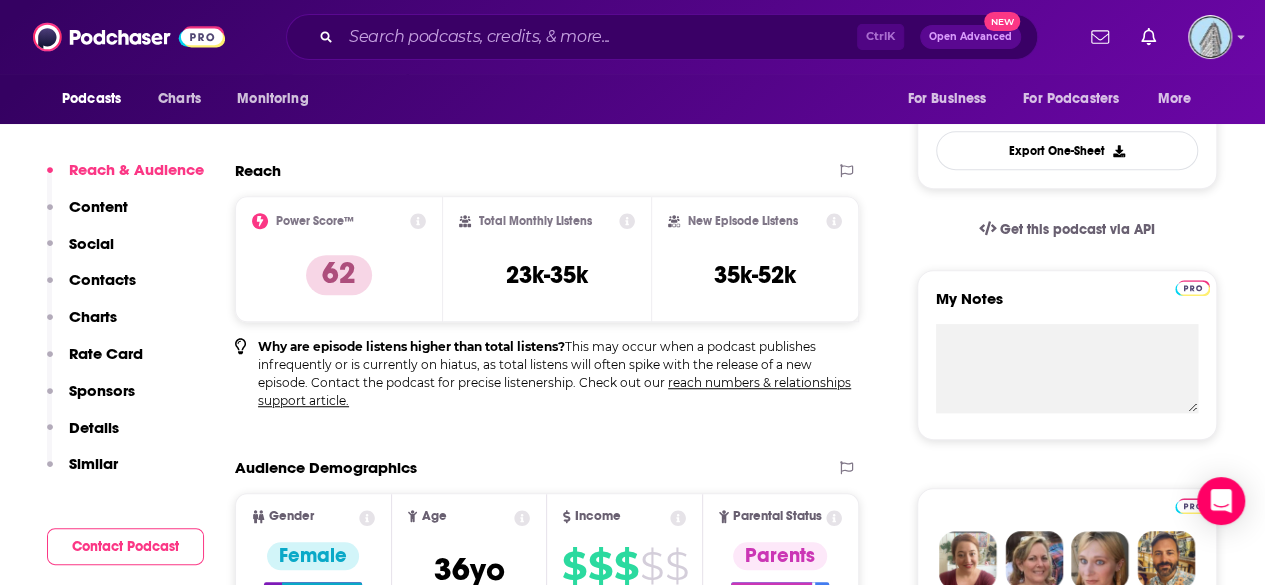 scroll, scrollTop: 818, scrollLeft: 0, axis: vertical 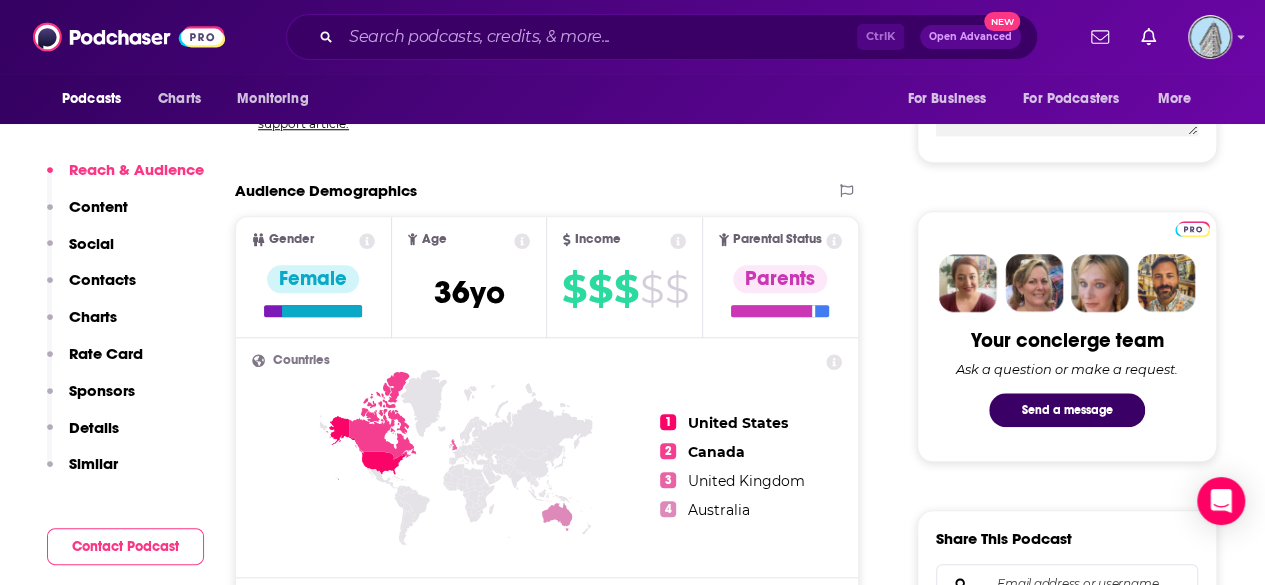 click on "Contacts" at bounding box center [102, 279] 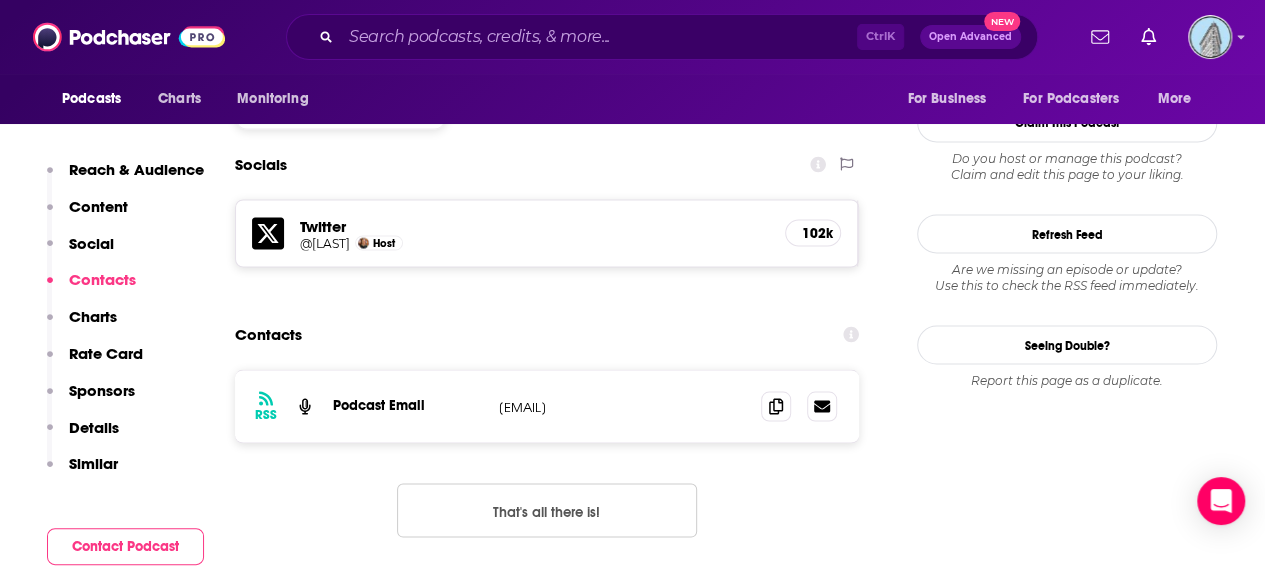 scroll, scrollTop: 1800, scrollLeft: 0, axis: vertical 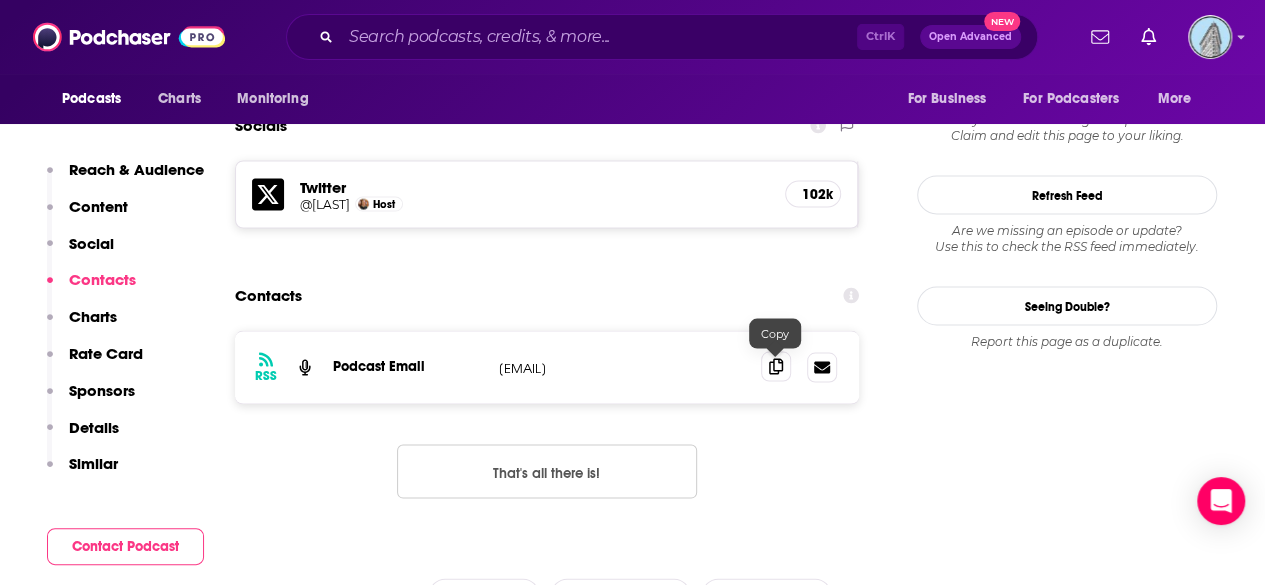 click 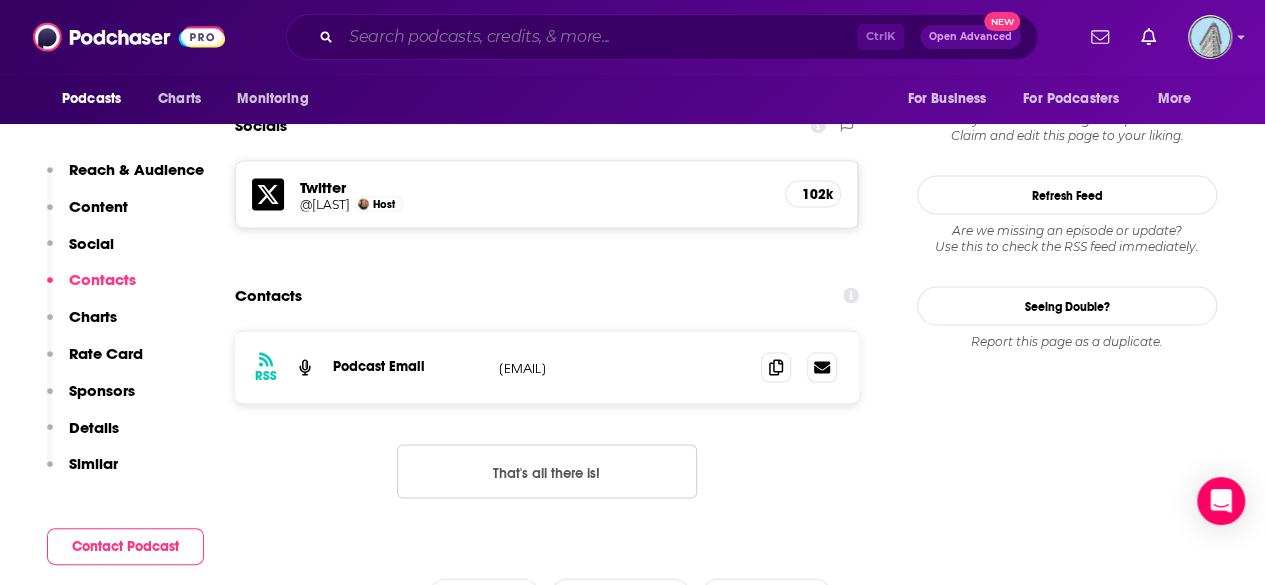 click at bounding box center [599, 37] 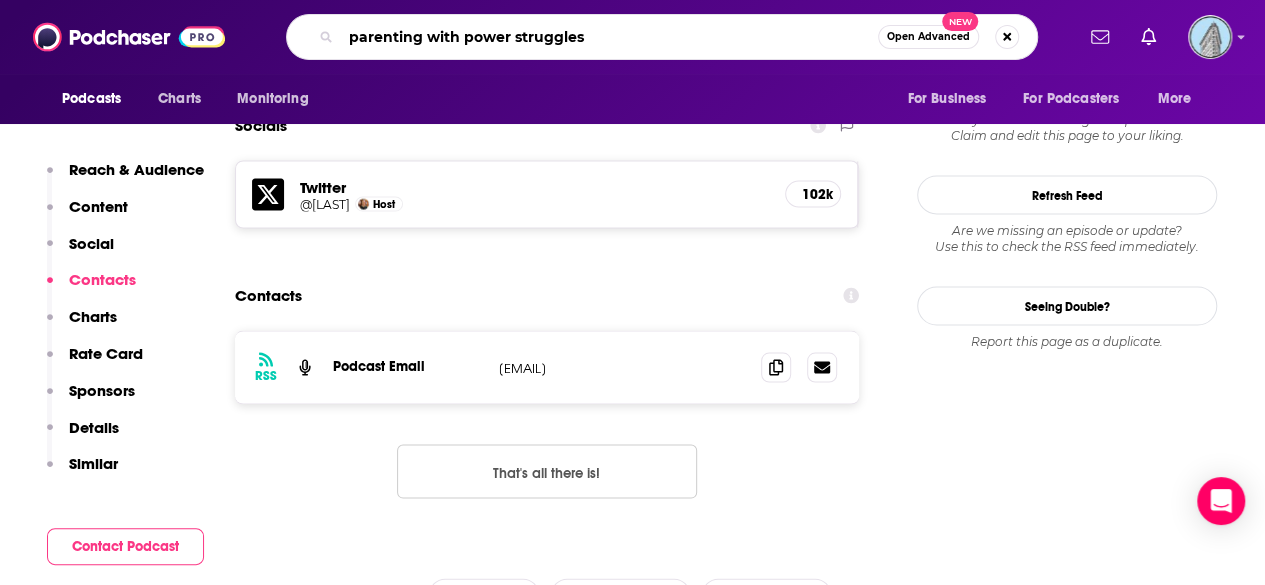 type on "parenting with power struggles" 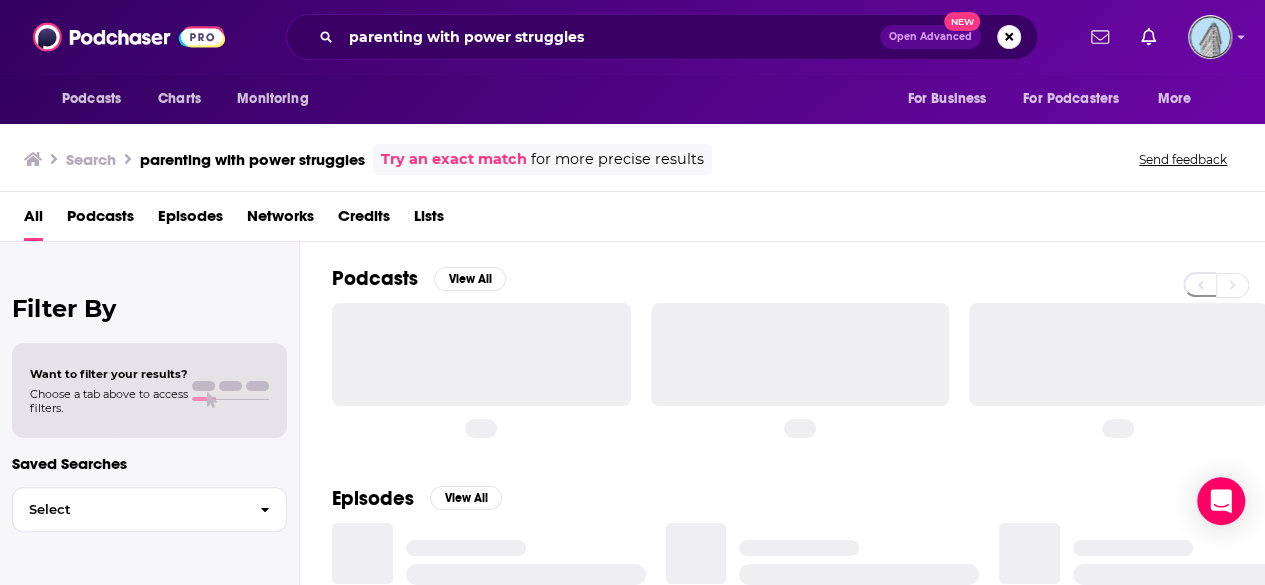 scroll, scrollTop: 0, scrollLeft: 0, axis: both 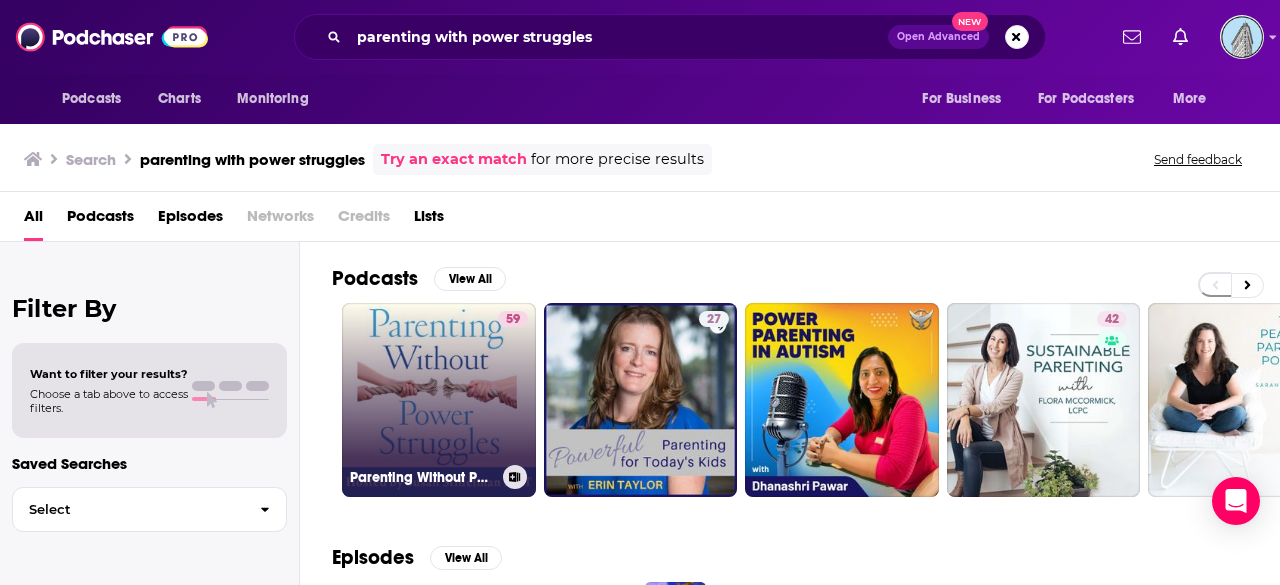 click on "59 Parenting Without Power Struggles" at bounding box center [439, 400] 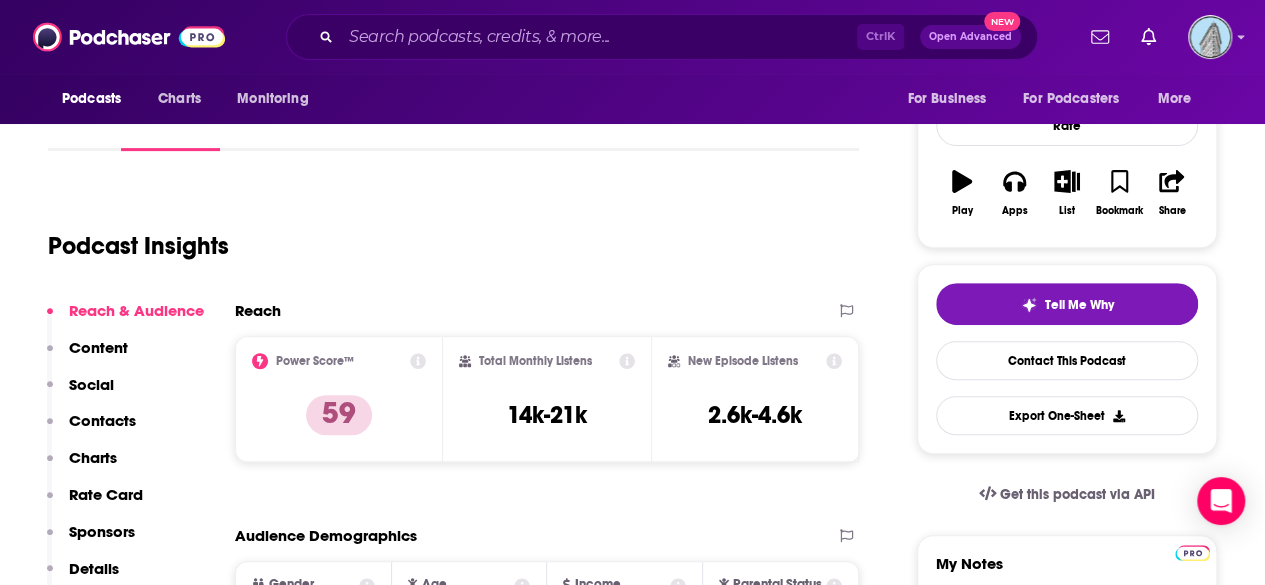 scroll, scrollTop: 280, scrollLeft: 0, axis: vertical 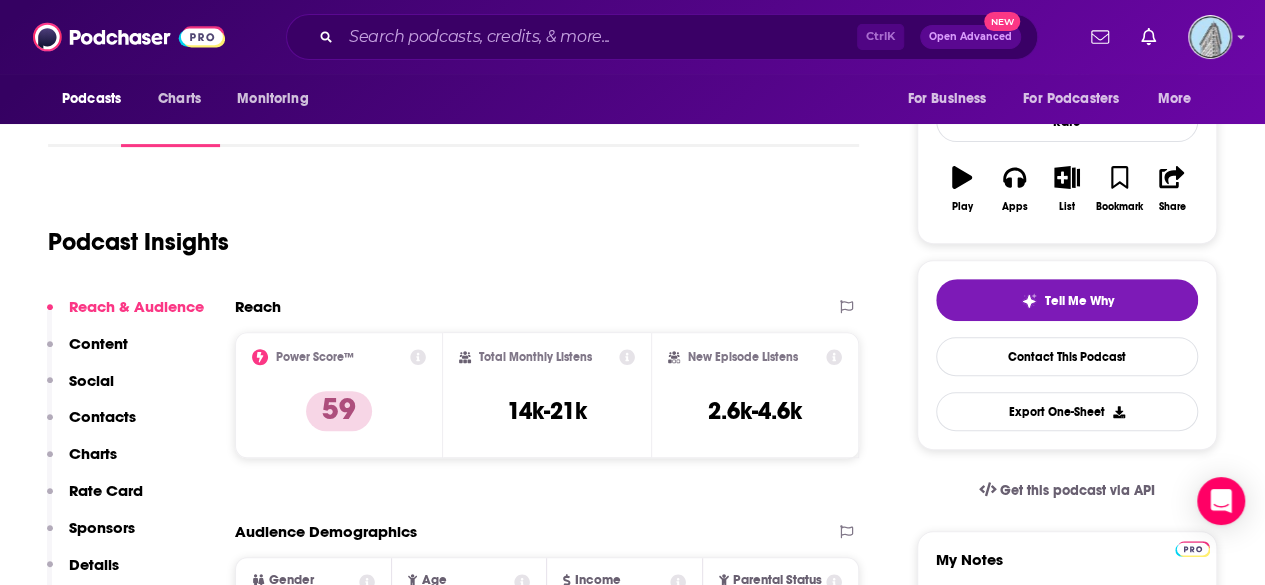 click on "Contacts" at bounding box center [102, 416] 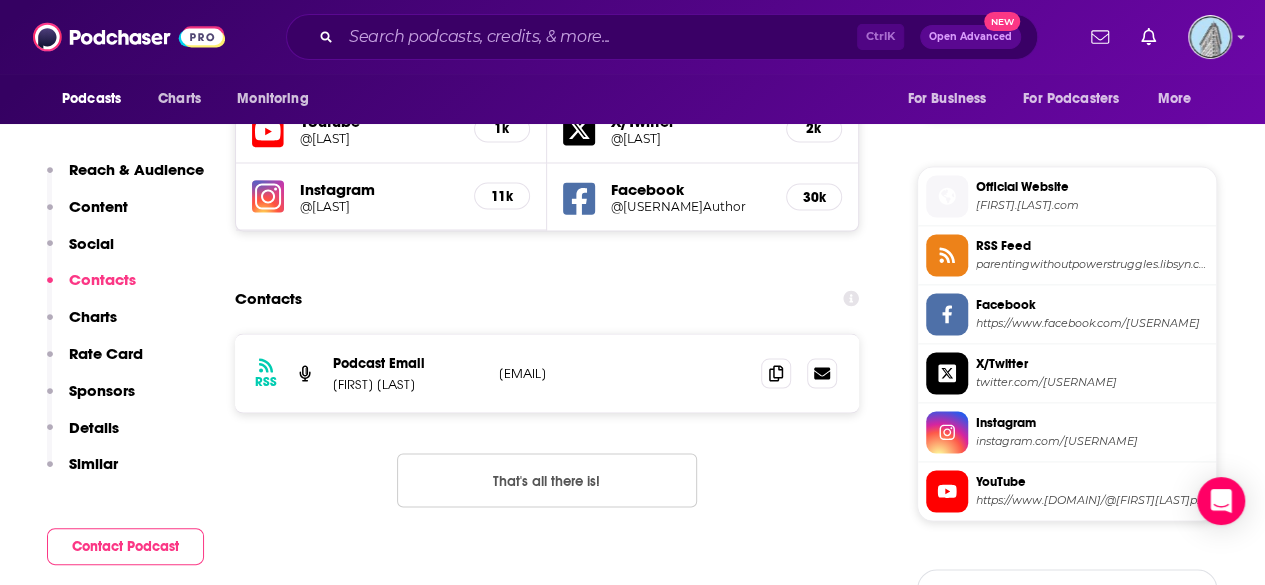 scroll, scrollTop: 1715, scrollLeft: 0, axis: vertical 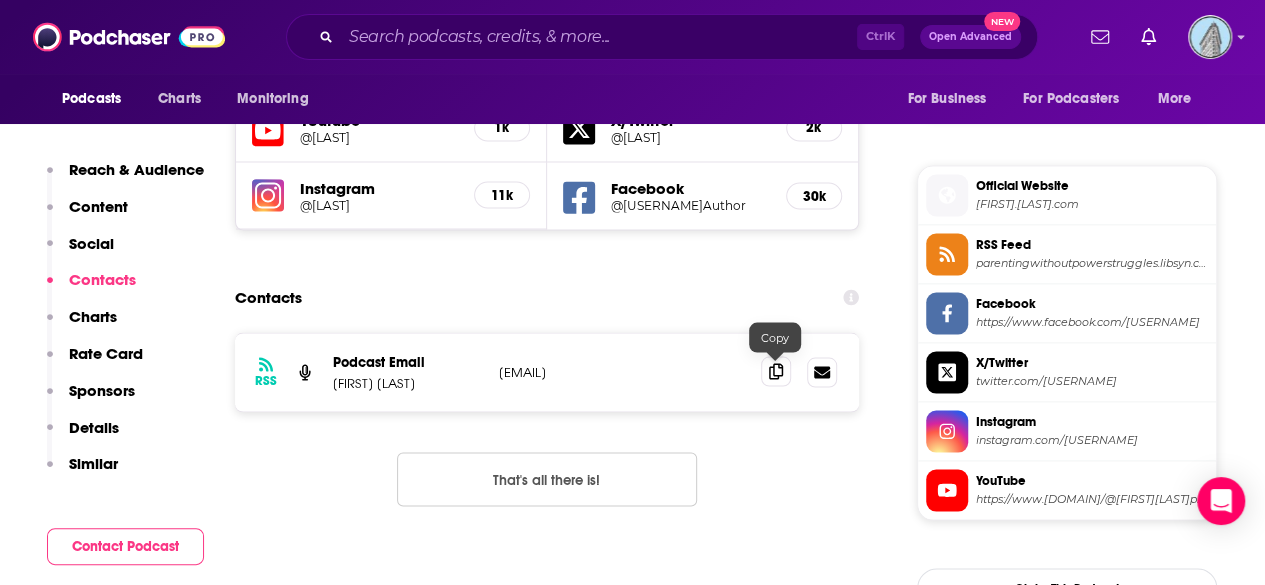 click 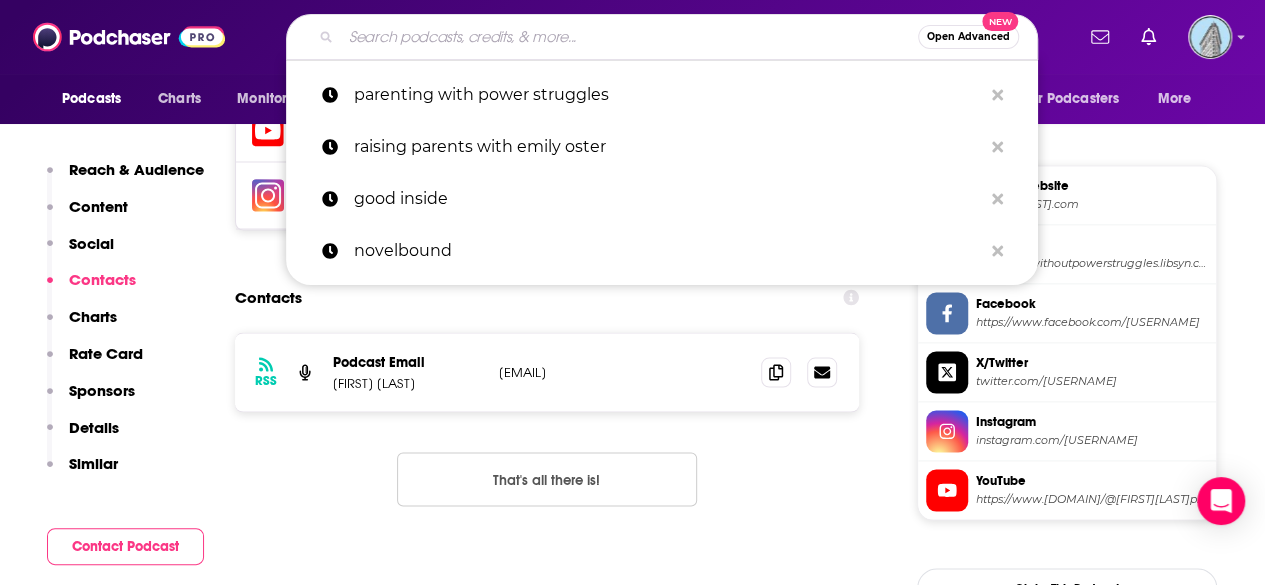 click at bounding box center [629, 37] 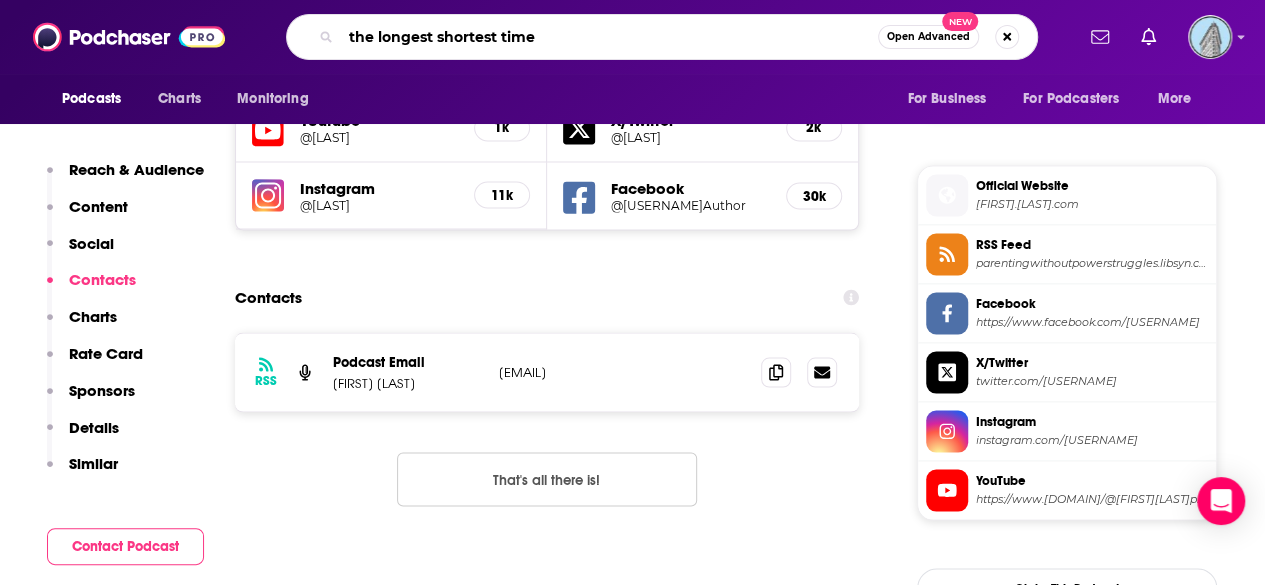 type on "the longest shortest time" 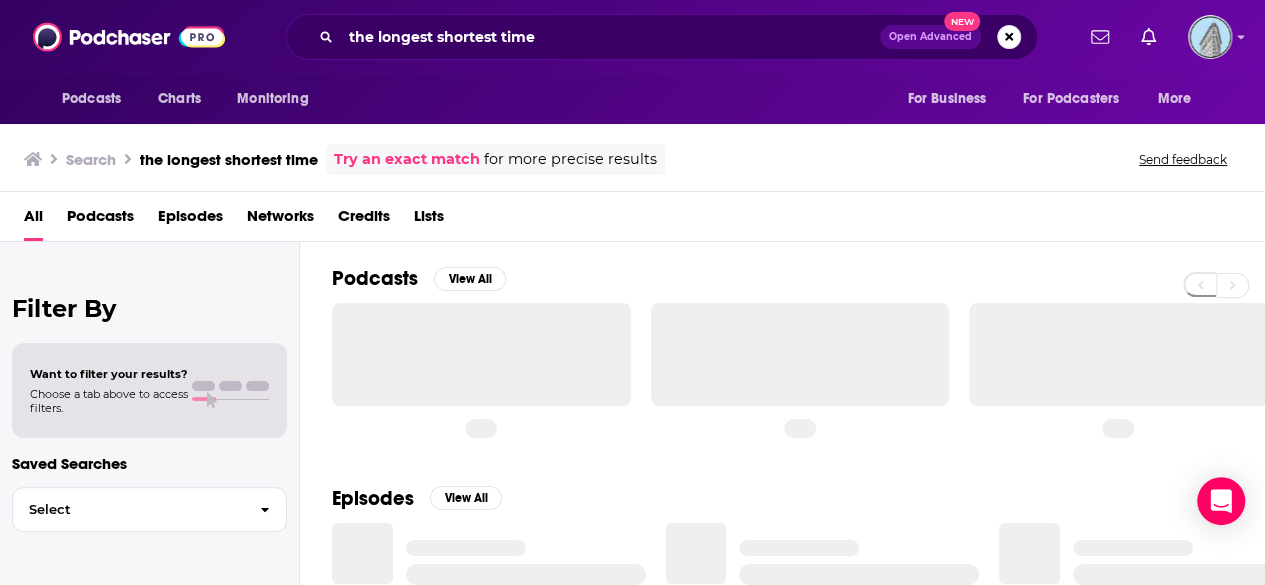 scroll, scrollTop: 0, scrollLeft: 0, axis: both 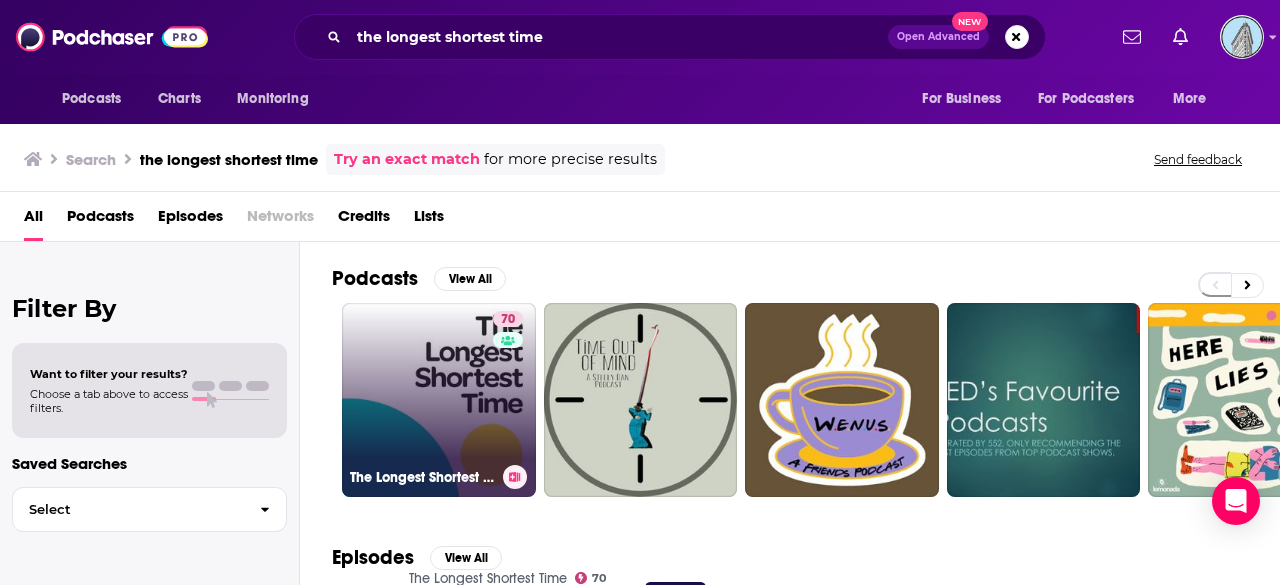 click on "70 The Longest Shortest Time" at bounding box center [439, 400] 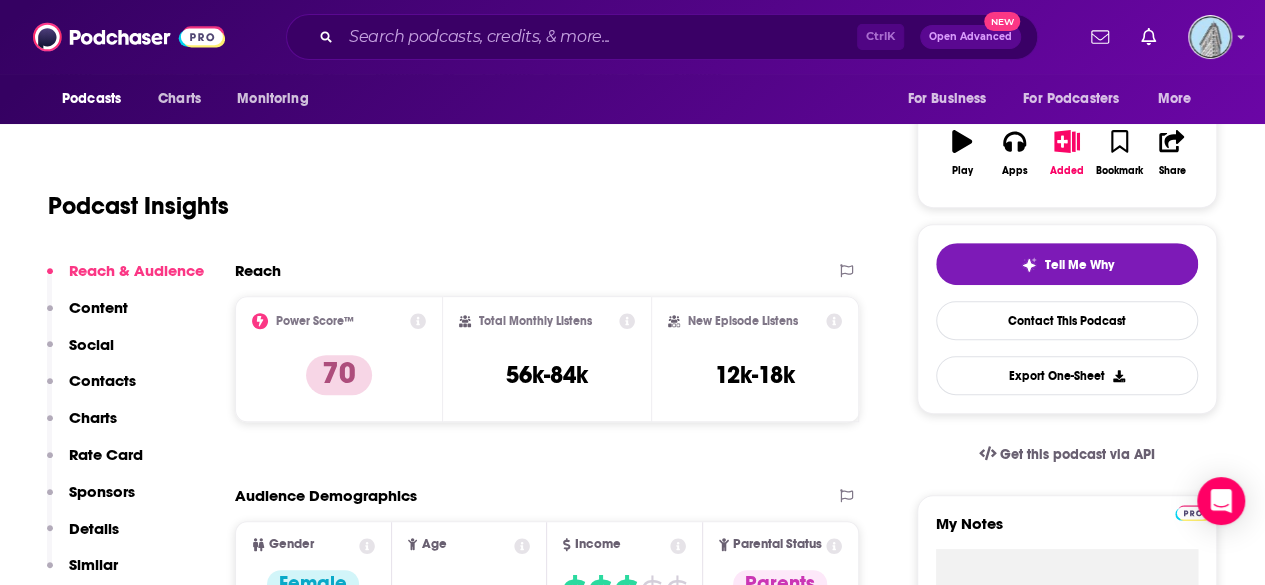 scroll, scrollTop: 320, scrollLeft: 0, axis: vertical 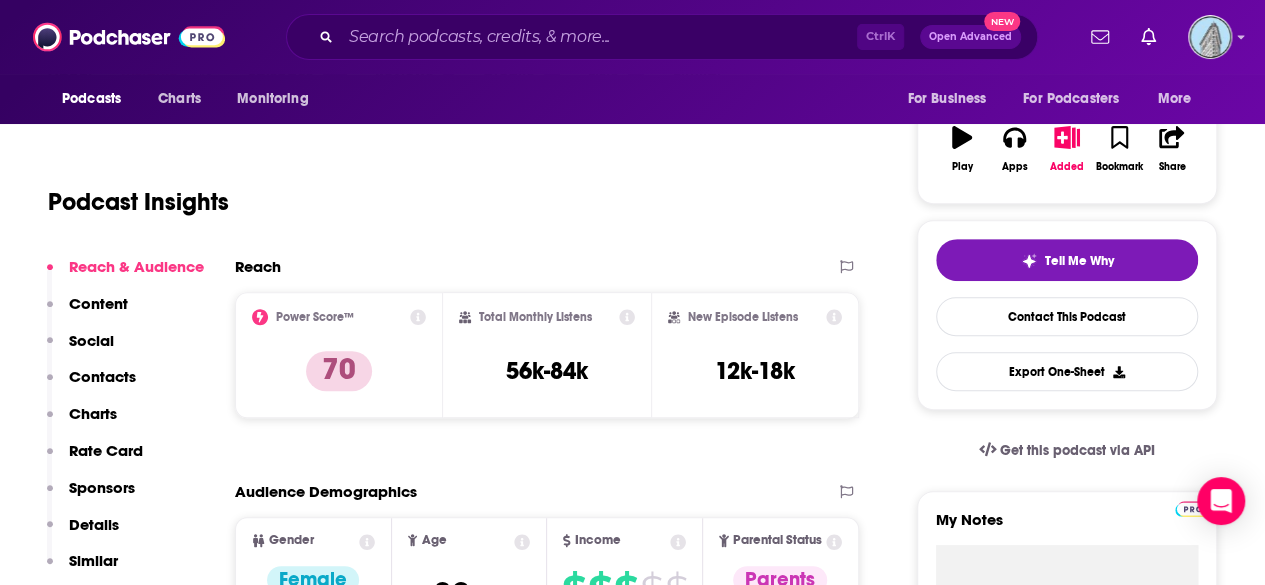 click on "Contacts" at bounding box center [102, 376] 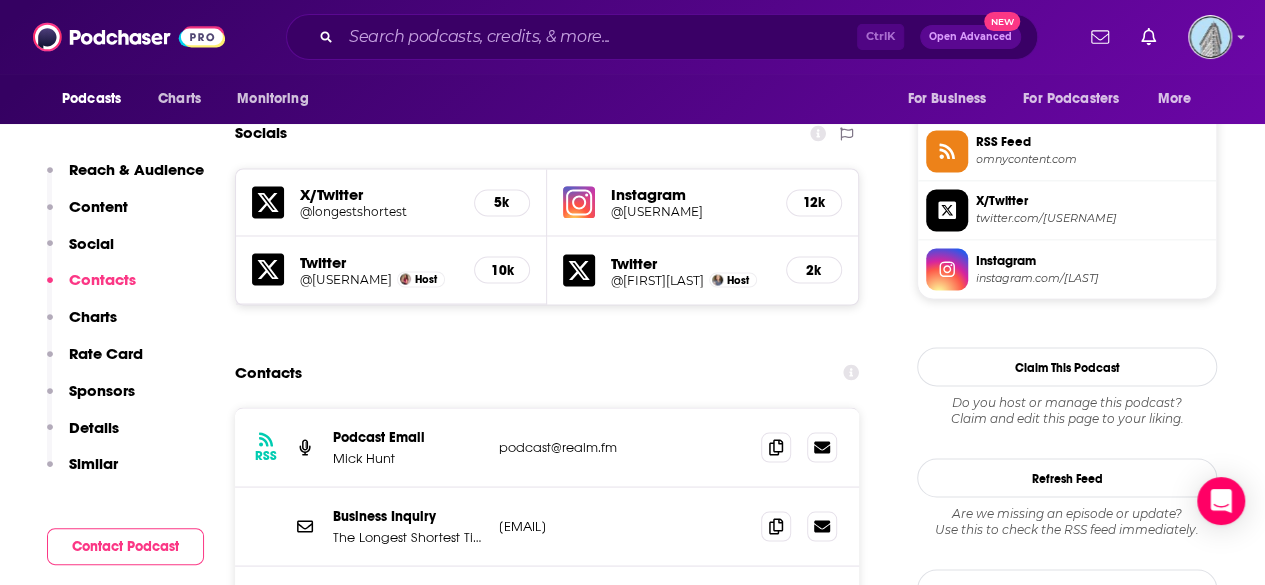 scroll, scrollTop: 1713, scrollLeft: 0, axis: vertical 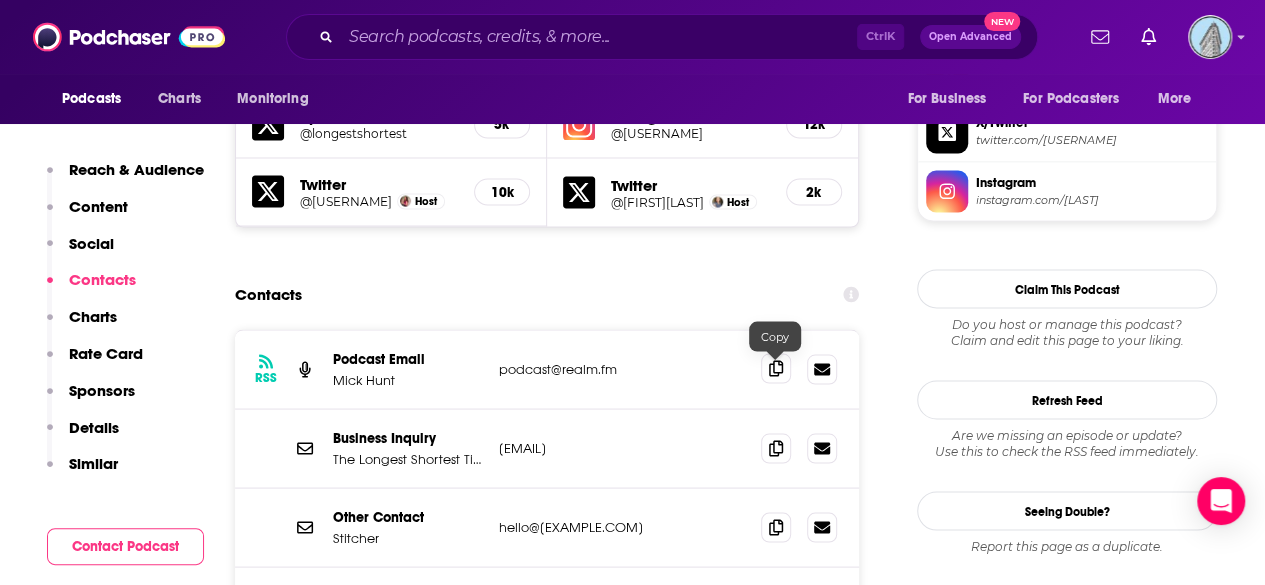 click 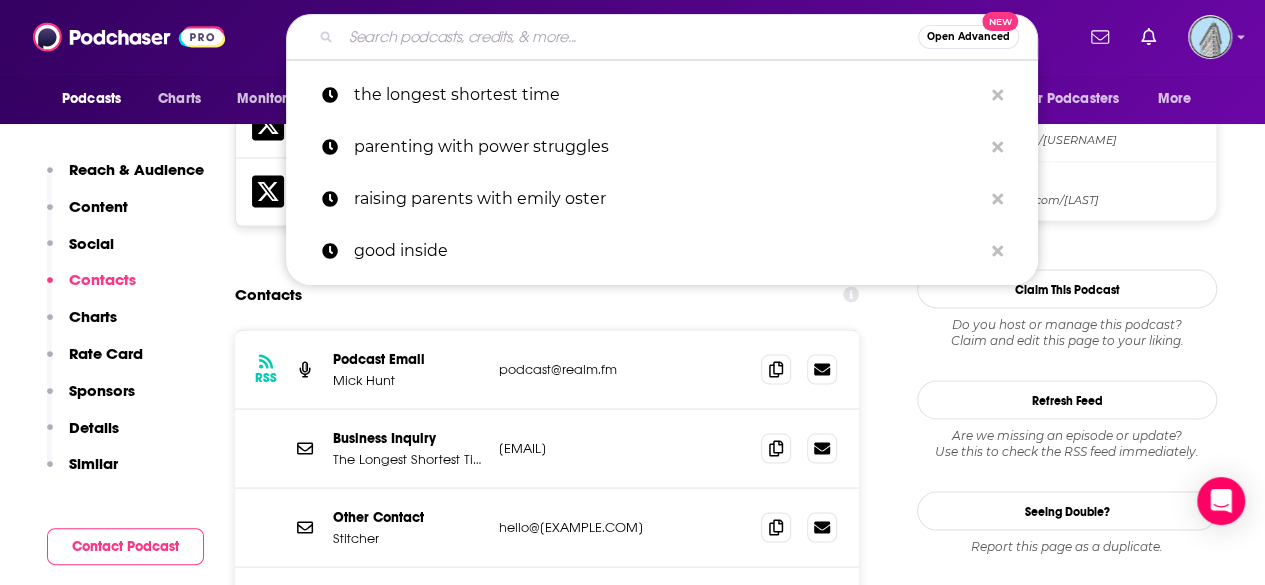 click at bounding box center [629, 37] 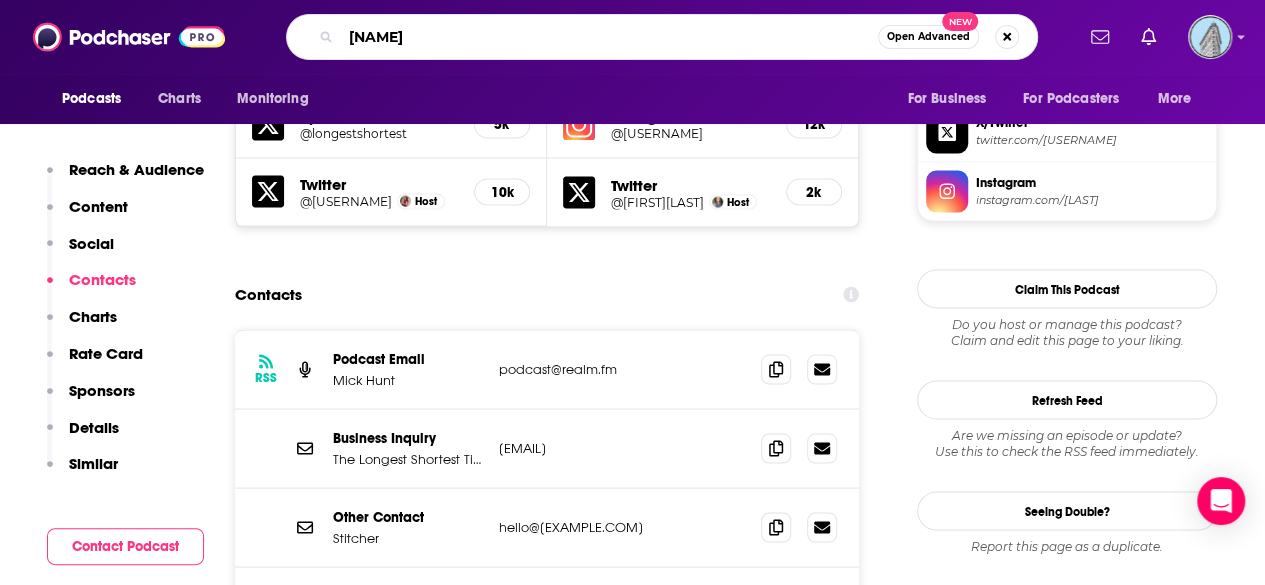 type on "[NAME]" 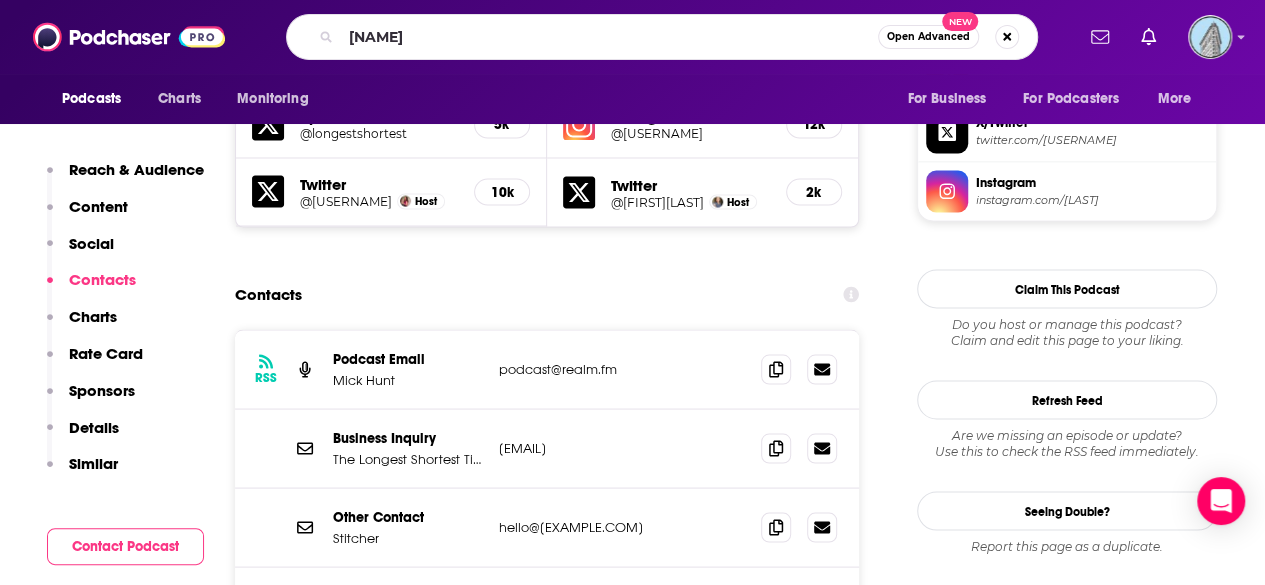 scroll, scrollTop: 0, scrollLeft: 0, axis: both 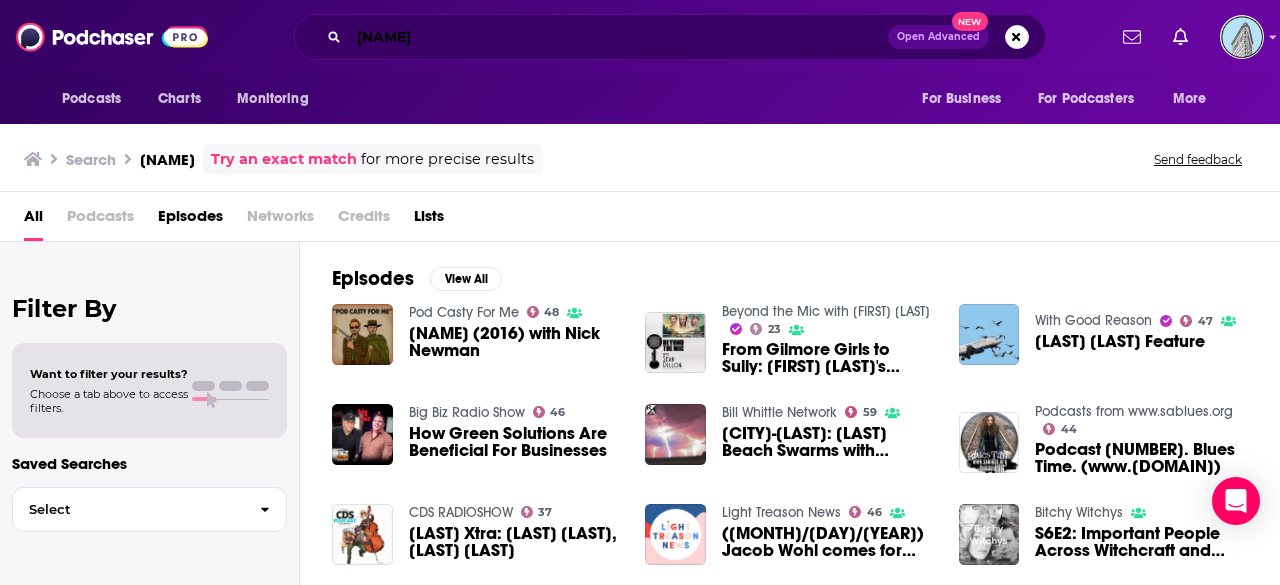 click on "[NAME]" at bounding box center [618, 37] 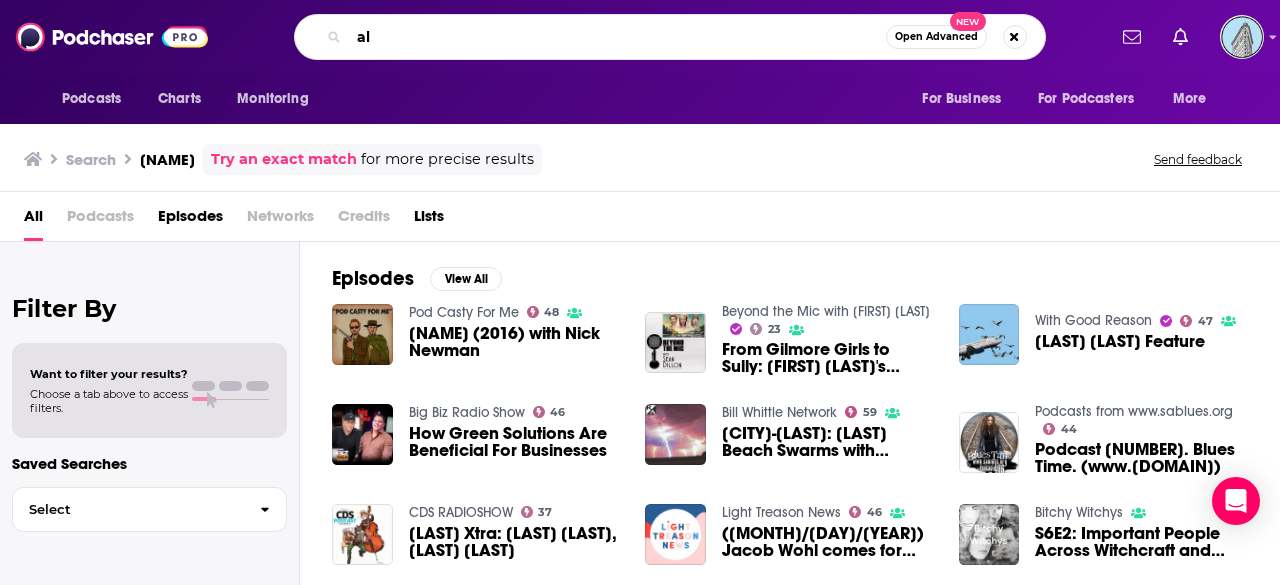 type on "a" 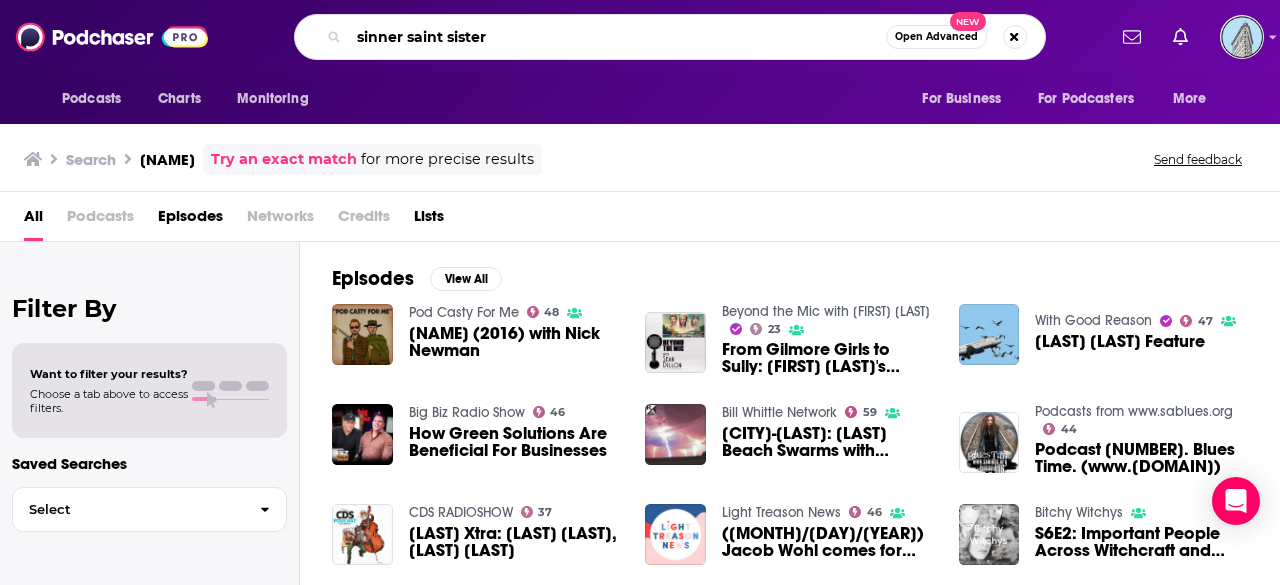 type on "sinner saint sister" 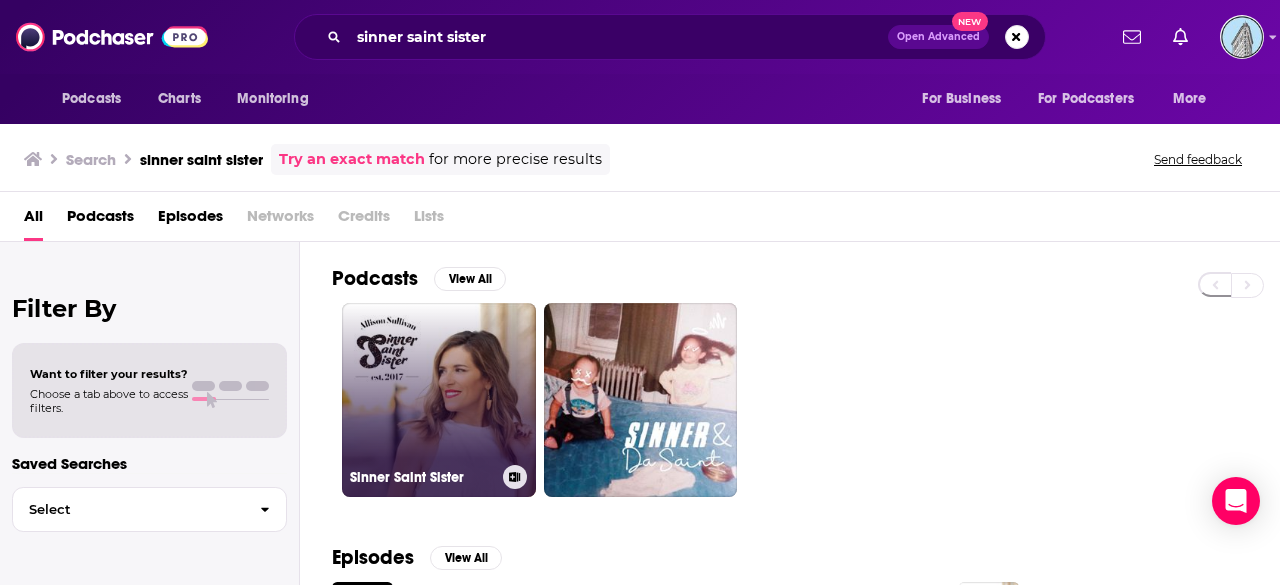 click on "Sinner Saint Sister" at bounding box center (439, 400) 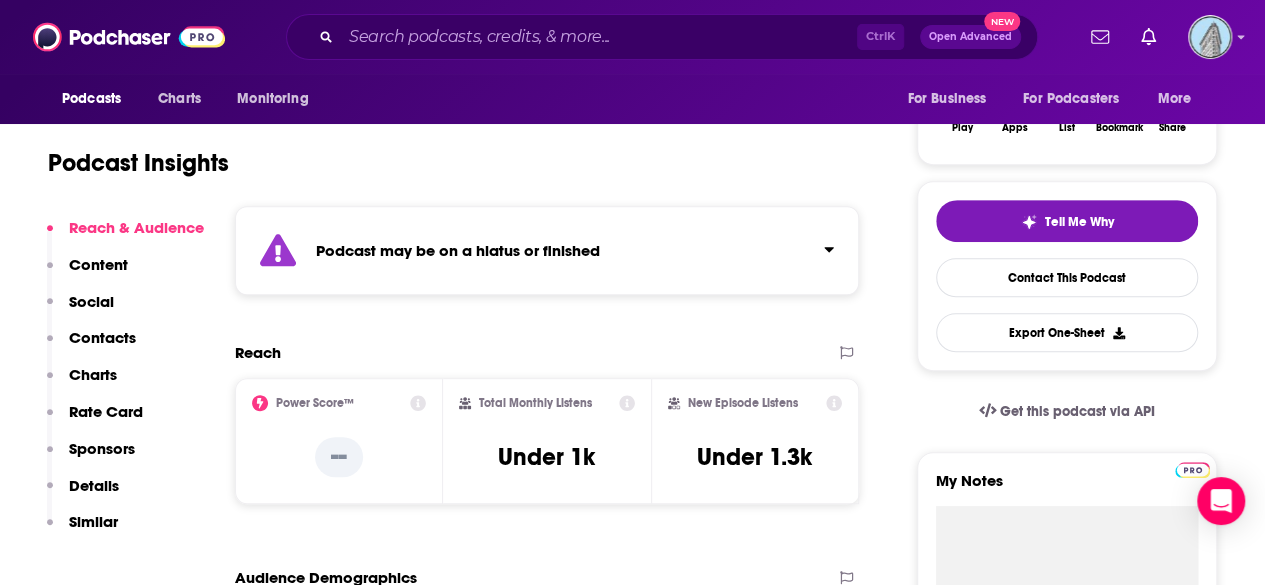 scroll, scrollTop: 360, scrollLeft: 0, axis: vertical 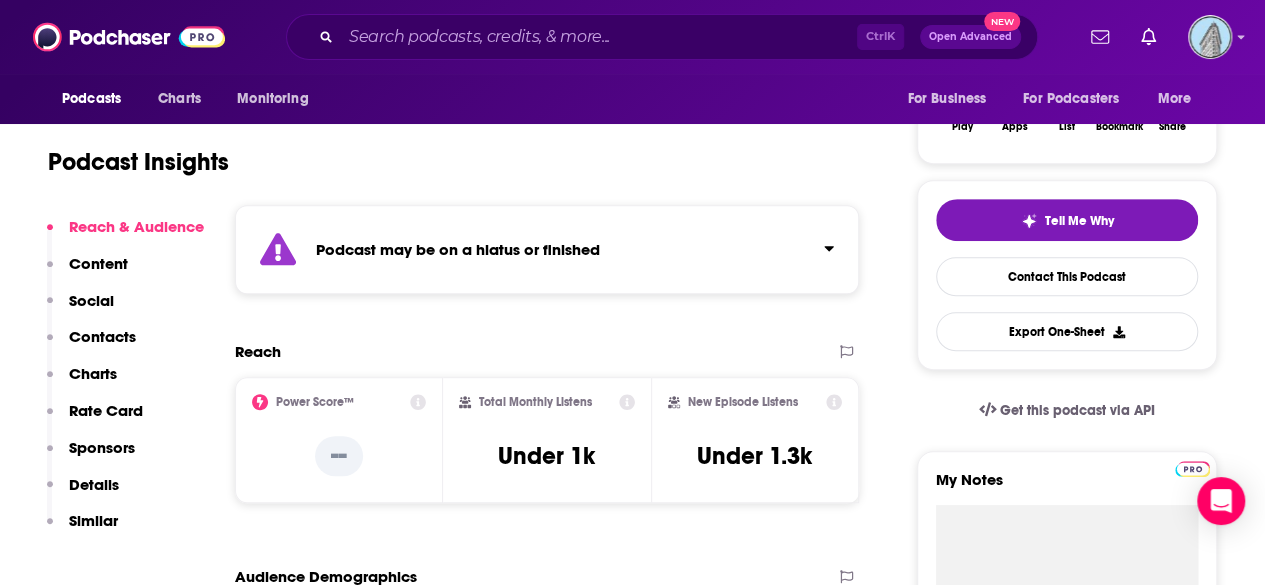 click on "Social" at bounding box center [80, 309] 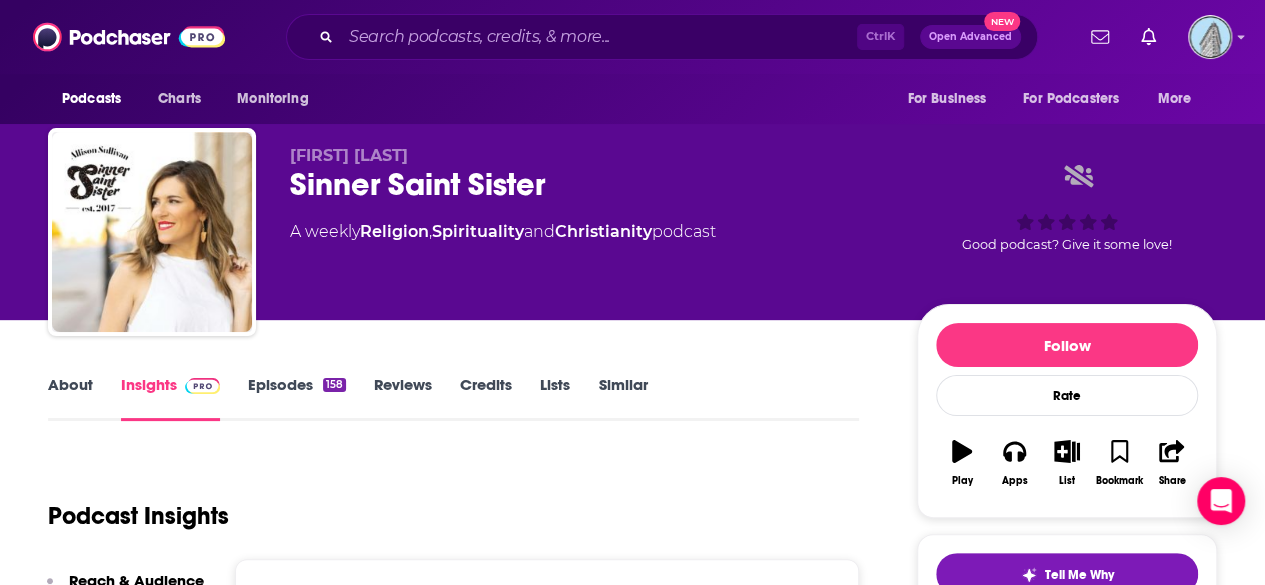 scroll, scrollTop: 0, scrollLeft: 0, axis: both 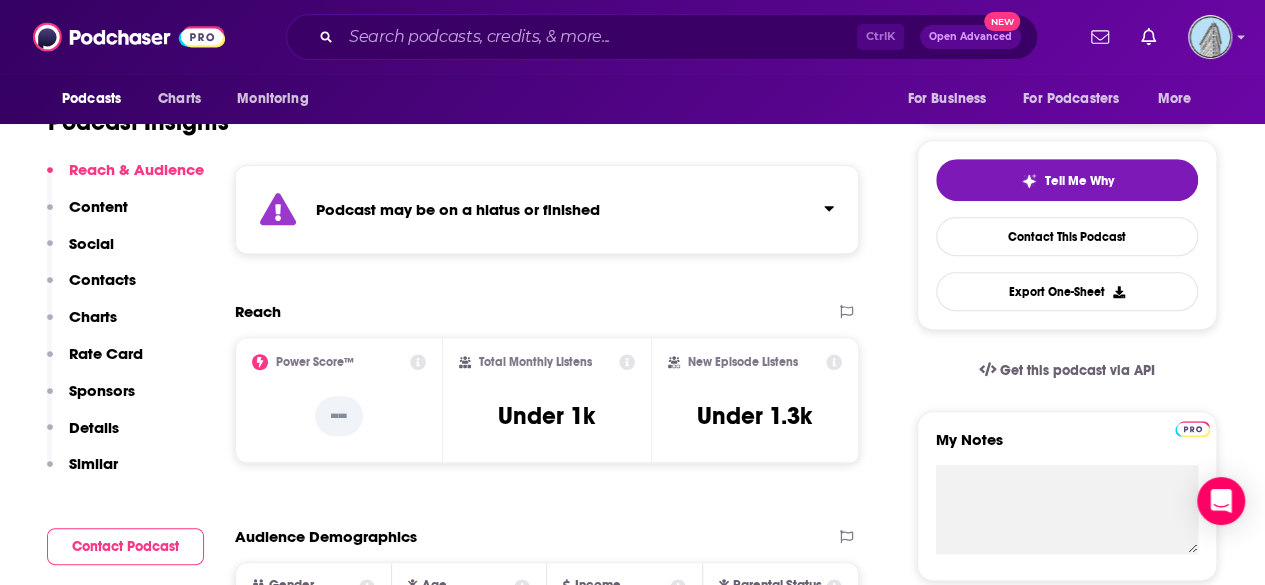 click on "Contacts" at bounding box center [102, 279] 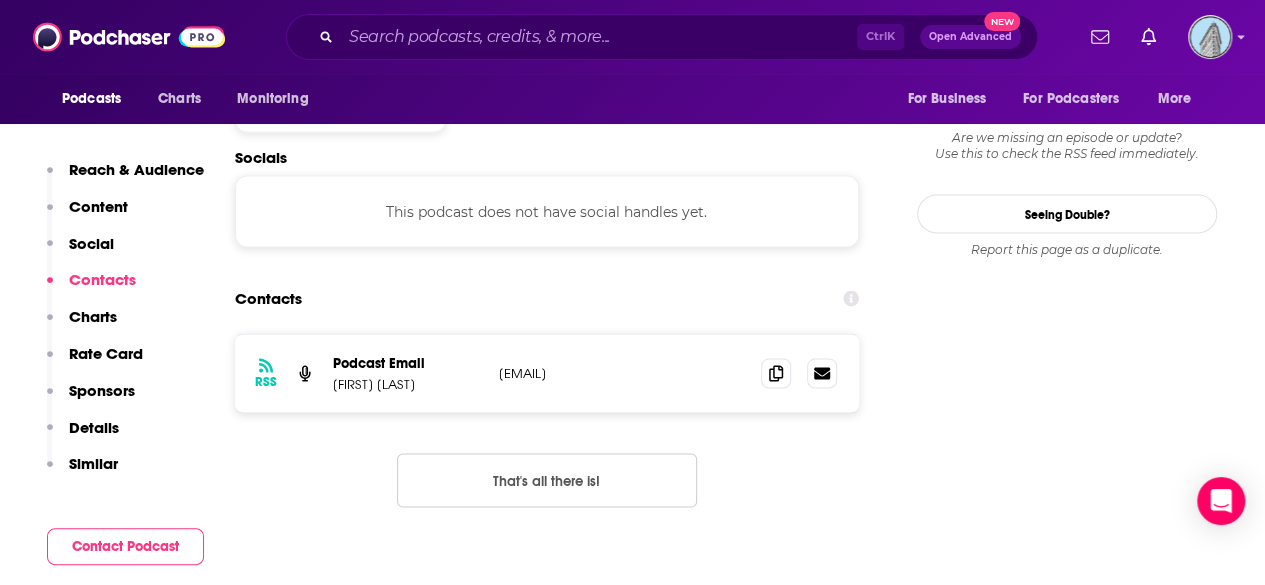 scroll, scrollTop: 1733, scrollLeft: 0, axis: vertical 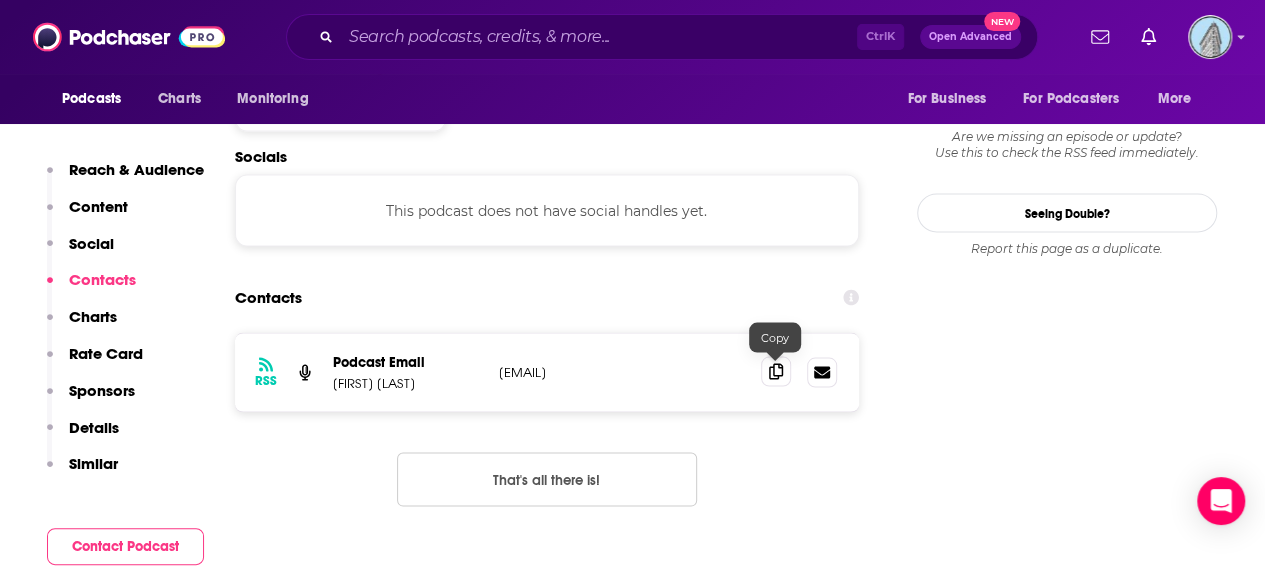 click at bounding box center (776, 371) 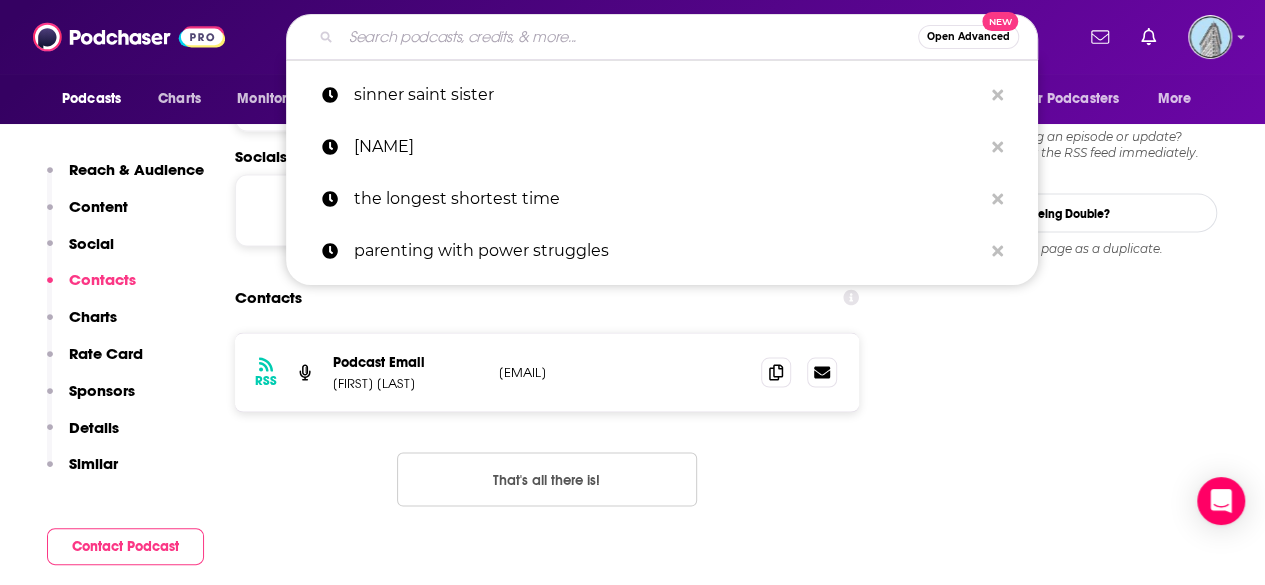 click at bounding box center [629, 37] 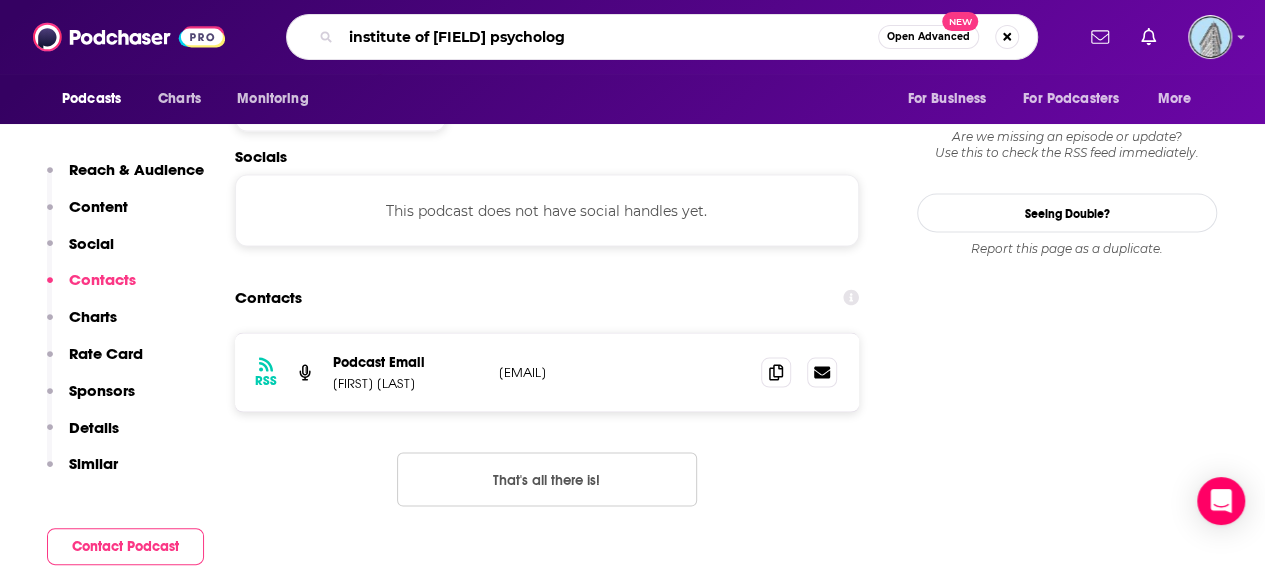 type on "[LAST] of [LAST] [LAST]" 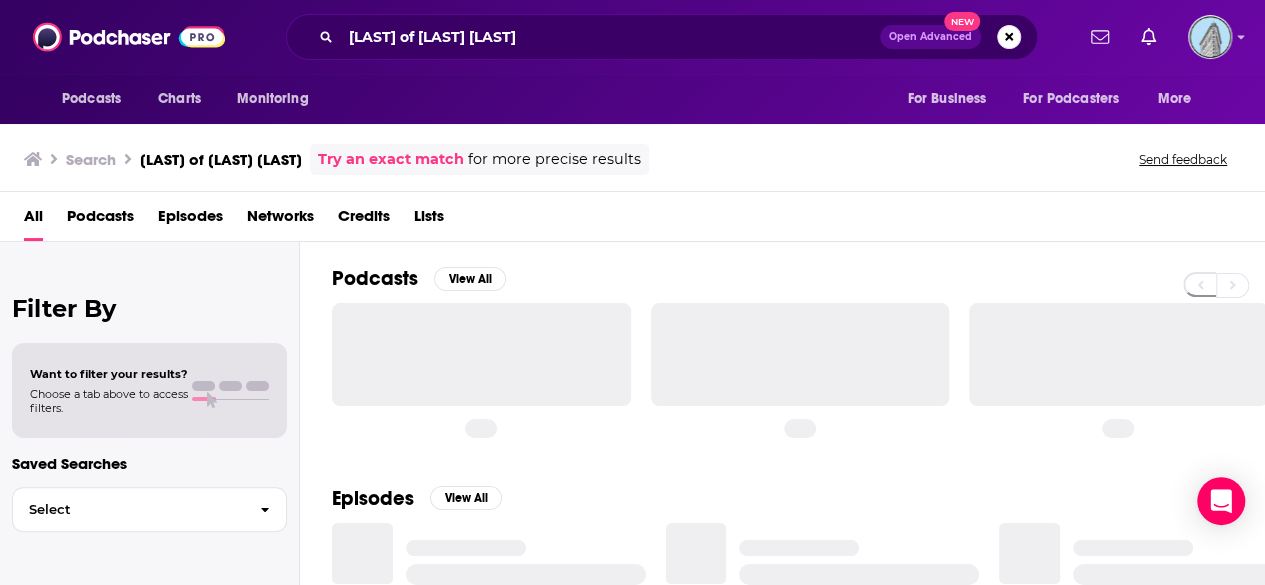scroll, scrollTop: 0, scrollLeft: 0, axis: both 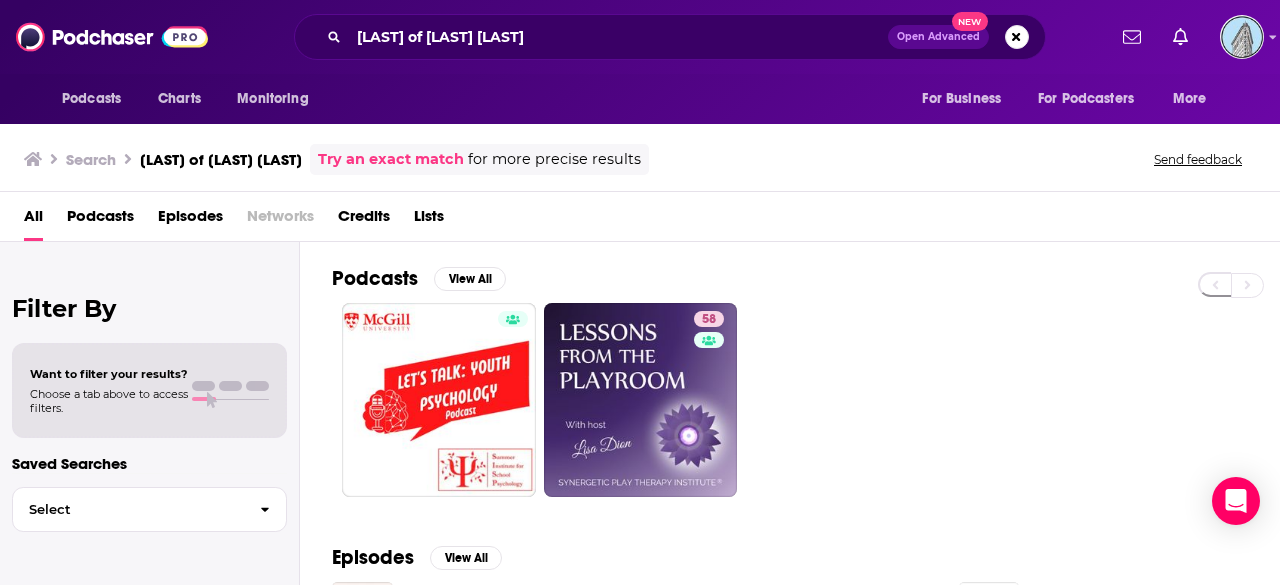 click on "Podcasts Charts Monitoring institute of child psychology Open Advanced New For Business For Podcasters More" at bounding box center (640, 37) 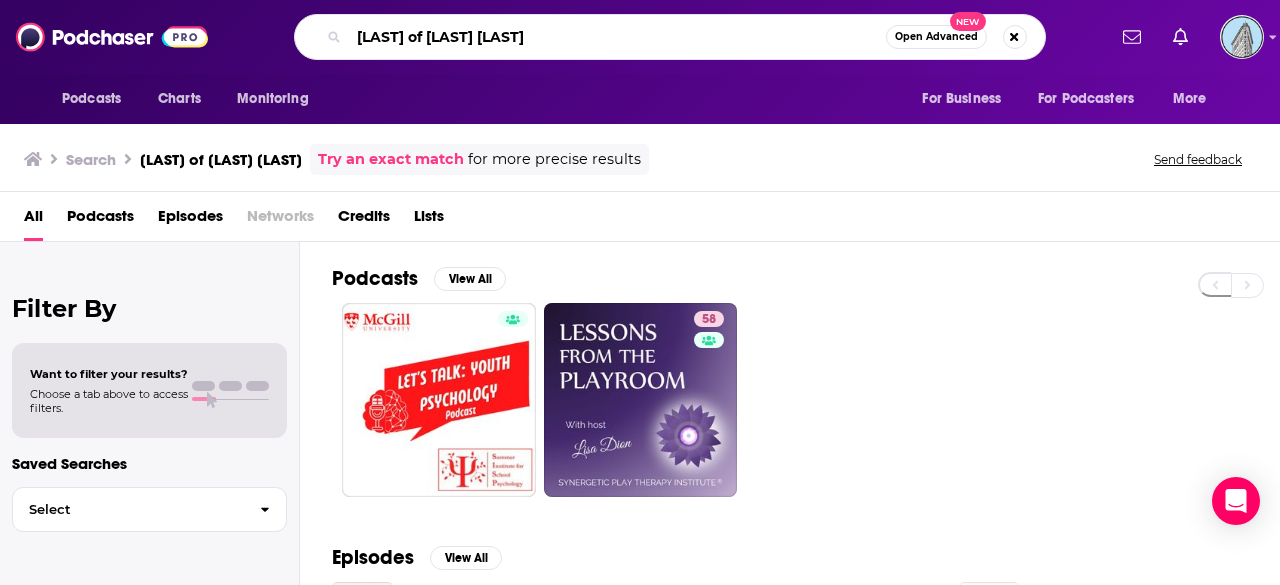 click on "[LAST] of [LAST] [LAST]" at bounding box center [617, 37] 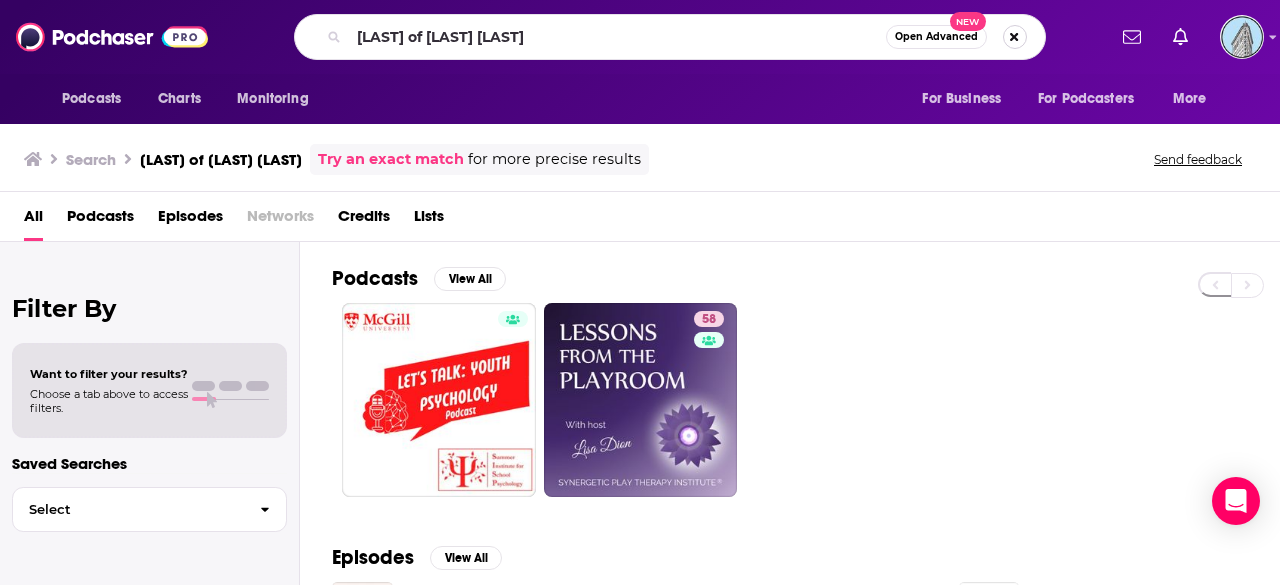 click at bounding box center (1015, 37) 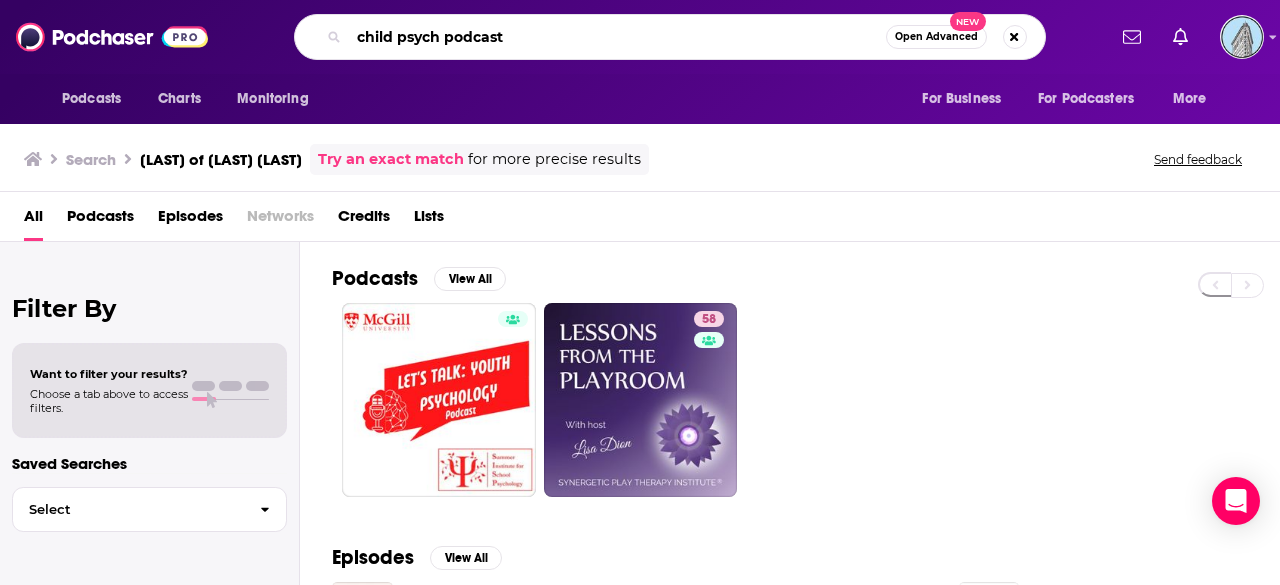 type on "child psych podcast" 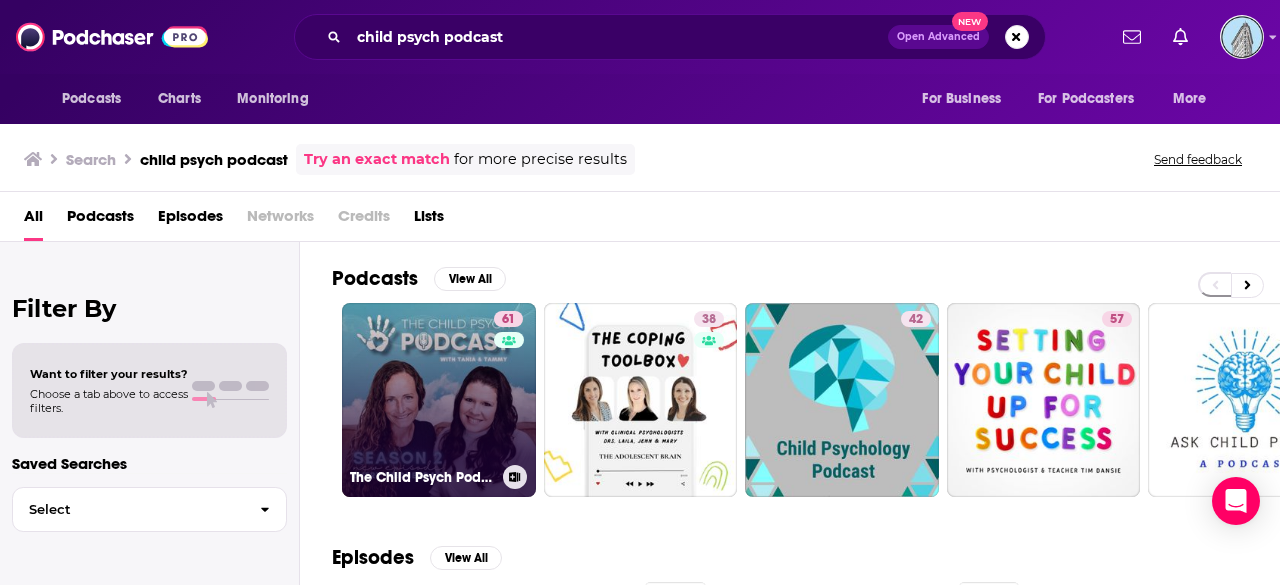 click on "61 The Child Psych Podcast" at bounding box center [439, 400] 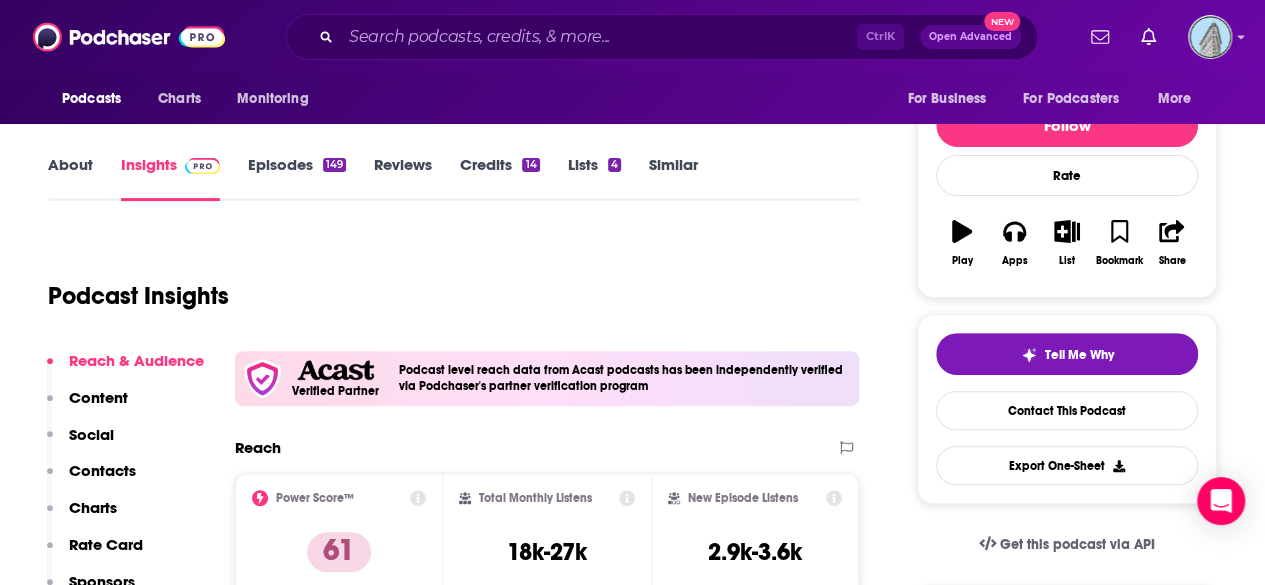 scroll, scrollTop: 240, scrollLeft: 0, axis: vertical 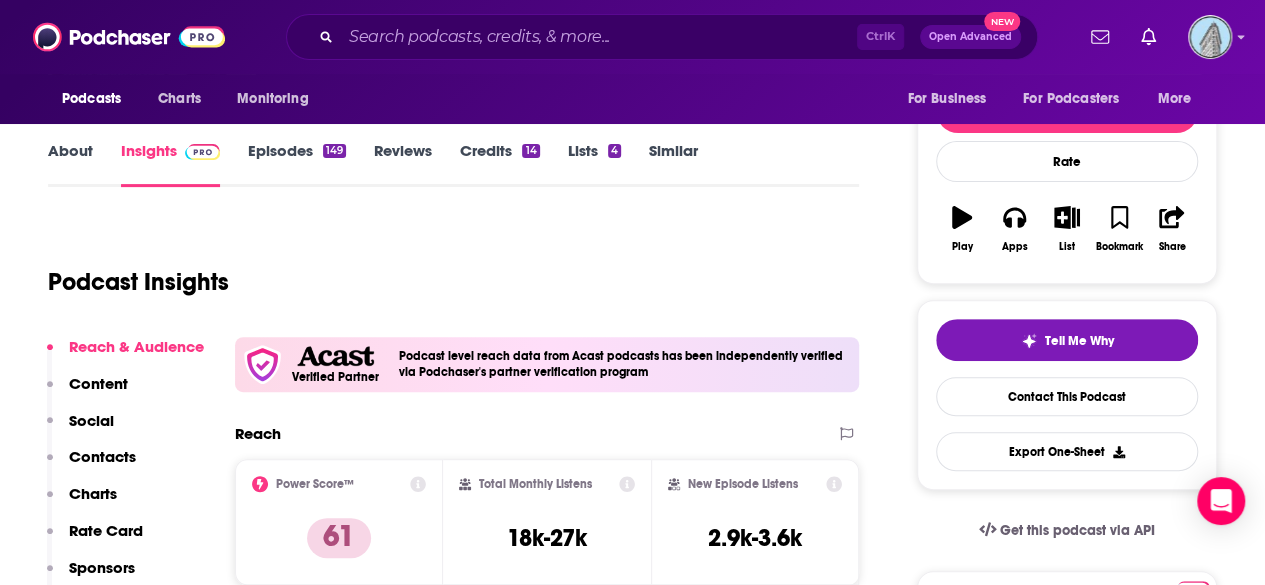 click on "Contacts" at bounding box center [102, 456] 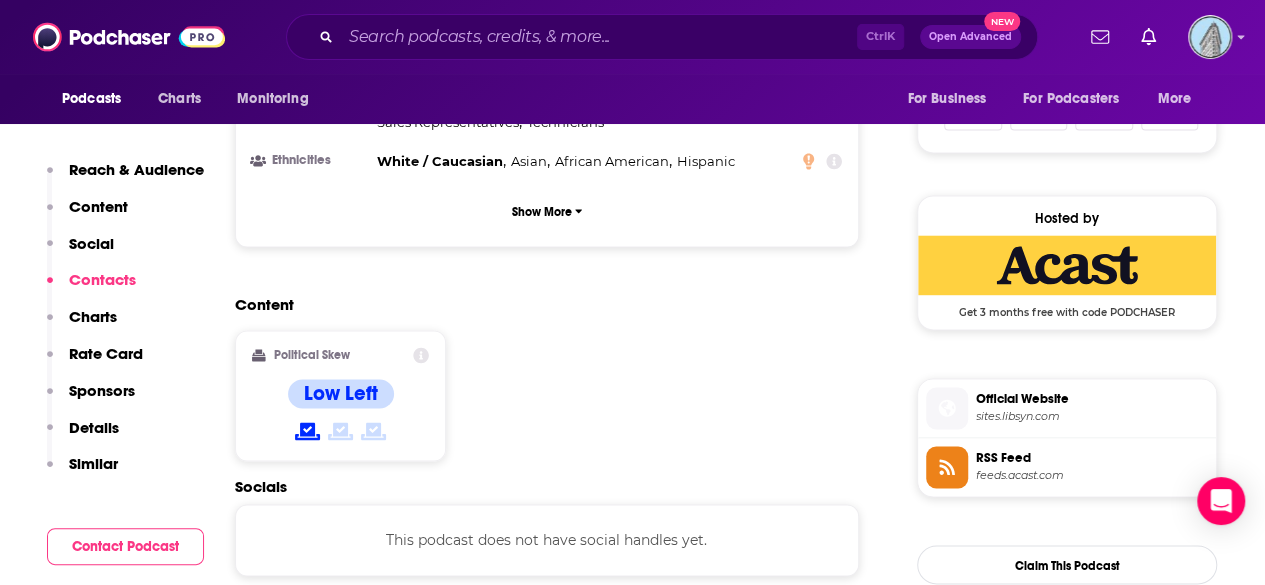 scroll, scrollTop: 1673, scrollLeft: 0, axis: vertical 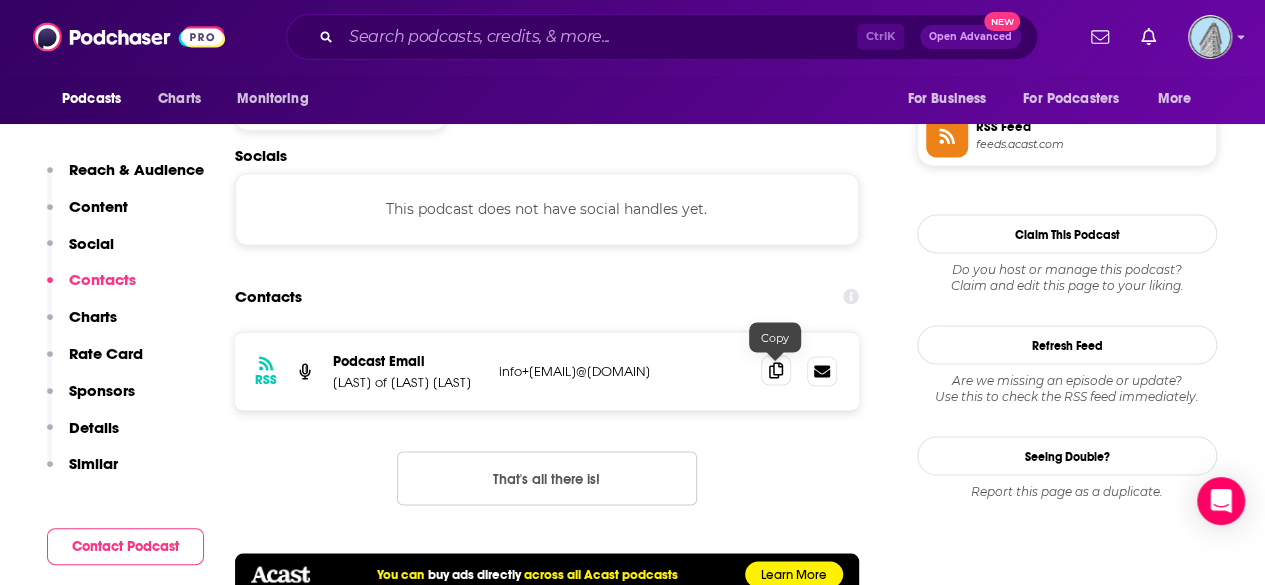 click 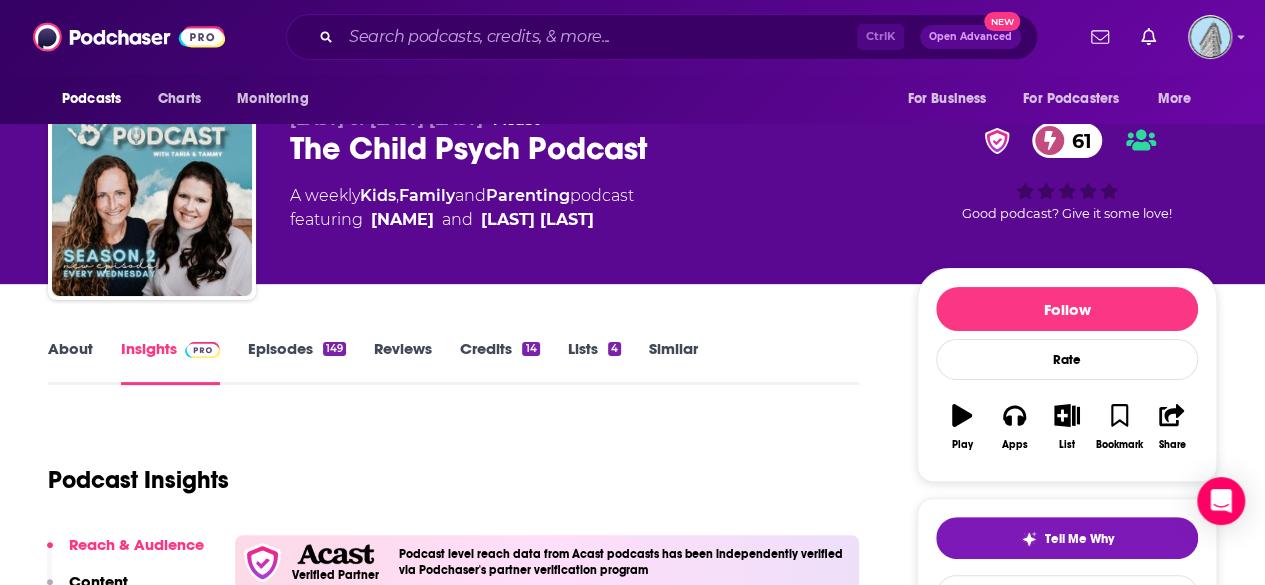scroll, scrollTop: 0, scrollLeft: 0, axis: both 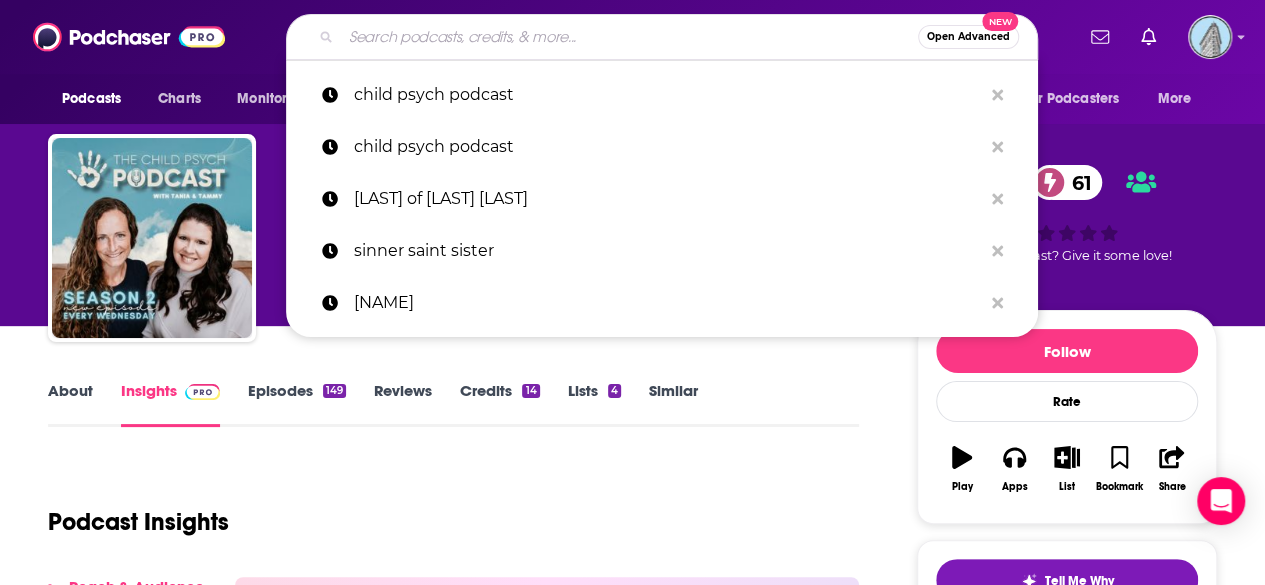 click at bounding box center [629, 37] 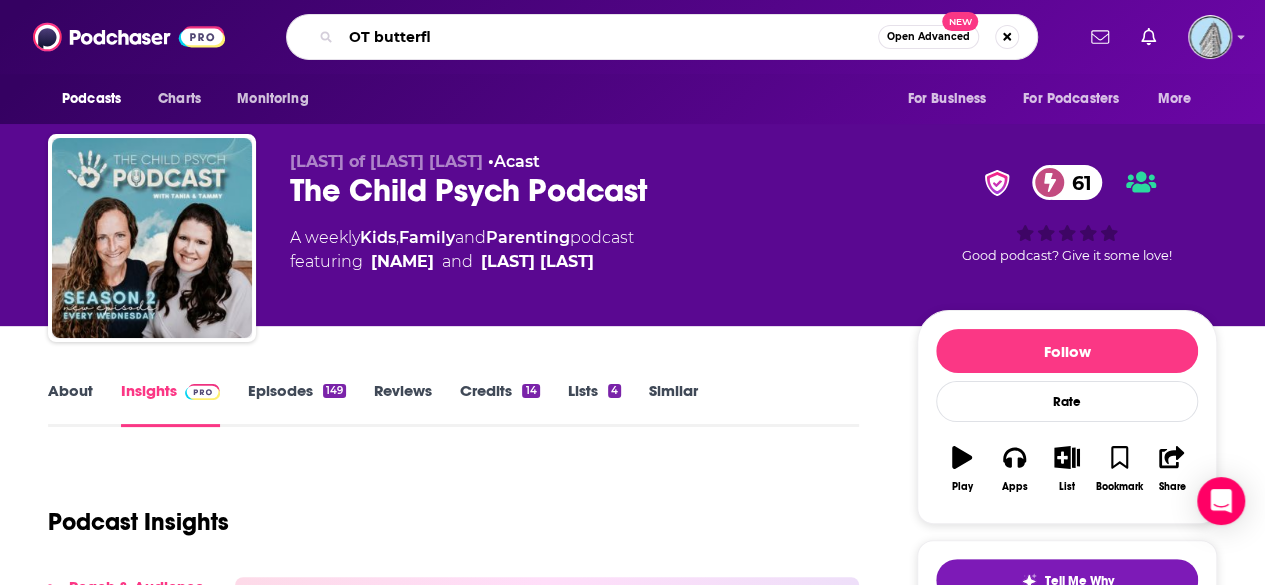 type on "OT butterfly" 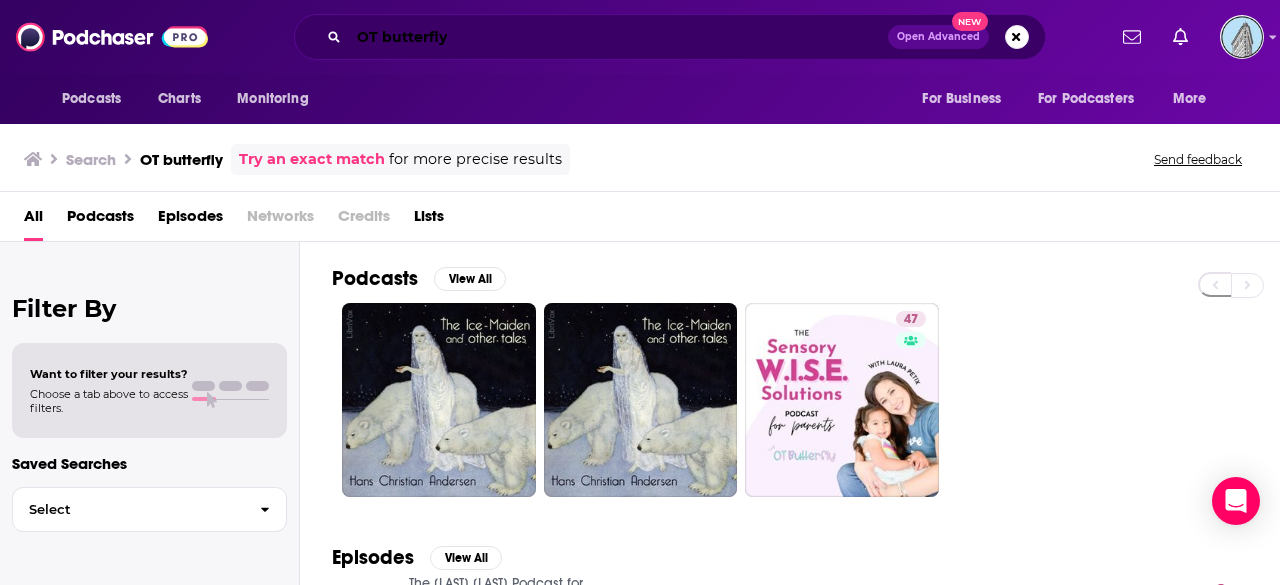 click on "OT butterfly" at bounding box center (618, 37) 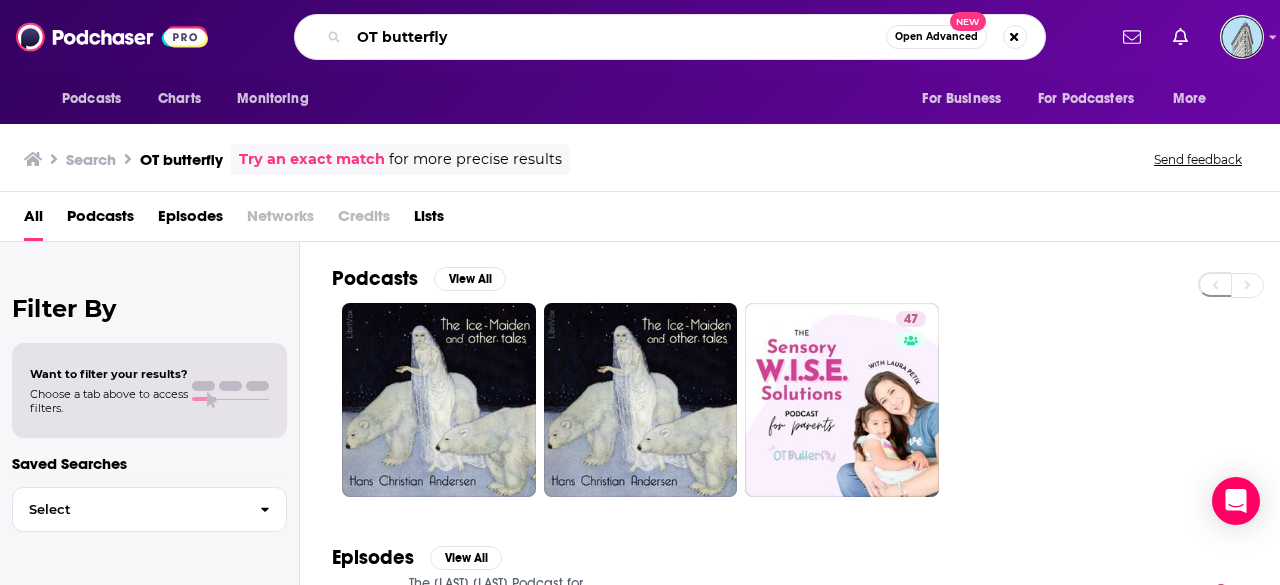 click on "OT butterfly" at bounding box center (617, 37) 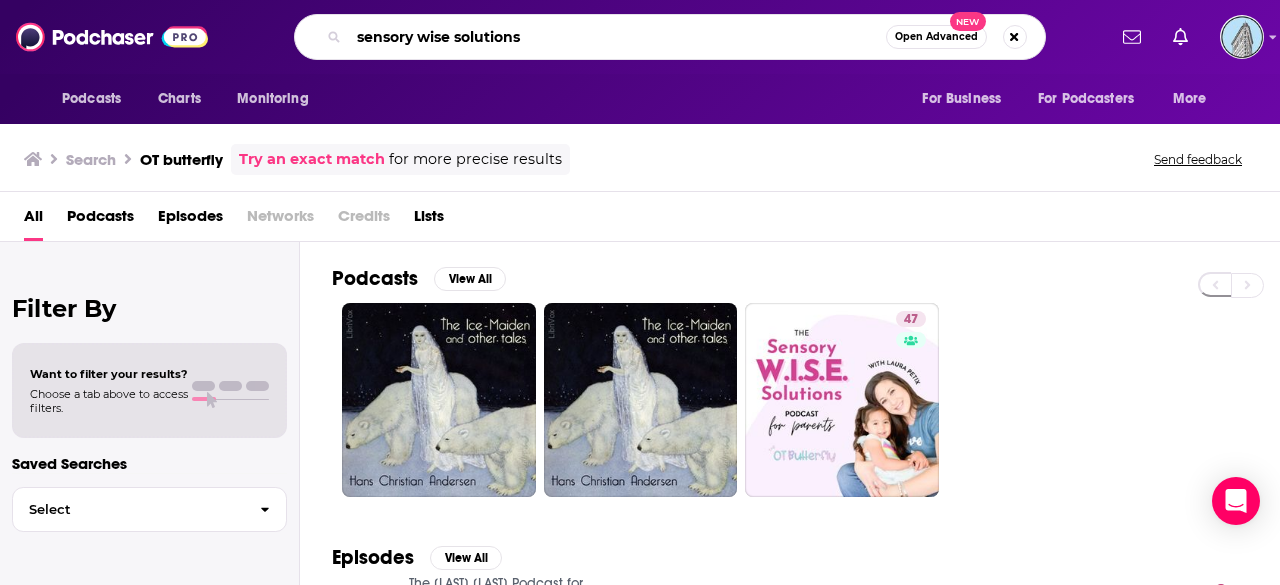 type on "sensory wise solutions" 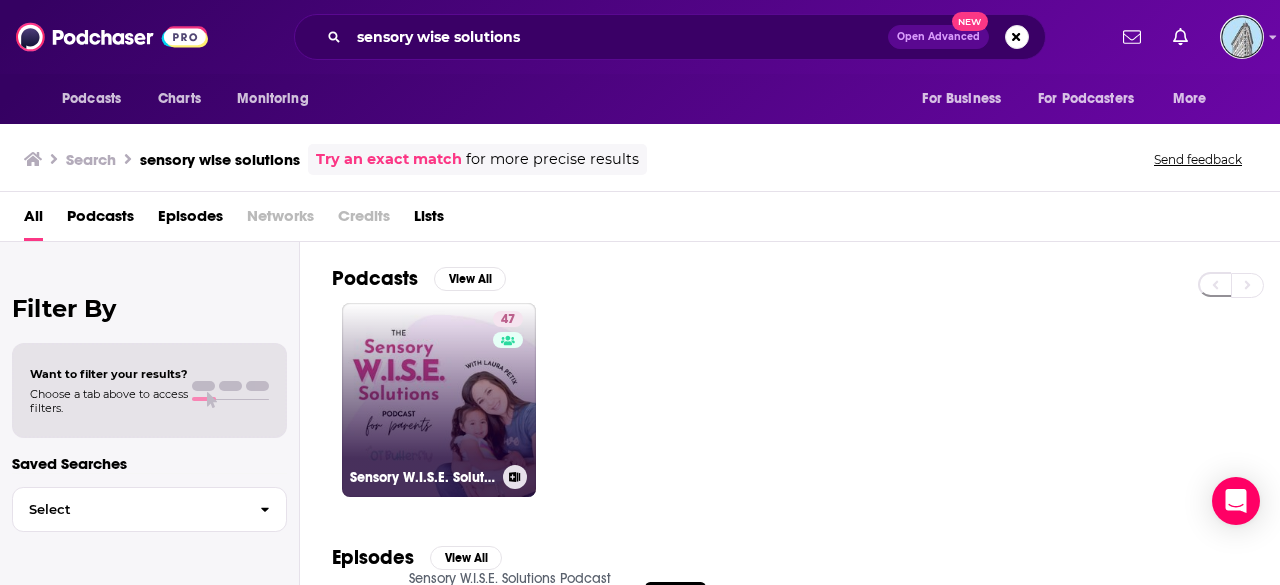click on "47 Sensory W.I.S.E. Solutions Podcast for Parents" at bounding box center (439, 400) 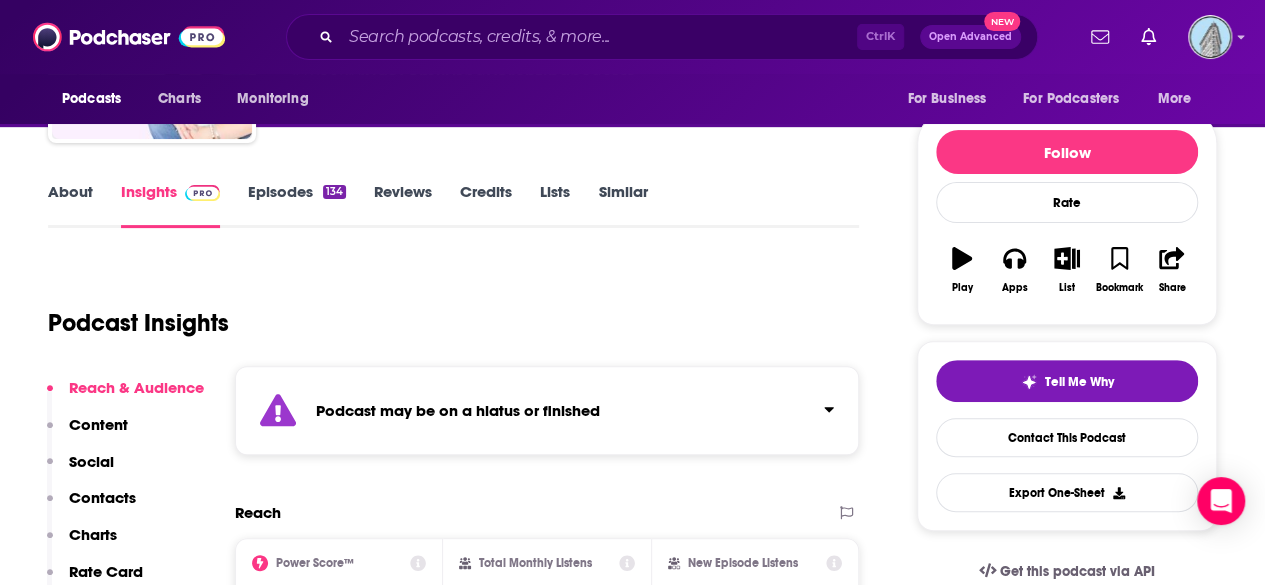 scroll, scrollTop: 200, scrollLeft: 0, axis: vertical 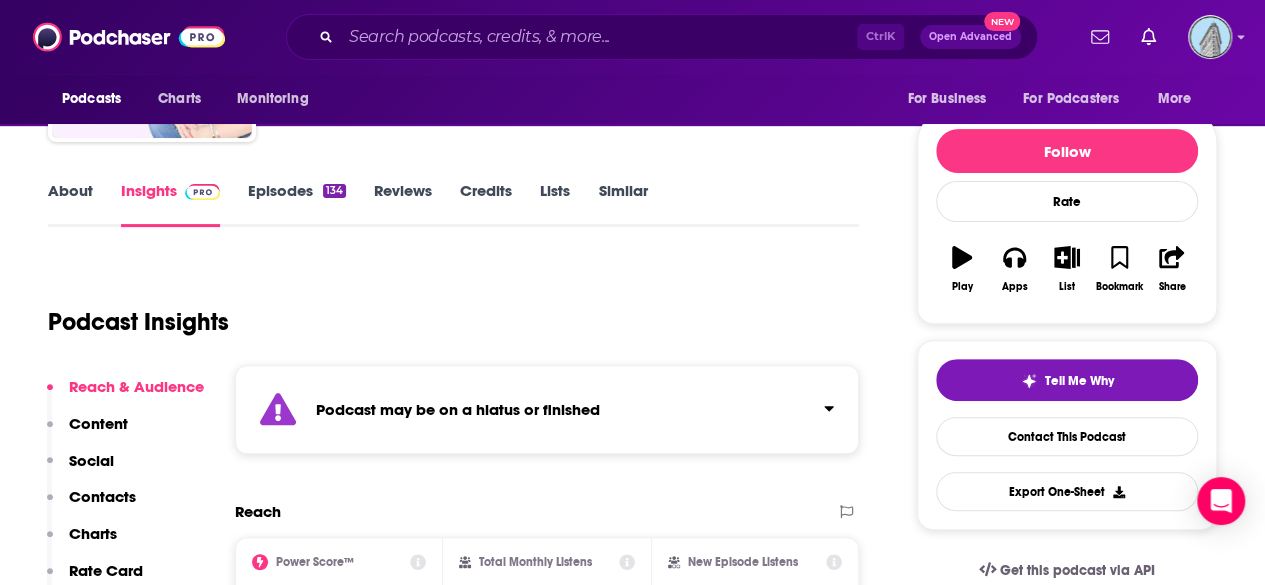 click on "Contacts" at bounding box center [102, 496] 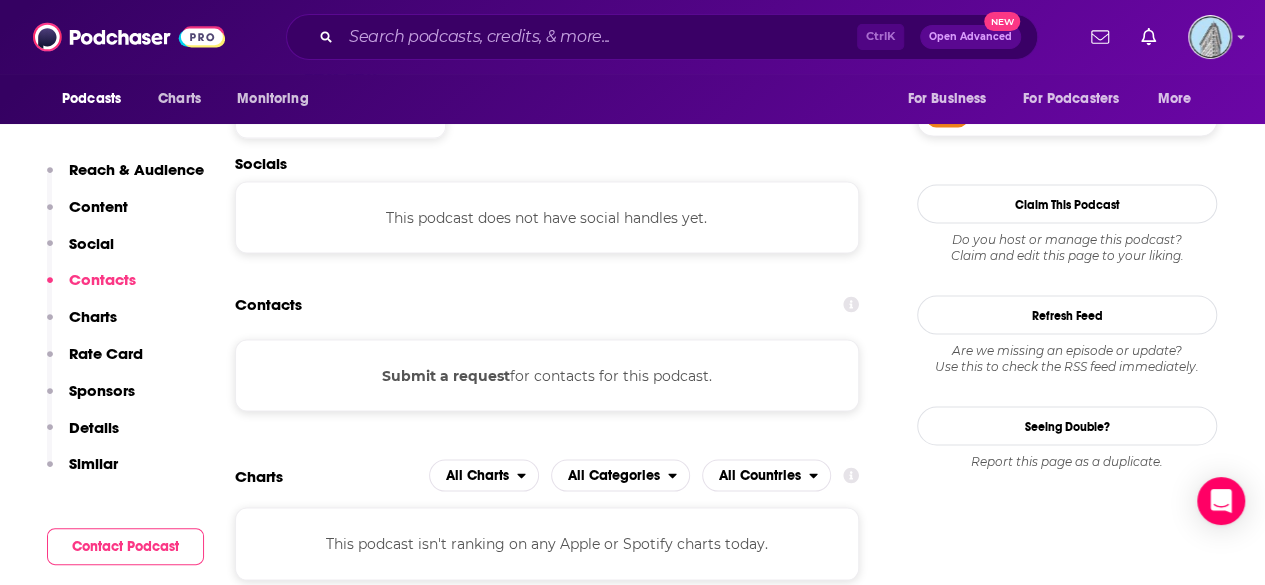 scroll, scrollTop: 1710, scrollLeft: 0, axis: vertical 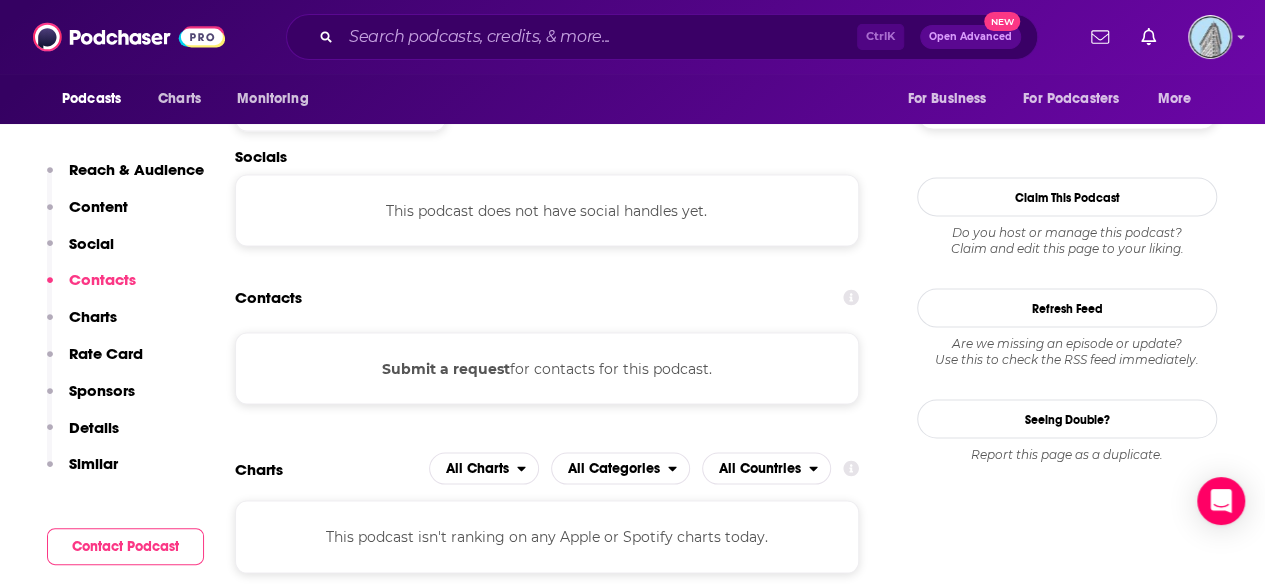 click on "Contact Podcast" at bounding box center (125, 546) 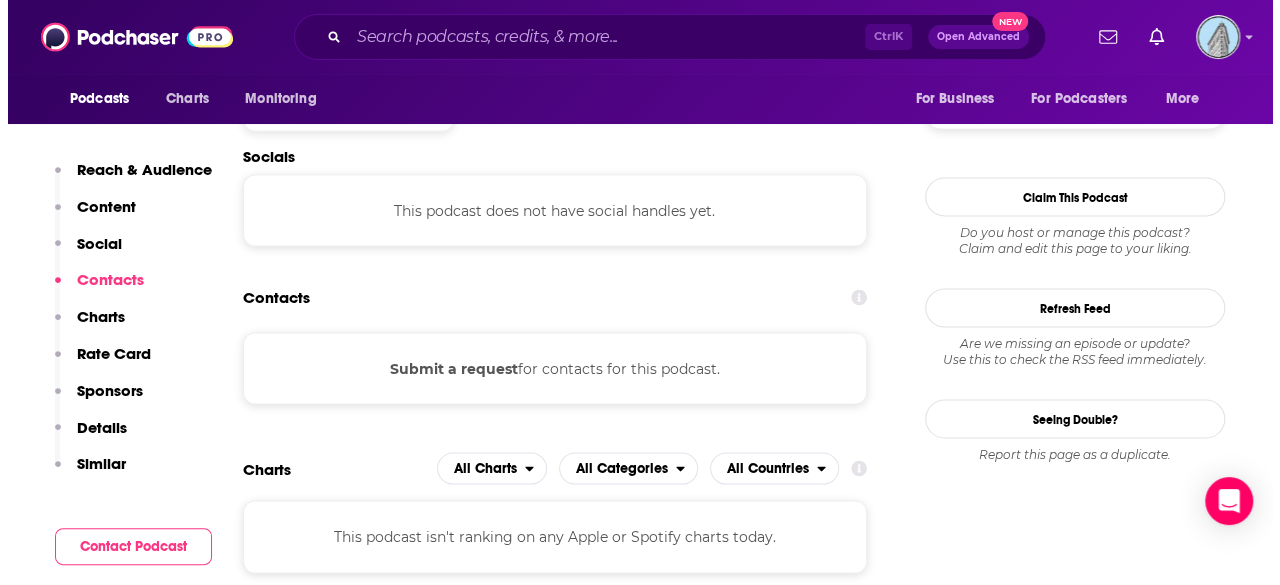scroll, scrollTop: 0, scrollLeft: 0, axis: both 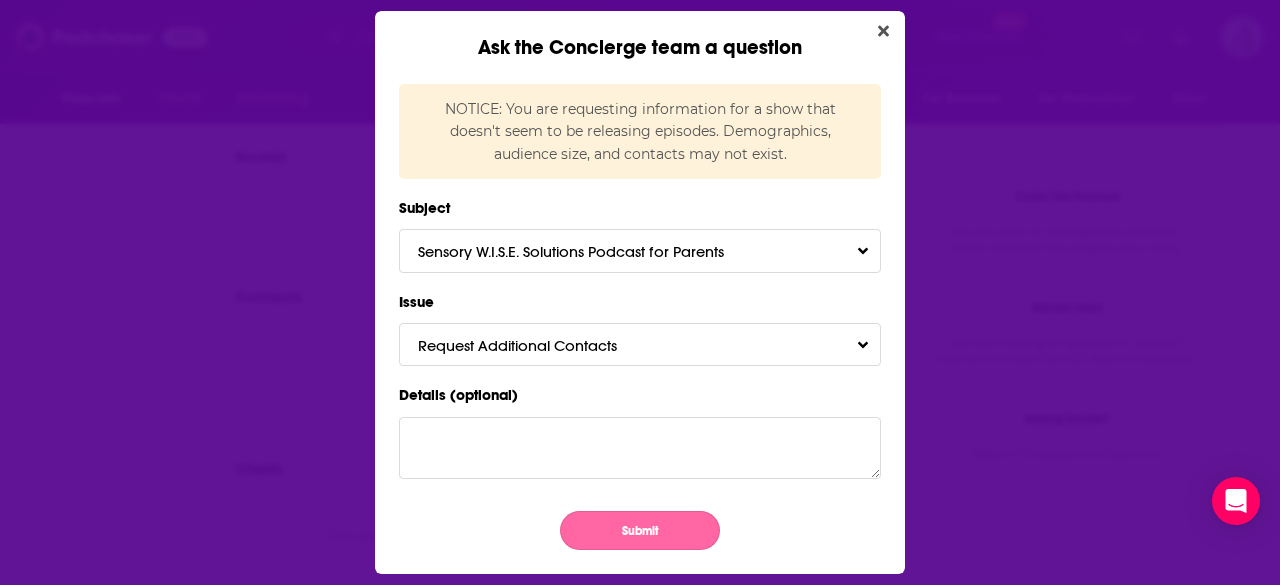 click on "Submit" at bounding box center (640, 530) 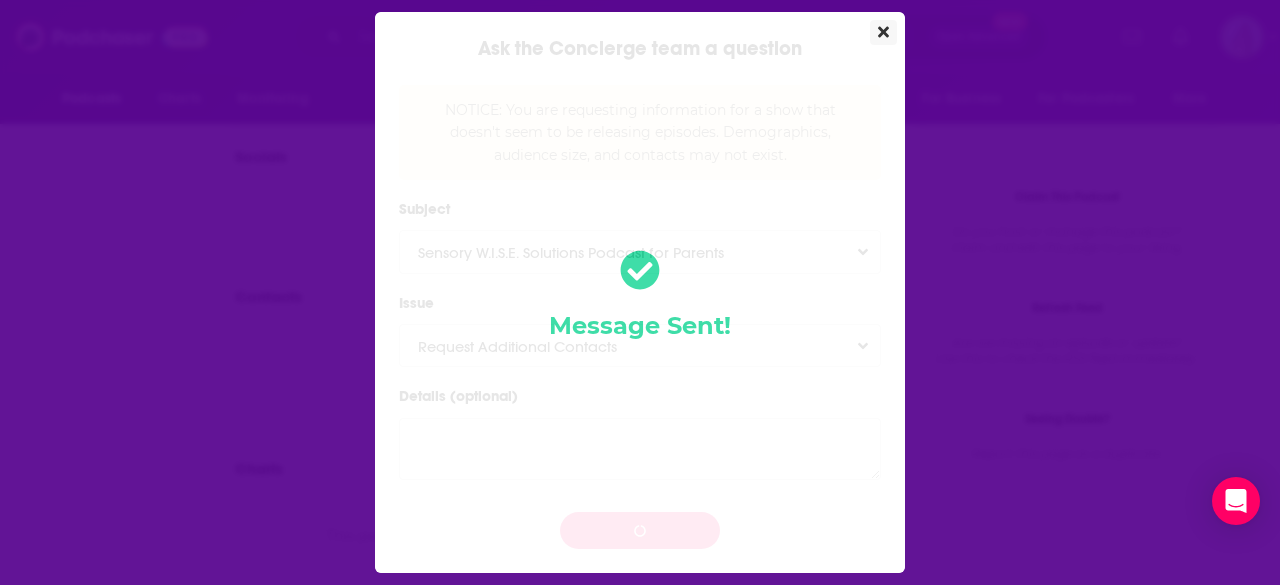 click 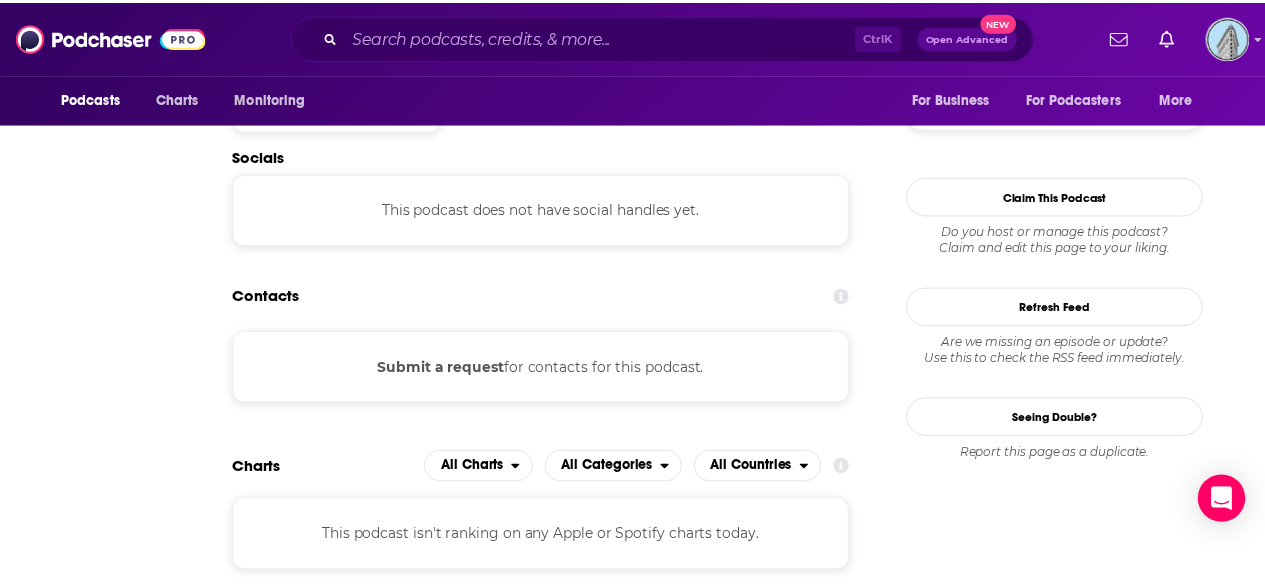 scroll, scrollTop: 1710, scrollLeft: 0, axis: vertical 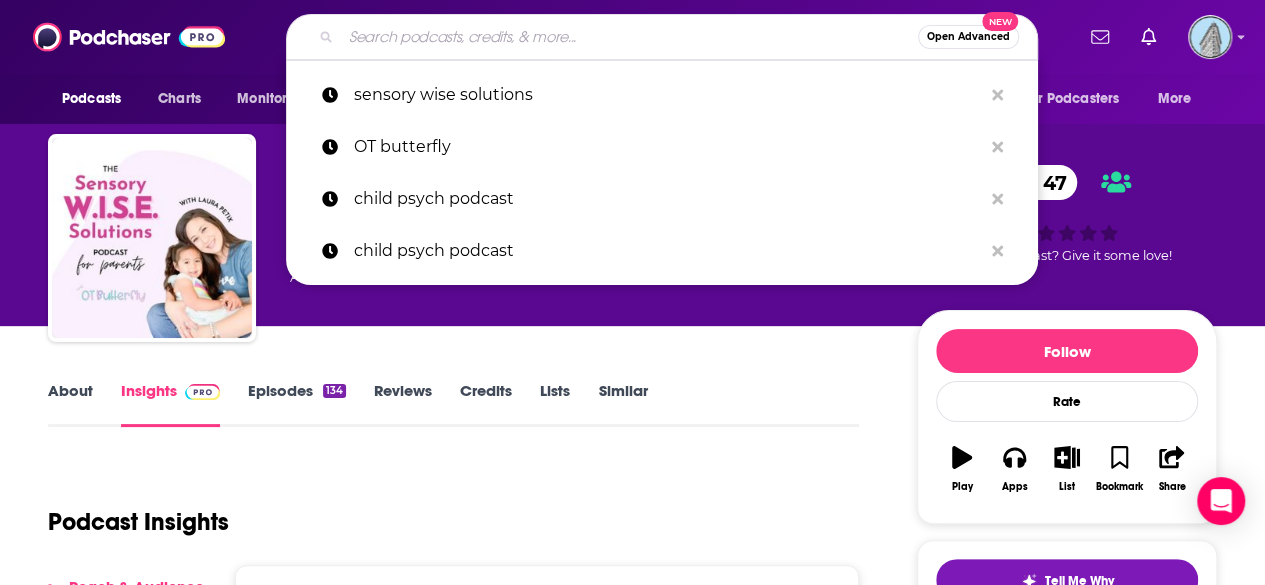click at bounding box center [629, 37] 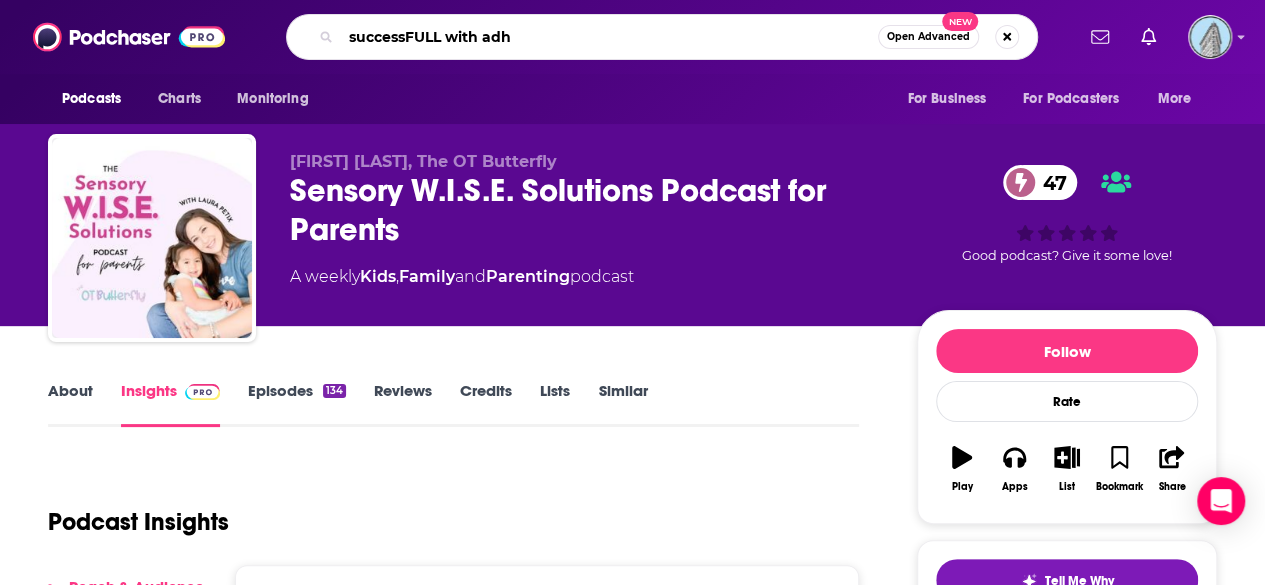 type on "SuccessFULL With ADHD" 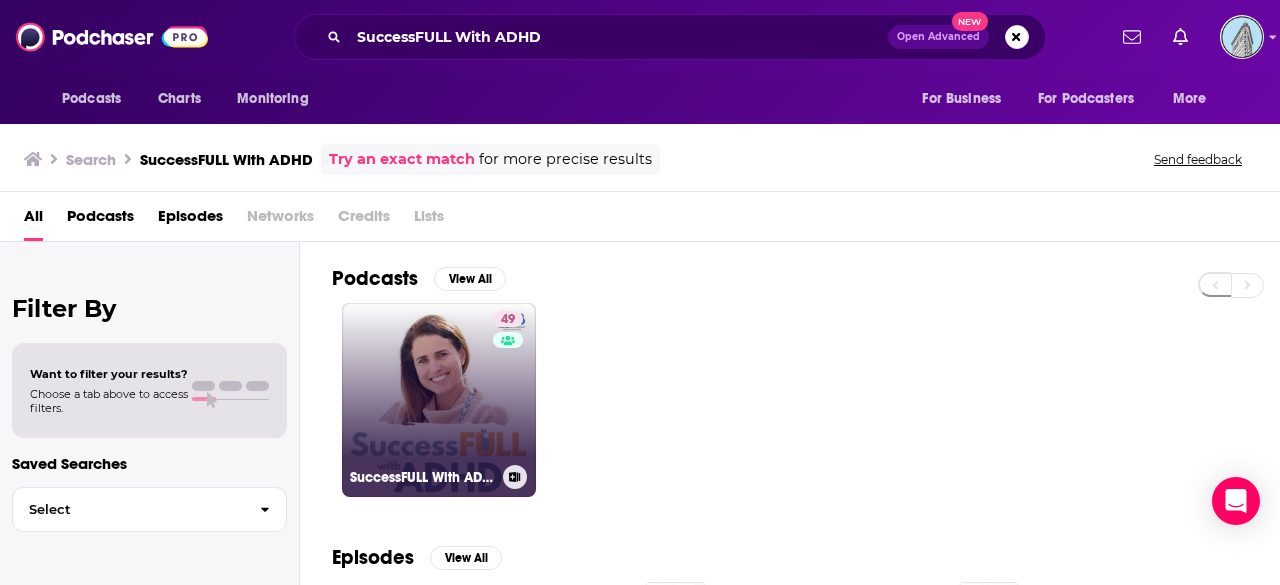 click on "[NUMBER] SuccessFULL With ADHD" at bounding box center [439, 400] 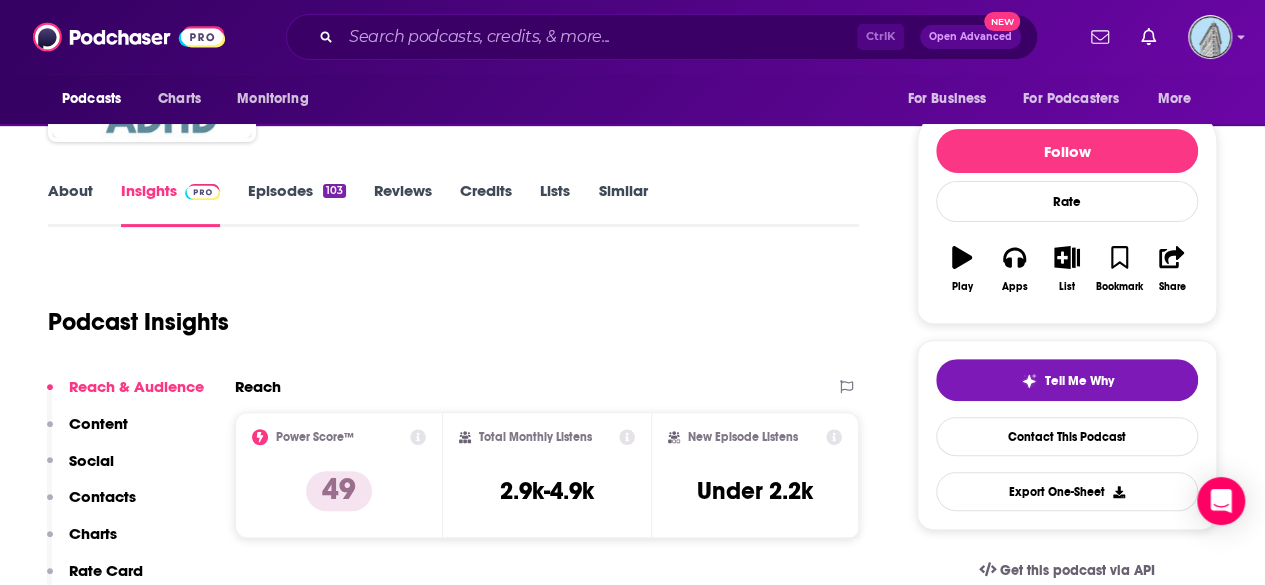 scroll, scrollTop: 240, scrollLeft: 0, axis: vertical 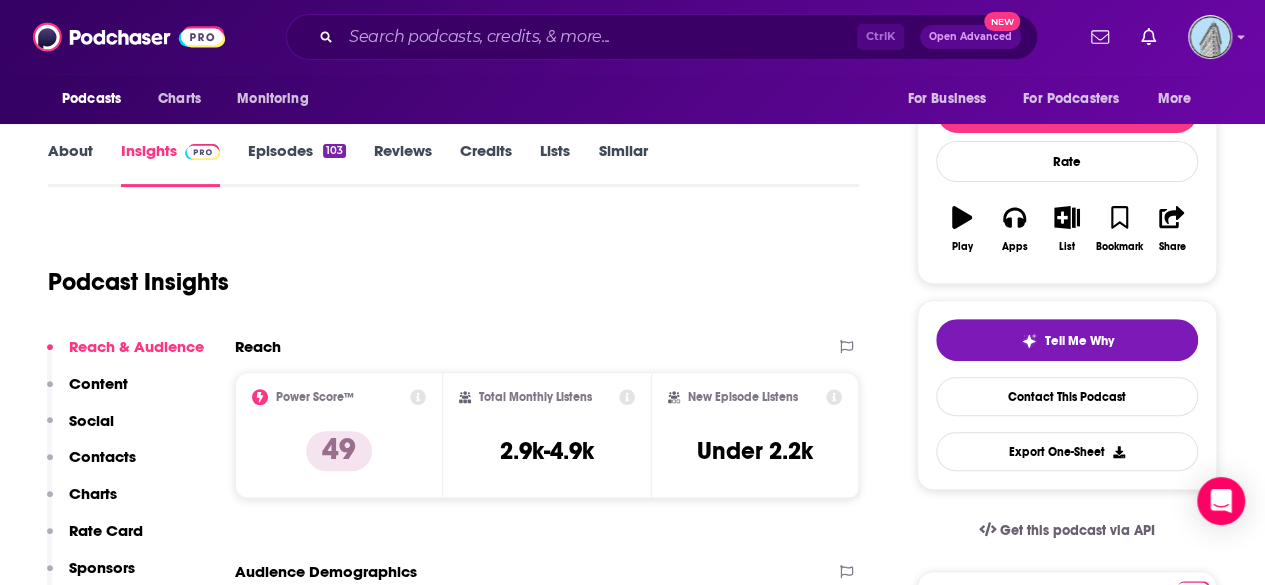 click on "Contacts" at bounding box center (102, 456) 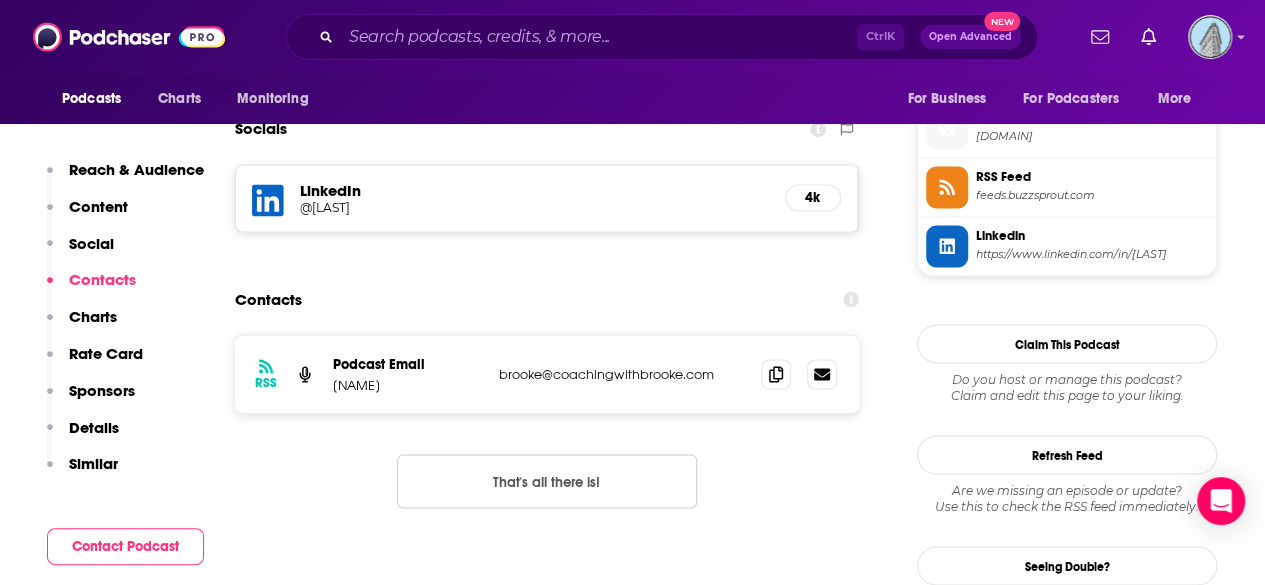 scroll, scrollTop: 1624, scrollLeft: 0, axis: vertical 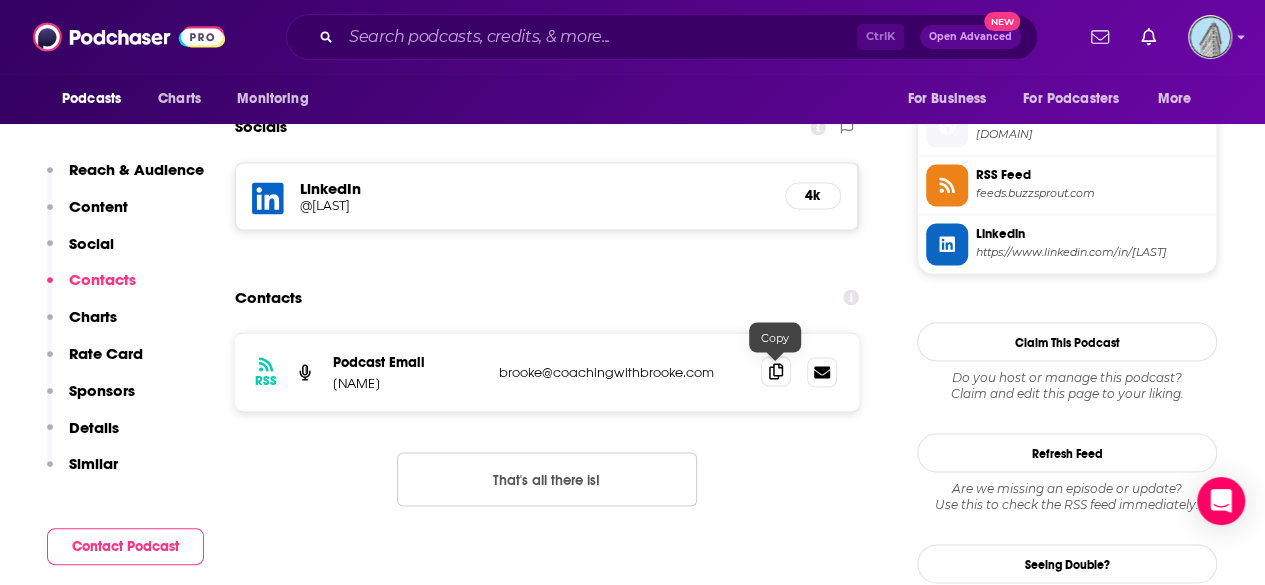 click 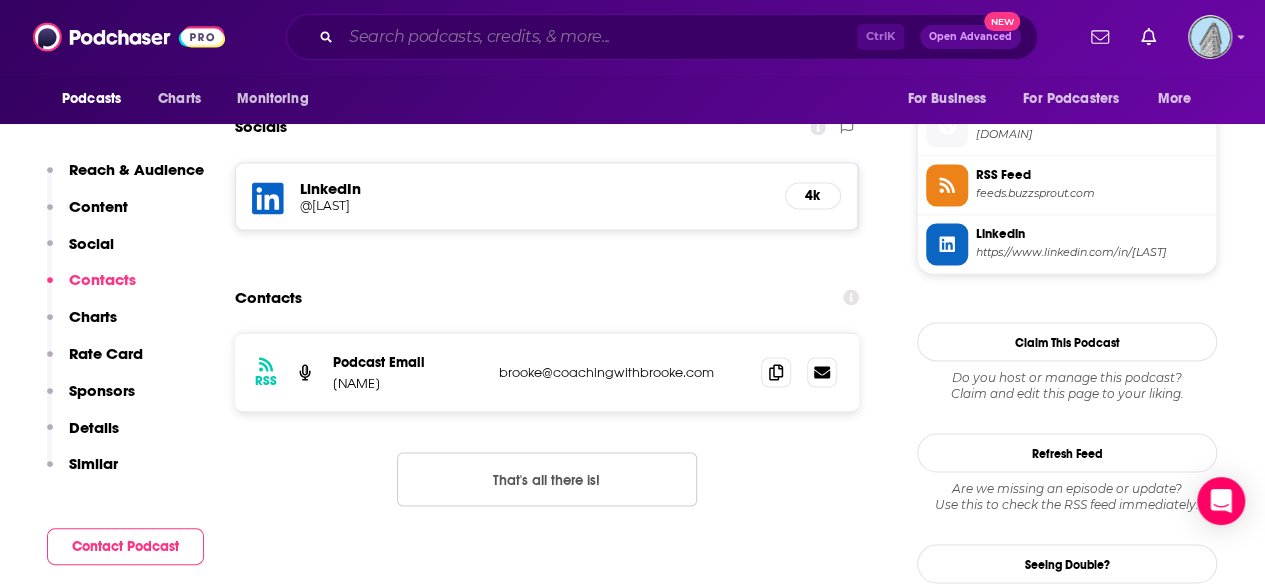 click at bounding box center (599, 37) 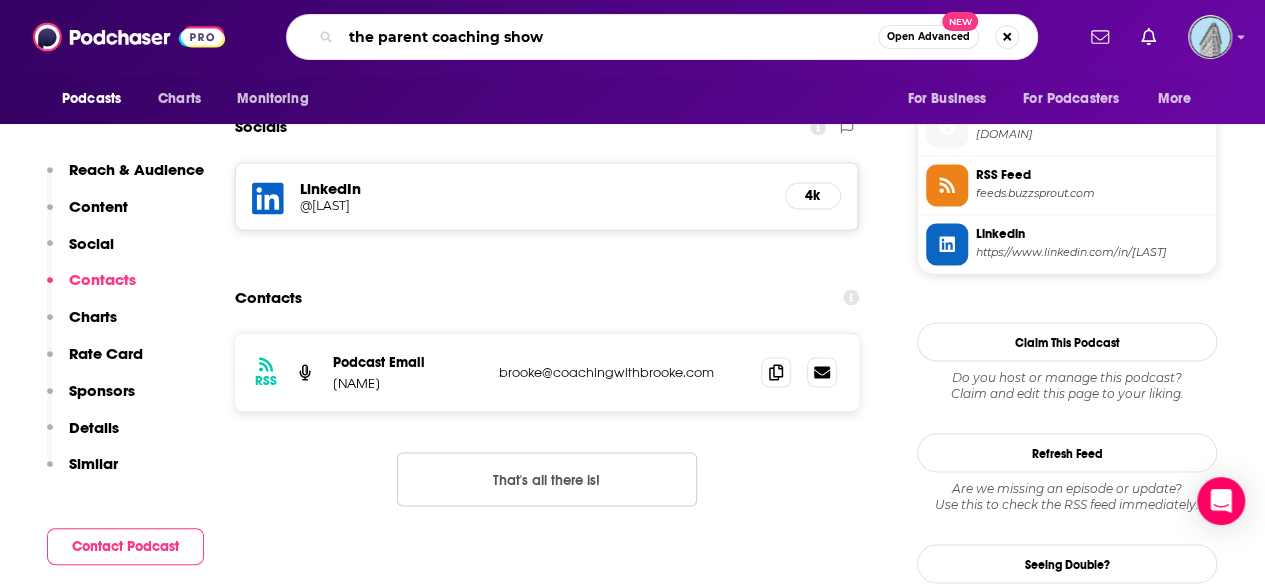 type on "the parent coaching show" 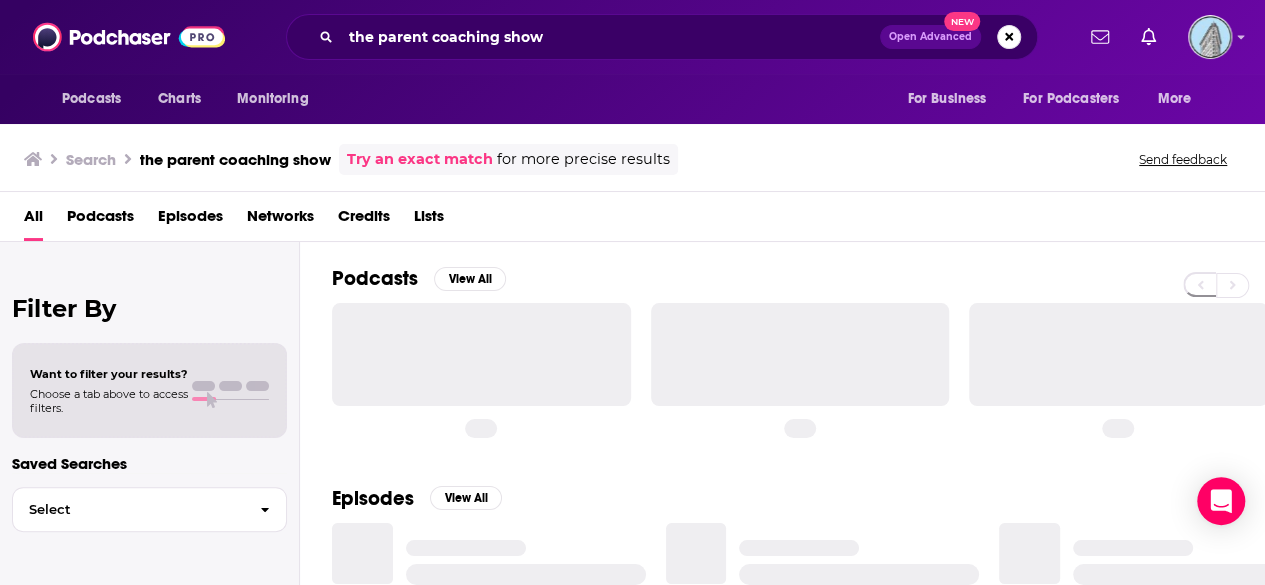 scroll, scrollTop: 0, scrollLeft: 0, axis: both 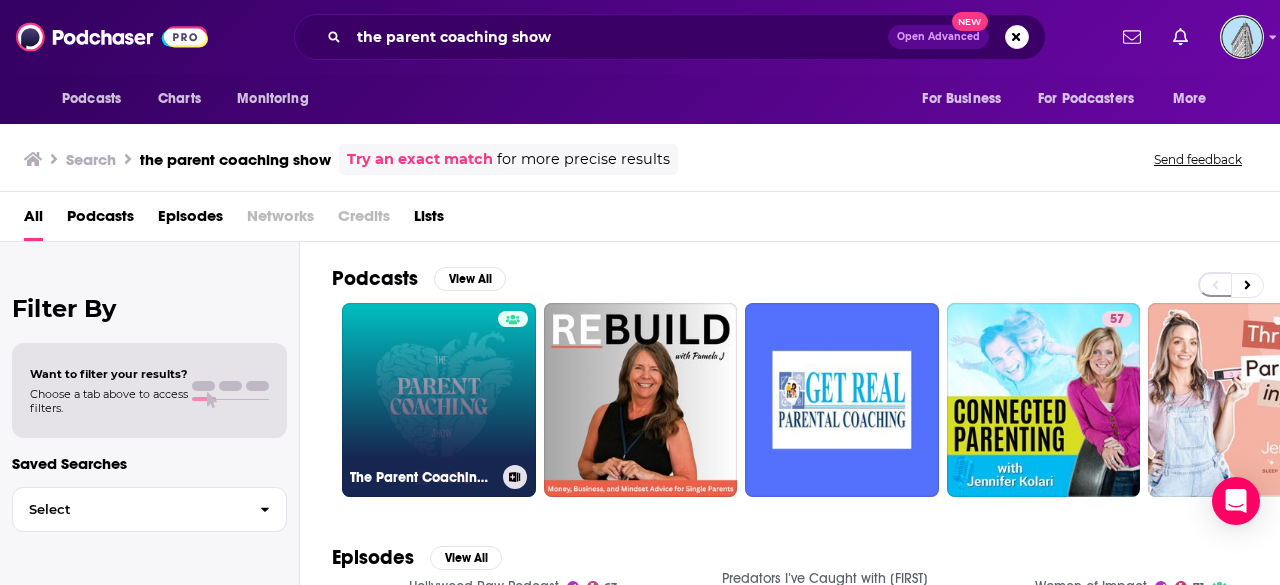 click on "The Parent Coaching Show" at bounding box center (439, 400) 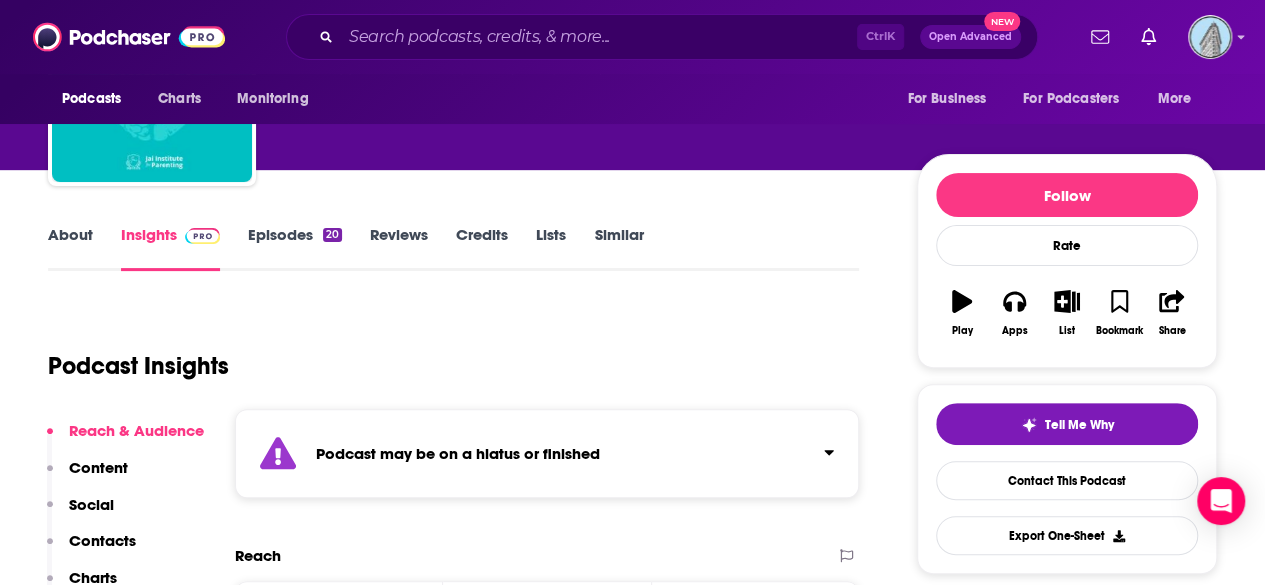 scroll, scrollTop: 196, scrollLeft: 0, axis: vertical 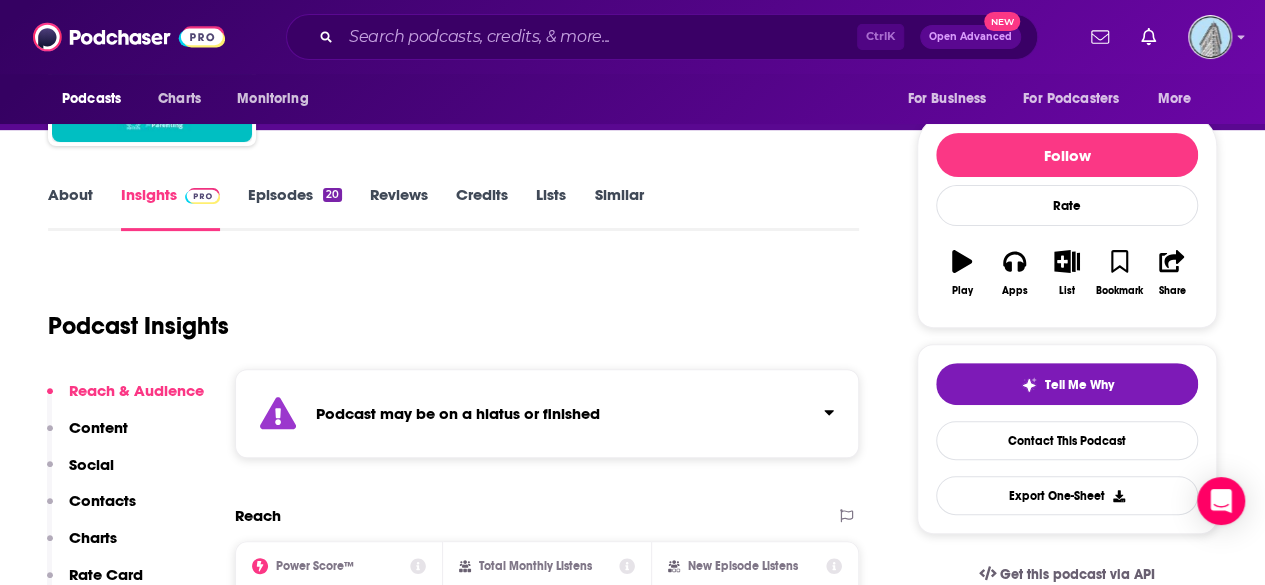click on "Contacts" at bounding box center [102, 500] 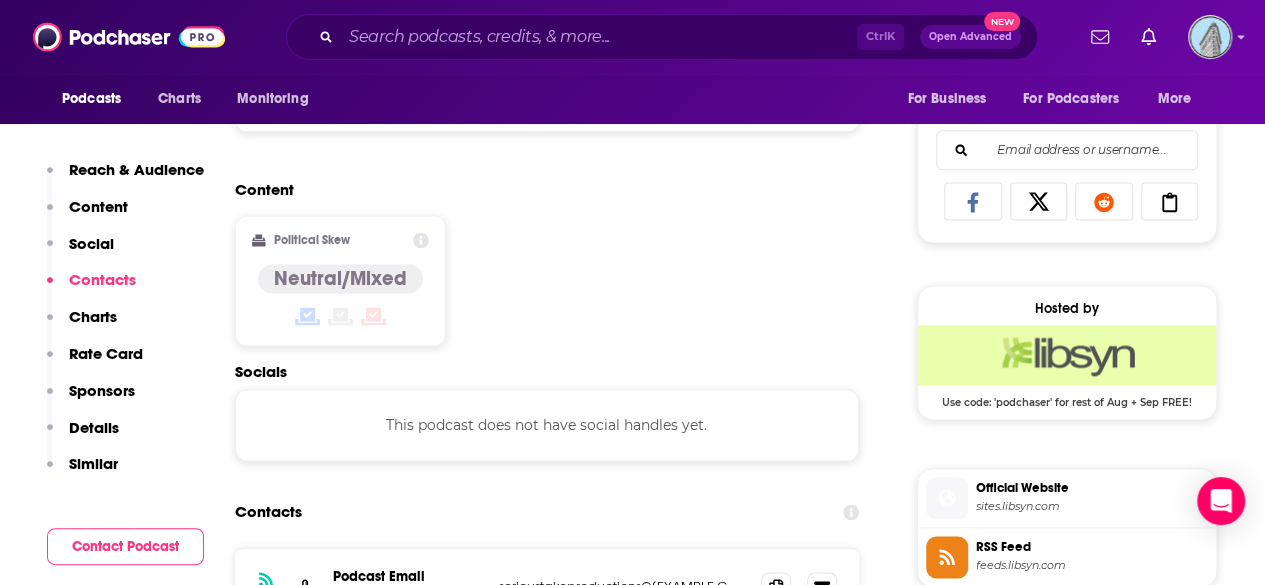 scroll, scrollTop: 1466, scrollLeft: 0, axis: vertical 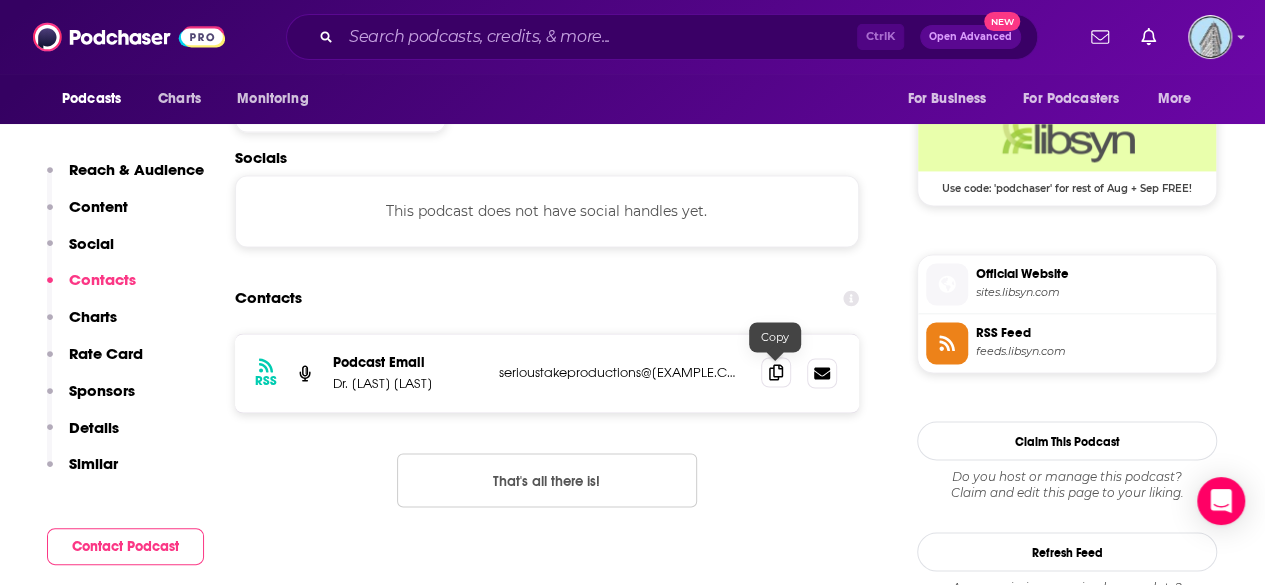click 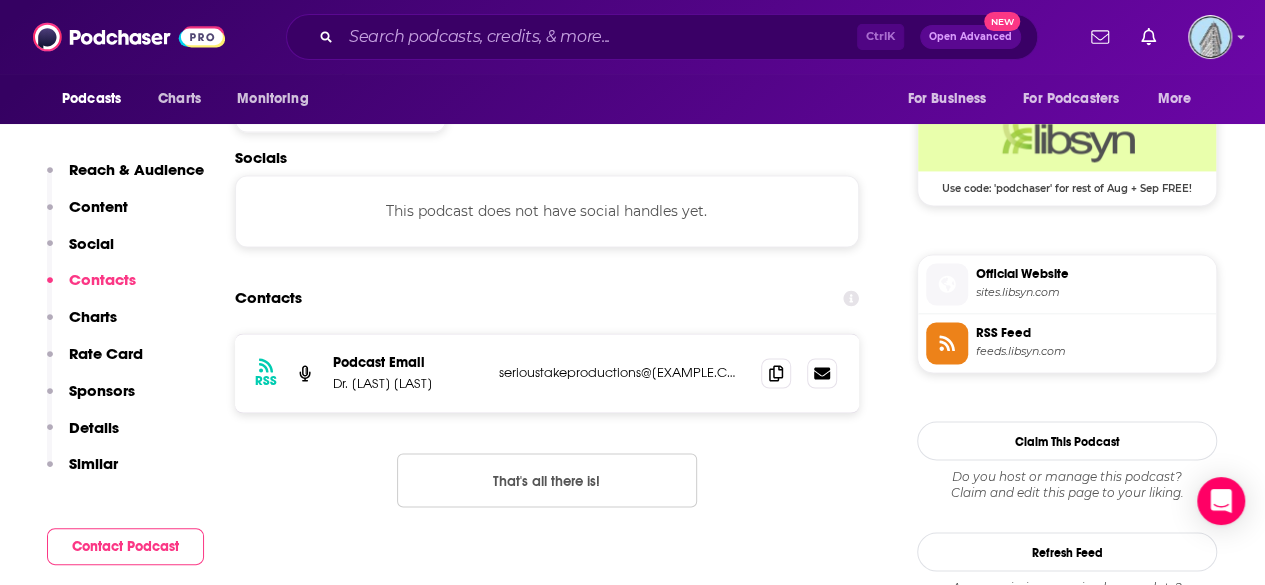 drag, startPoint x: 326, startPoint y: 385, endPoint x: 487, endPoint y: 387, distance: 161.01242 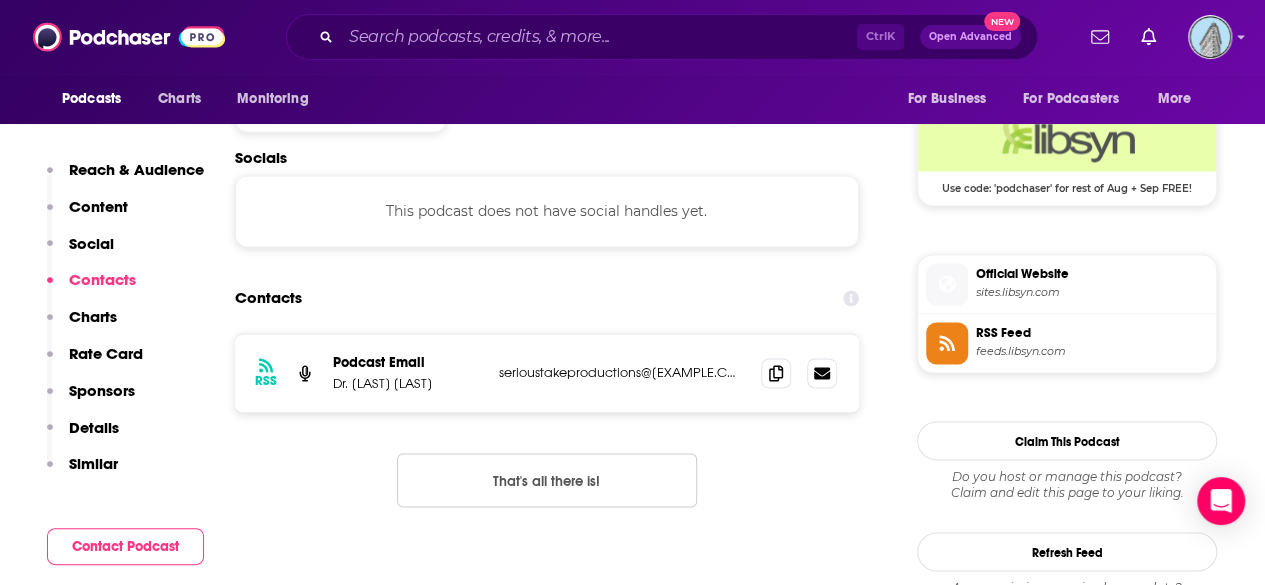 click on "RSS Podcast Email Dr. Koteshwara Nadipalli [EMAIL] [EMAIL]" at bounding box center (547, 373) 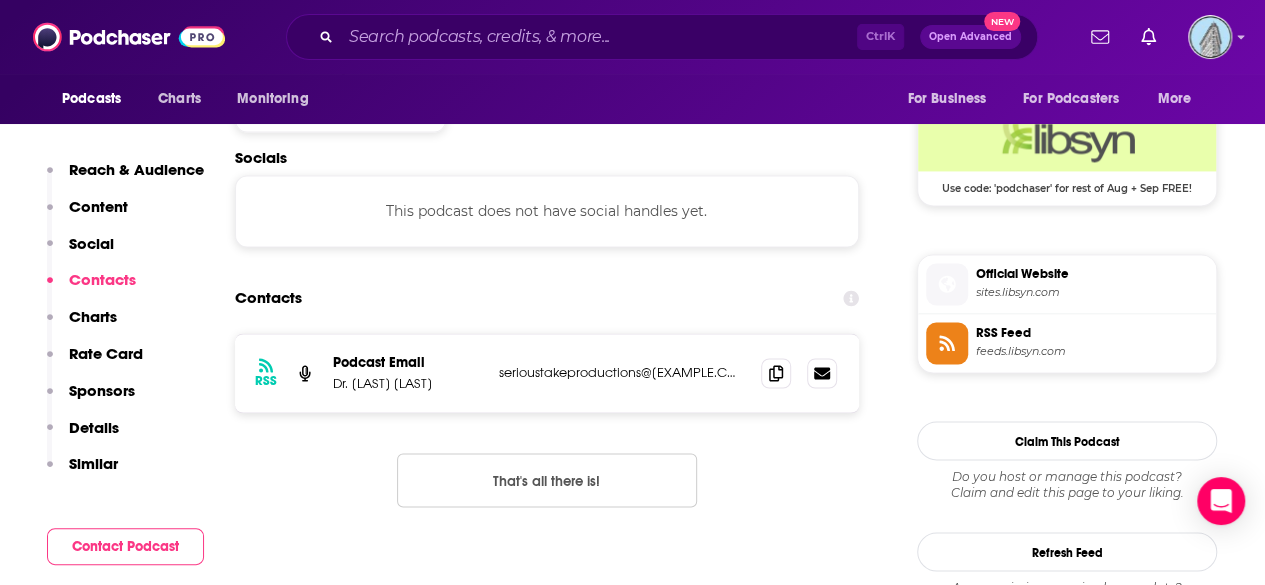 copy on "Dr. [LAST] [LAST]" 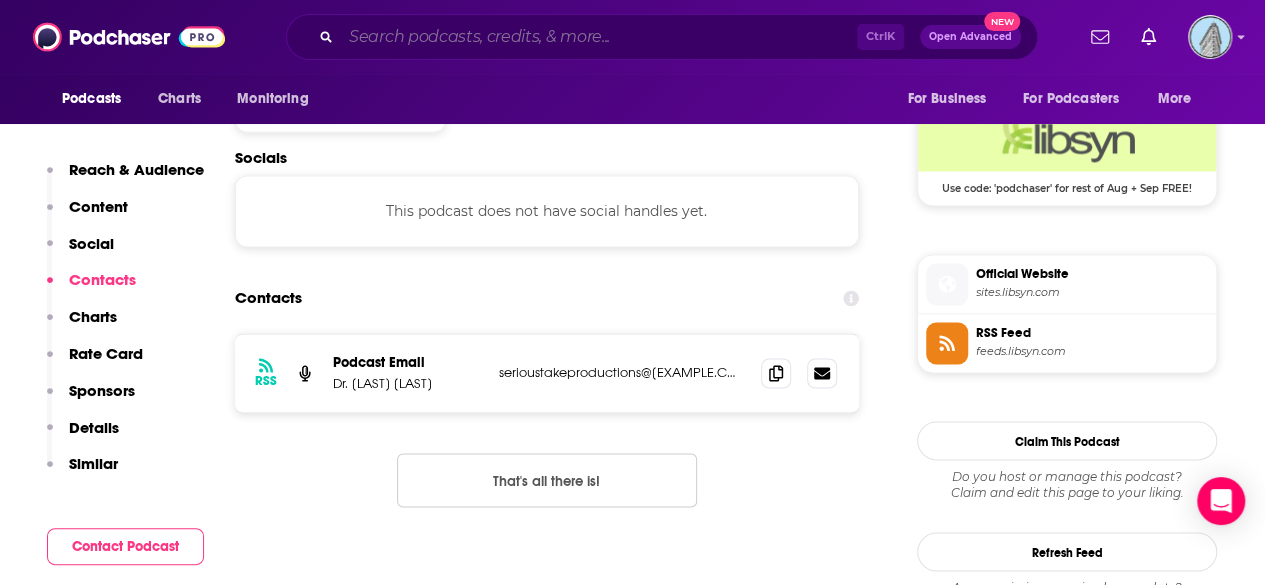 click at bounding box center (599, 37) 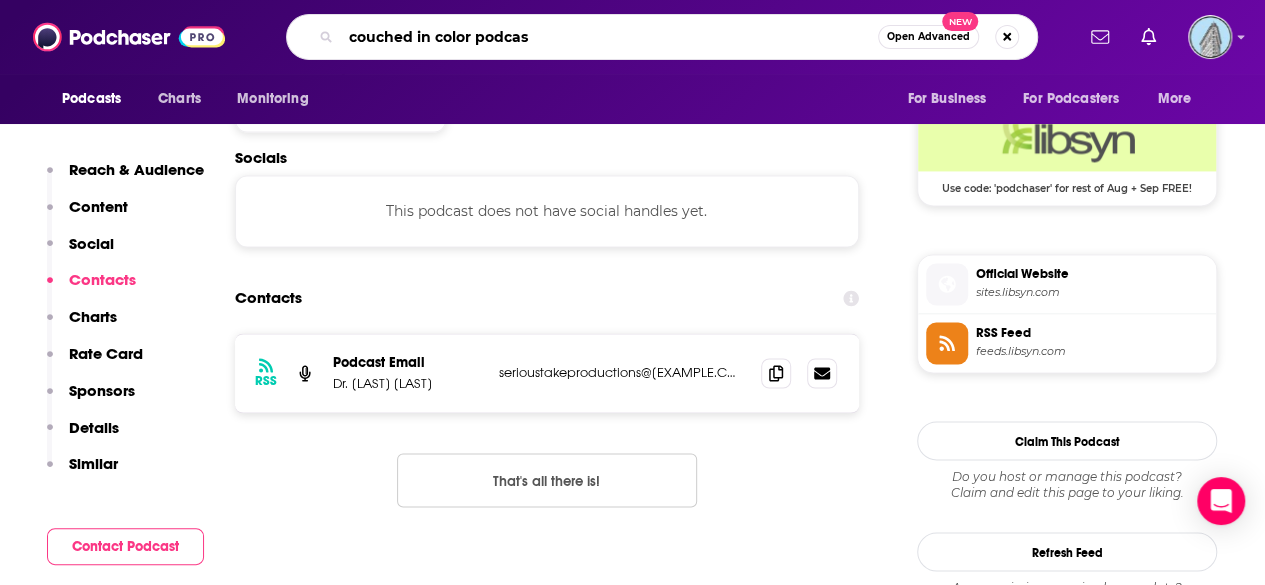 type on "couched in color podcast" 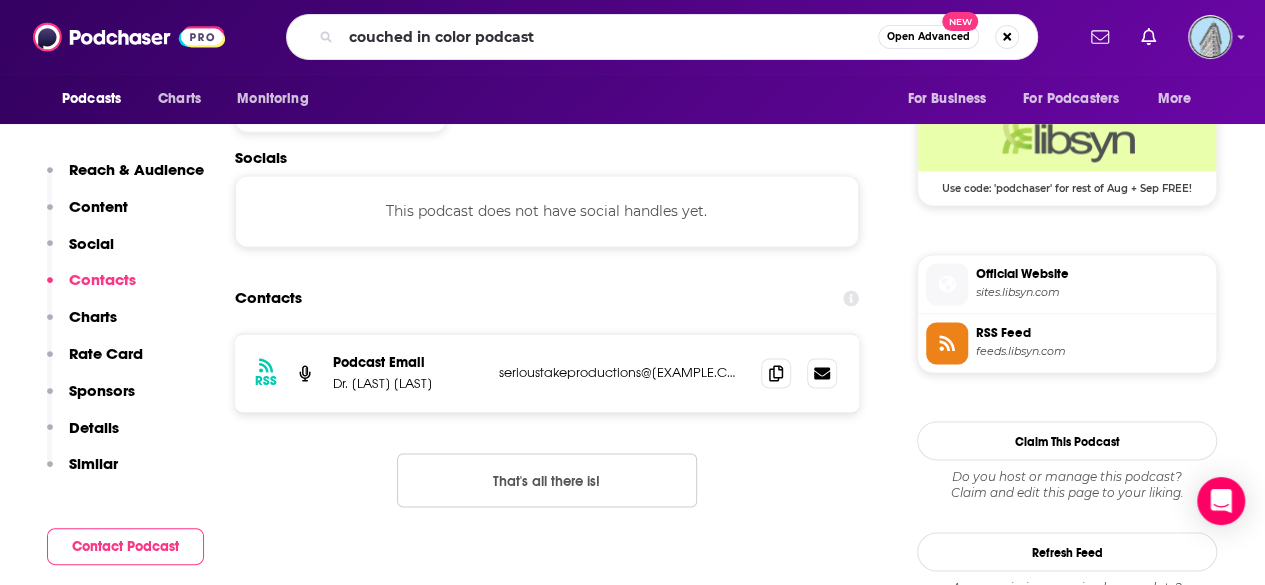 scroll, scrollTop: 0, scrollLeft: 0, axis: both 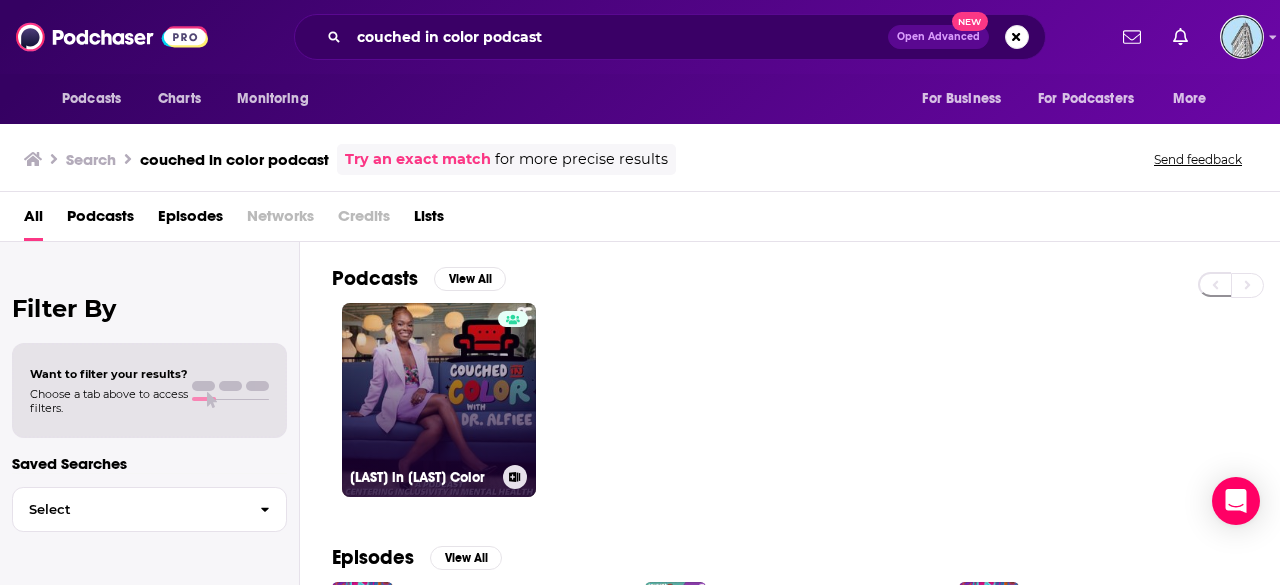 click on "[LAST] in [LAST] Color" at bounding box center [439, 400] 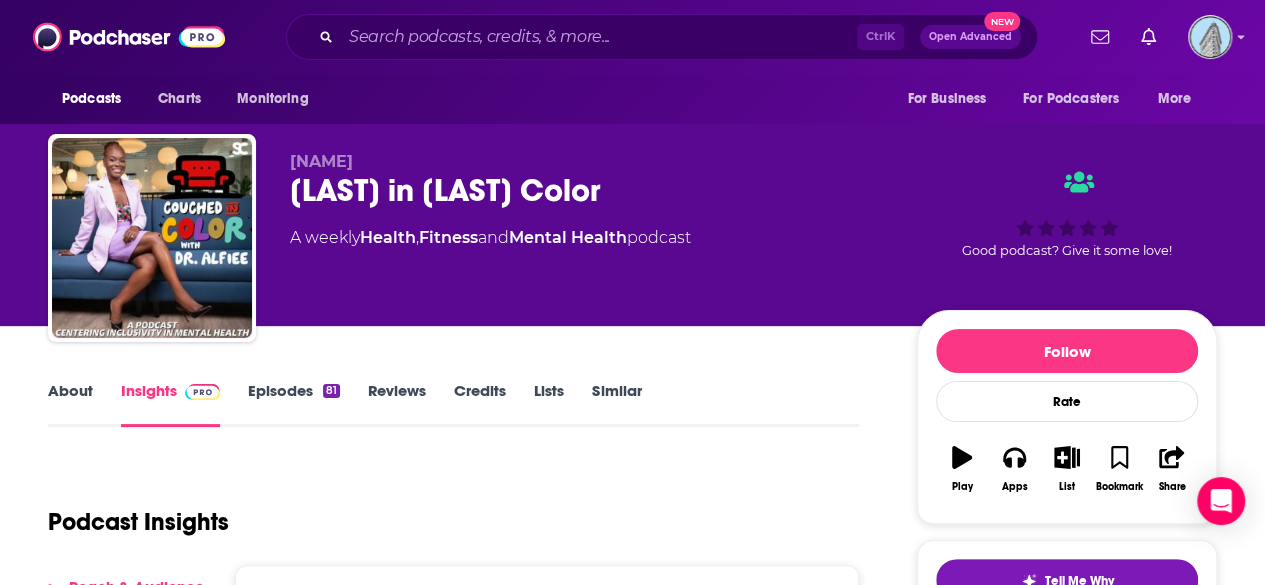 drag, startPoint x: 276, startPoint y: 161, endPoint x: 504, endPoint y: 158, distance: 228.01973 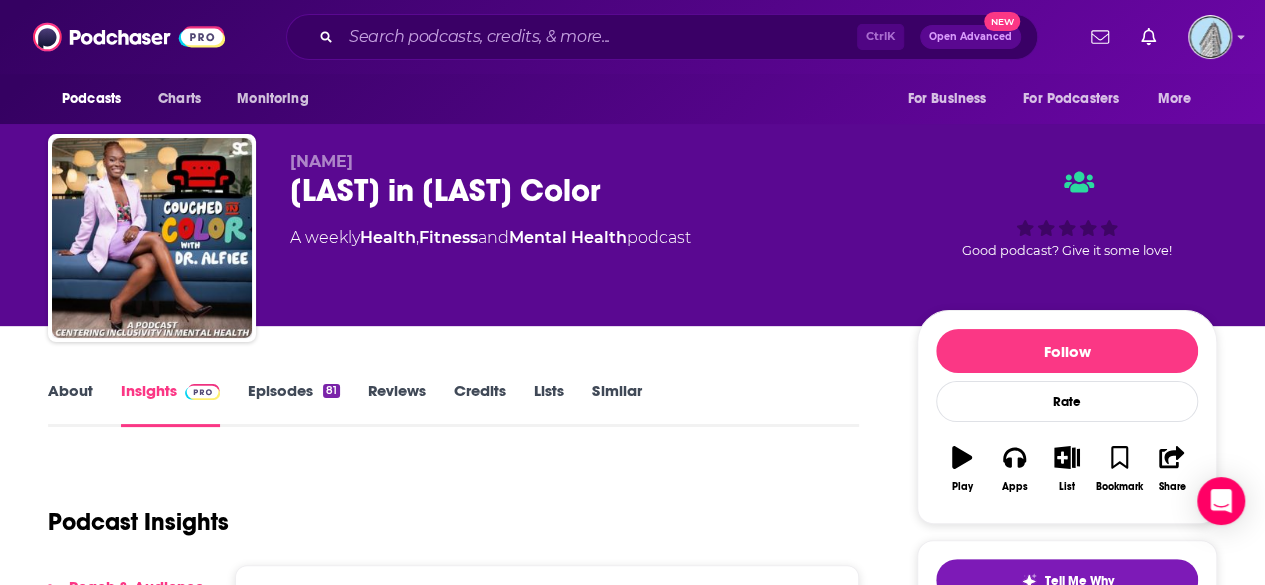click on "[LAST] [LAST] [LAST]   [LAST] in [LAST] Color A   weekly  Health ,  Fitness  and  Mental Health  podcast Good podcast? Give it some love!" at bounding box center [632, 242] 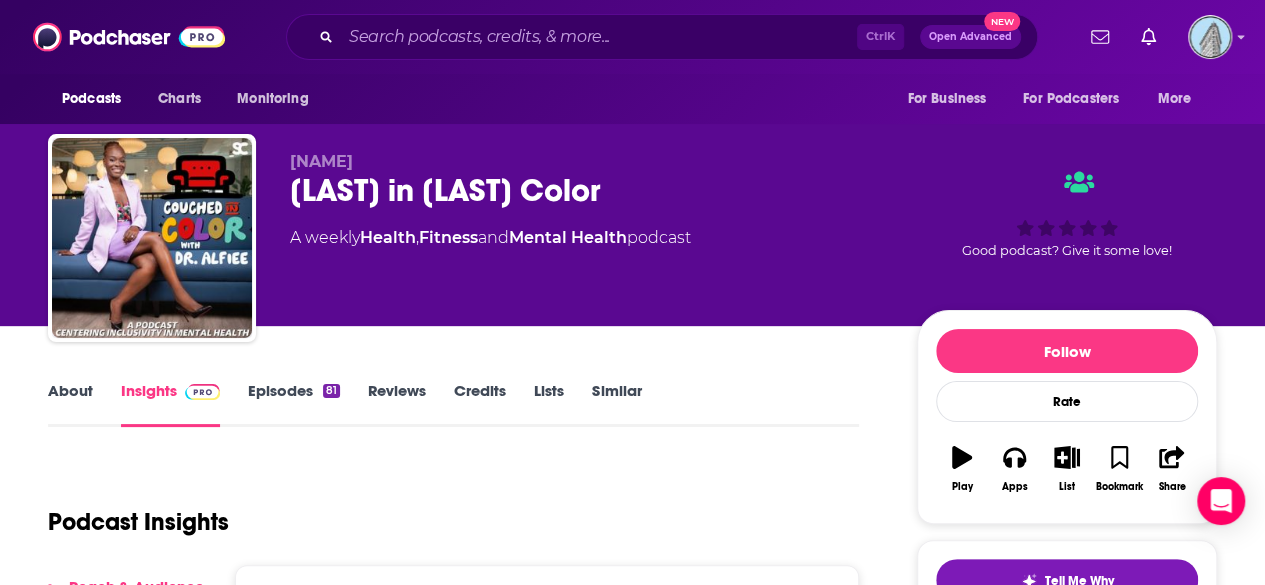 copy on "[NAME]" 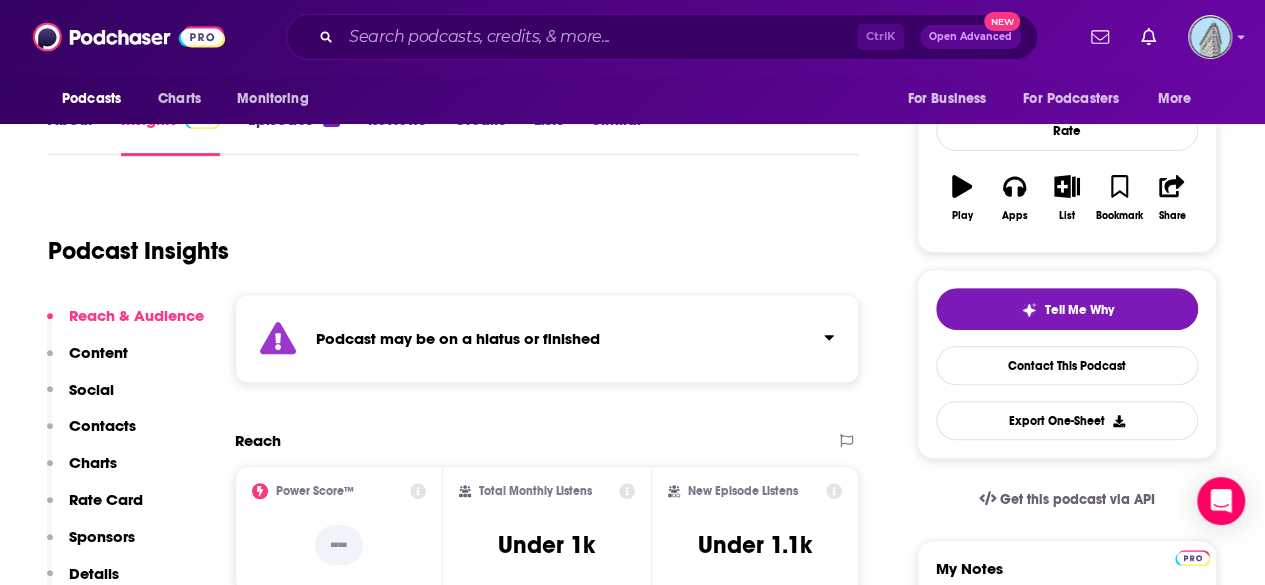 scroll, scrollTop: 280, scrollLeft: 0, axis: vertical 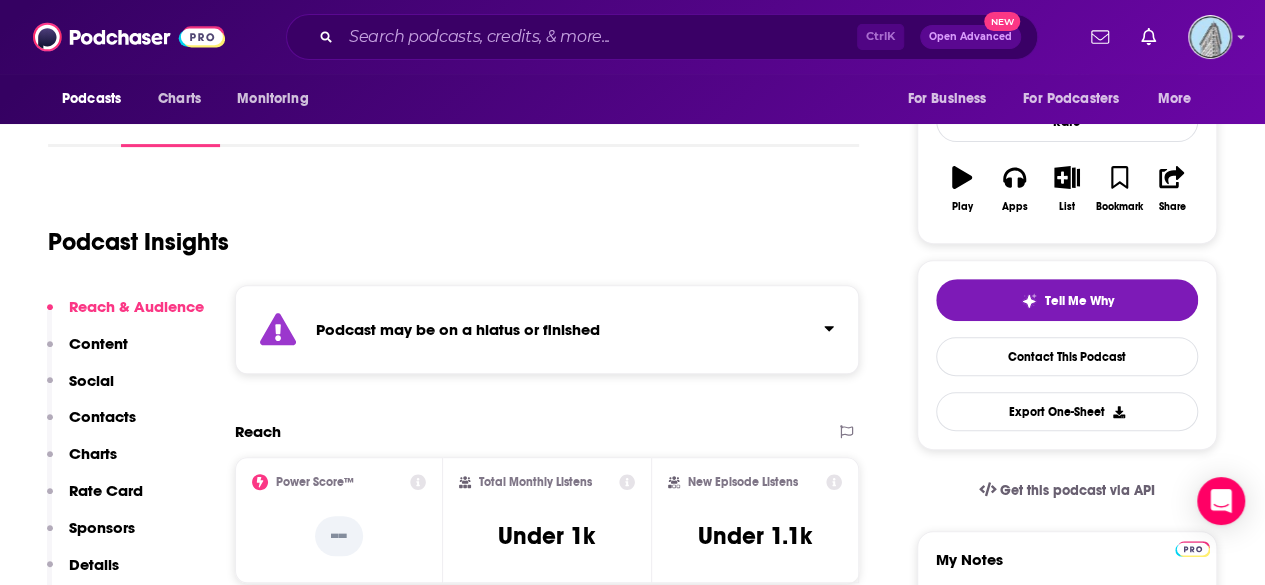 click on "Contacts" at bounding box center (102, 416) 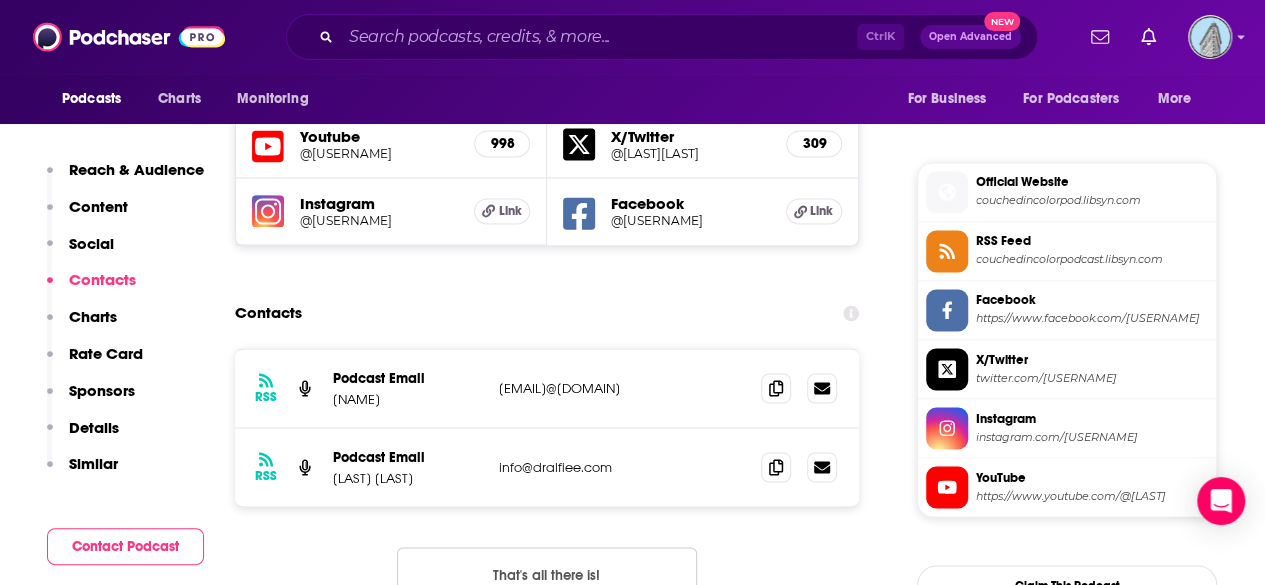 scroll, scrollTop: 1573, scrollLeft: 0, axis: vertical 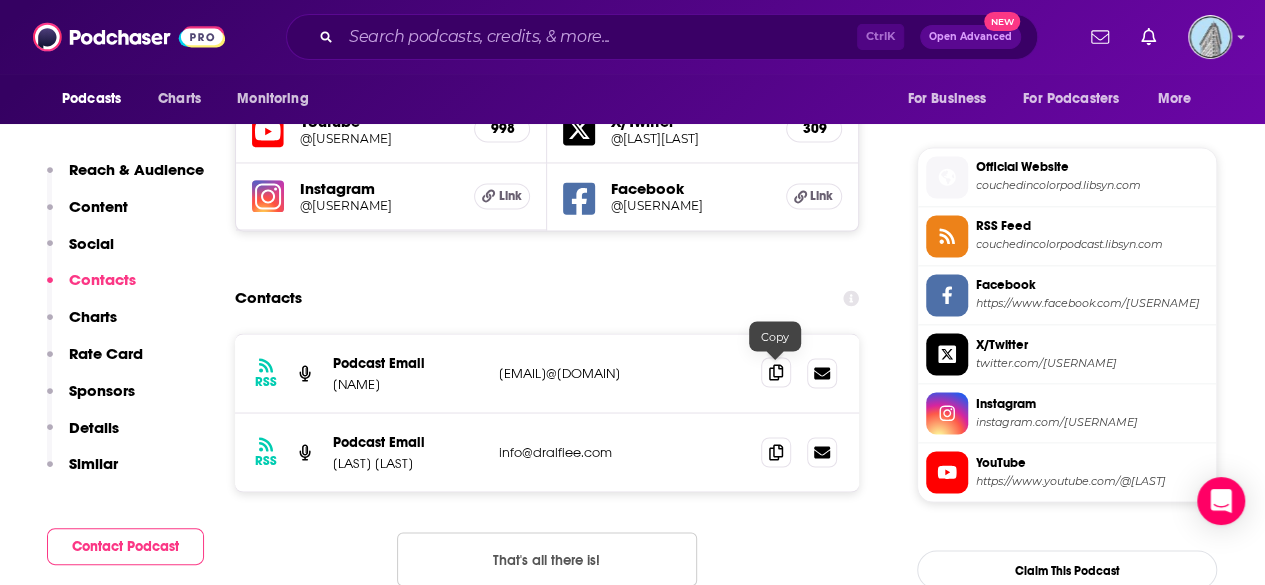 click 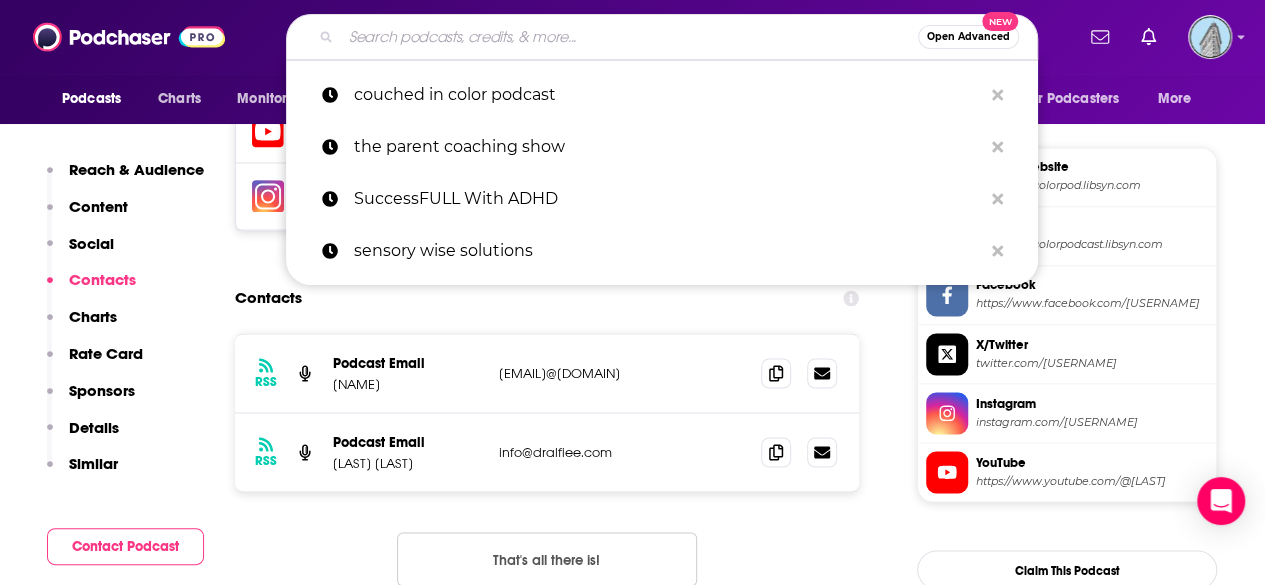 click at bounding box center (629, 37) 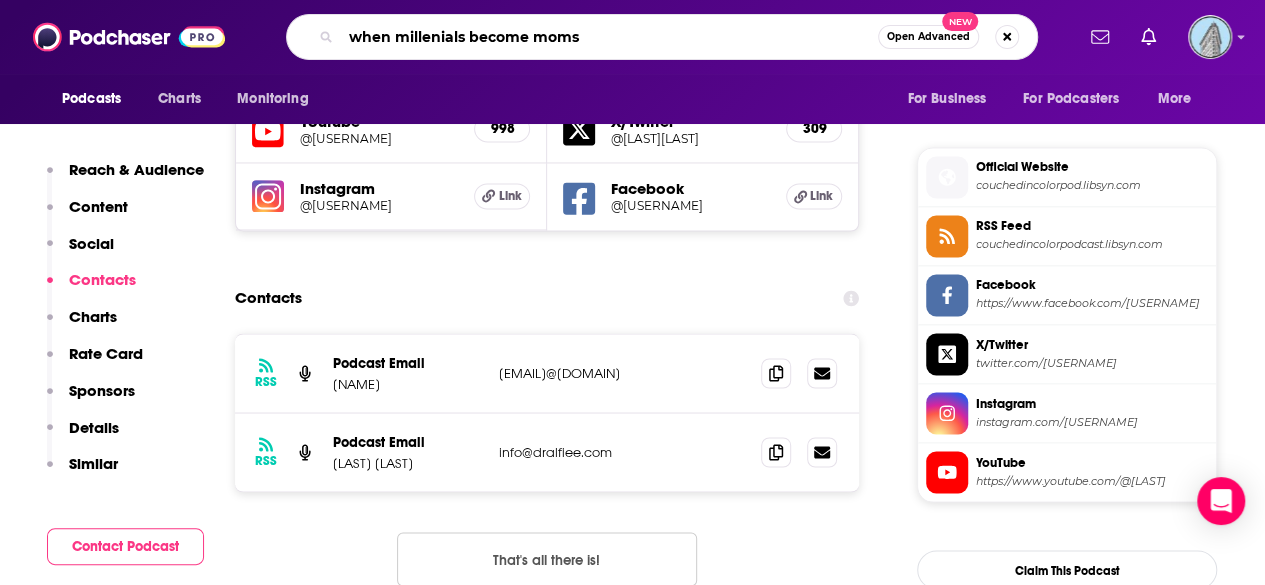 click on "when millenials become moms" at bounding box center (609, 37) 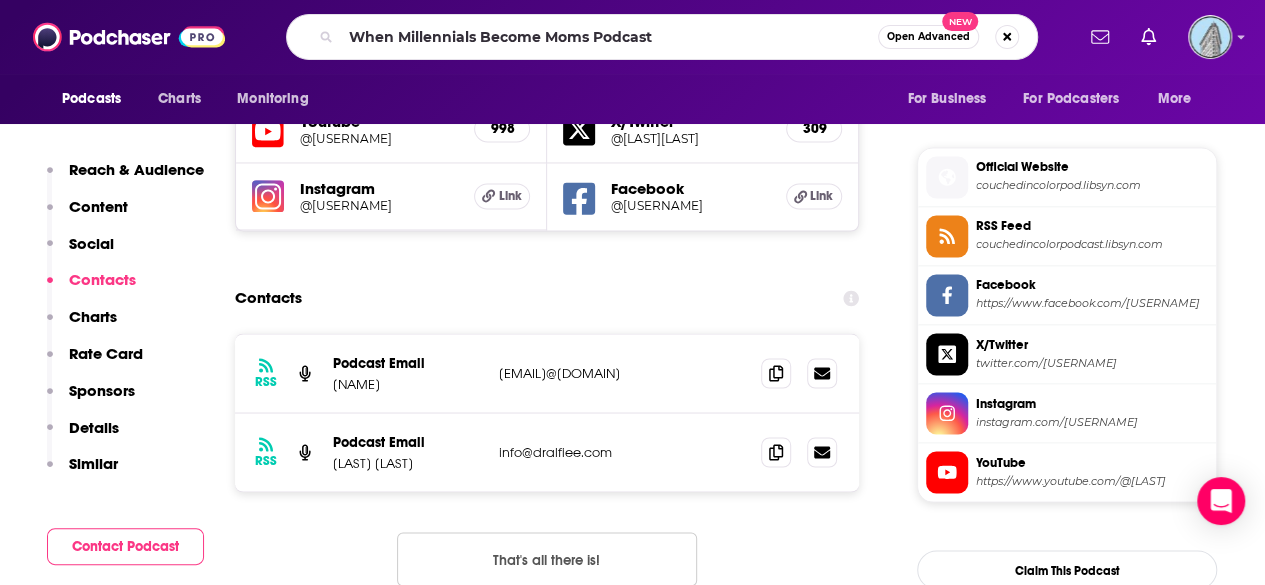 scroll, scrollTop: 0, scrollLeft: 0, axis: both 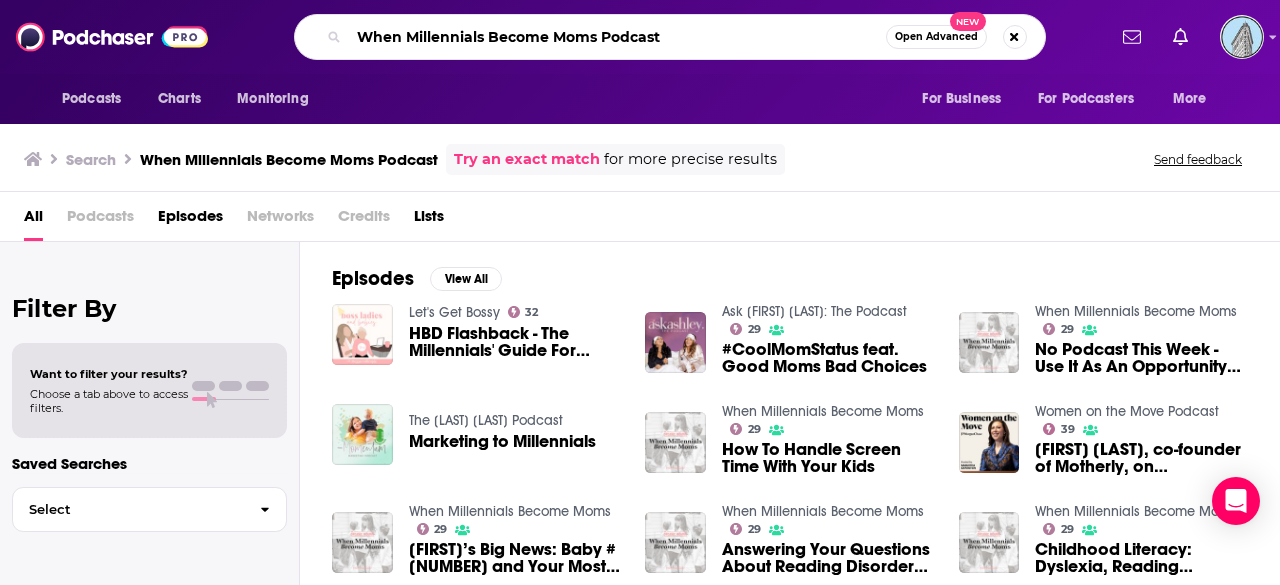click on "When Millennials Become Moms Podcast" at bounding box center [617, 37] 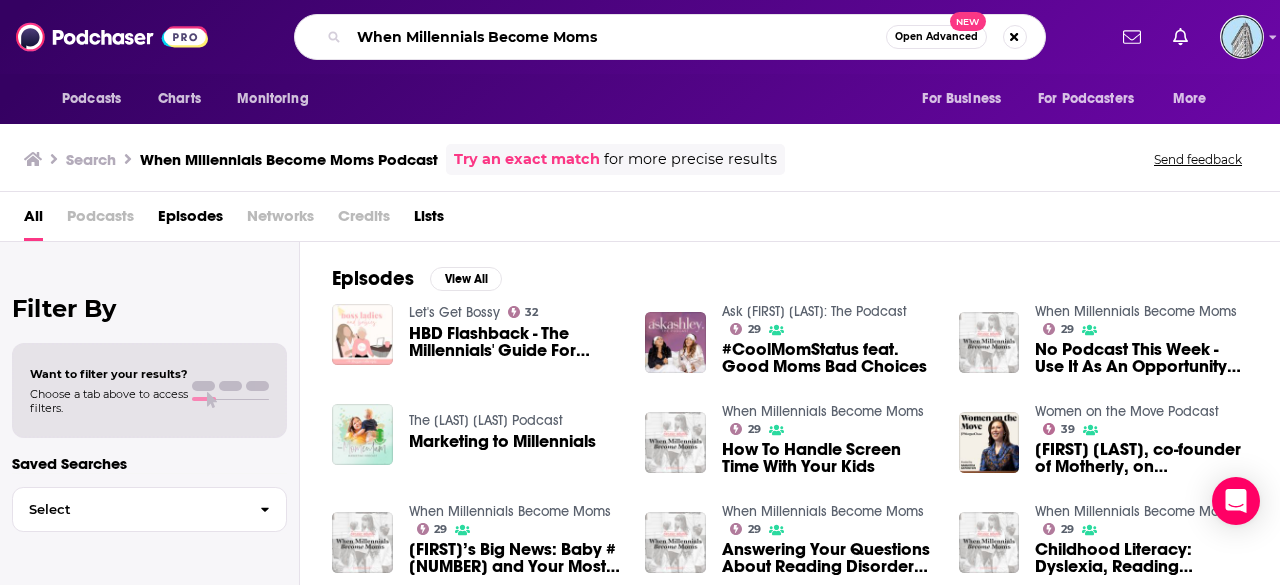 type on "When Millennials Become Moms" 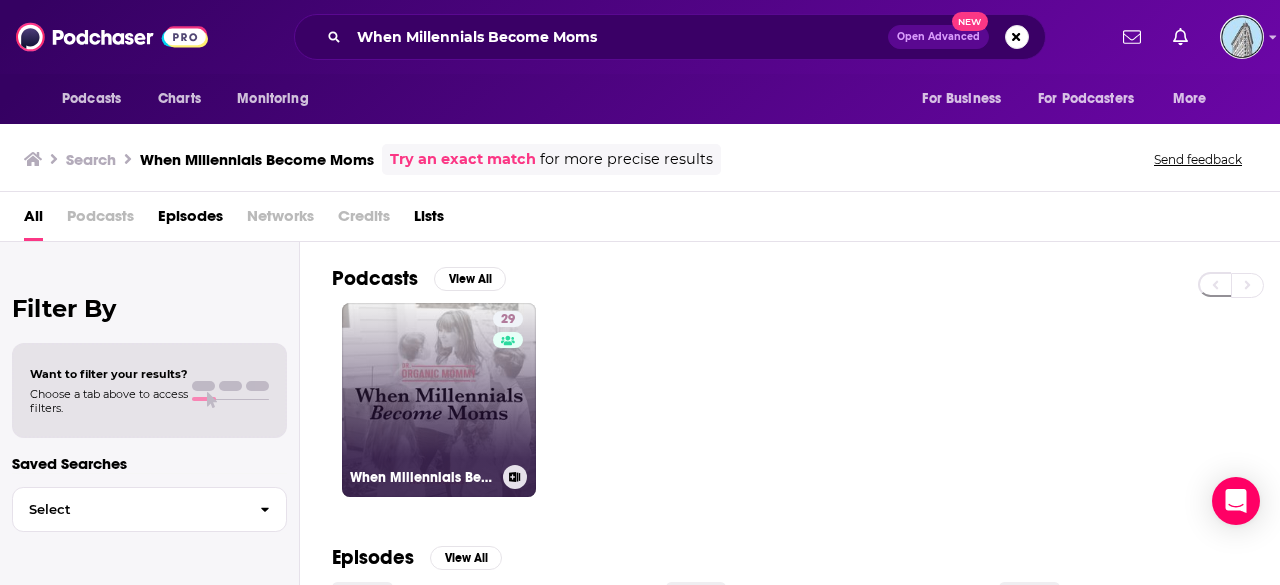 click on "[AGE] When Millennials Become Moms" at bounding box center [439, 400] 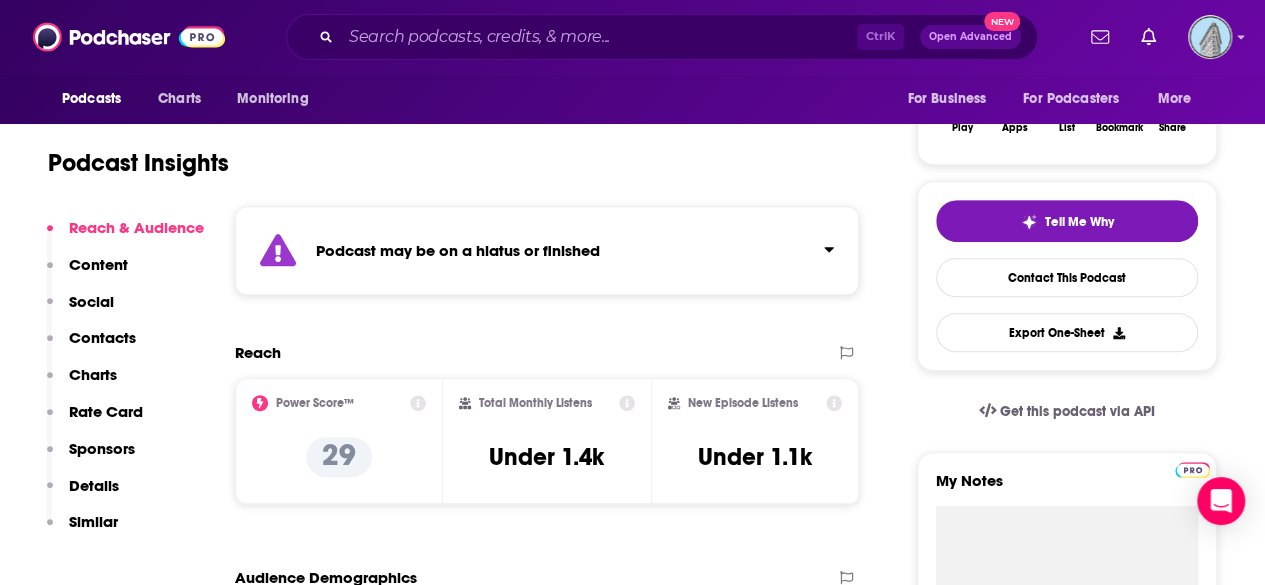 scroll, scrollTop: 360, scrollLeft: 0, axis: vertical 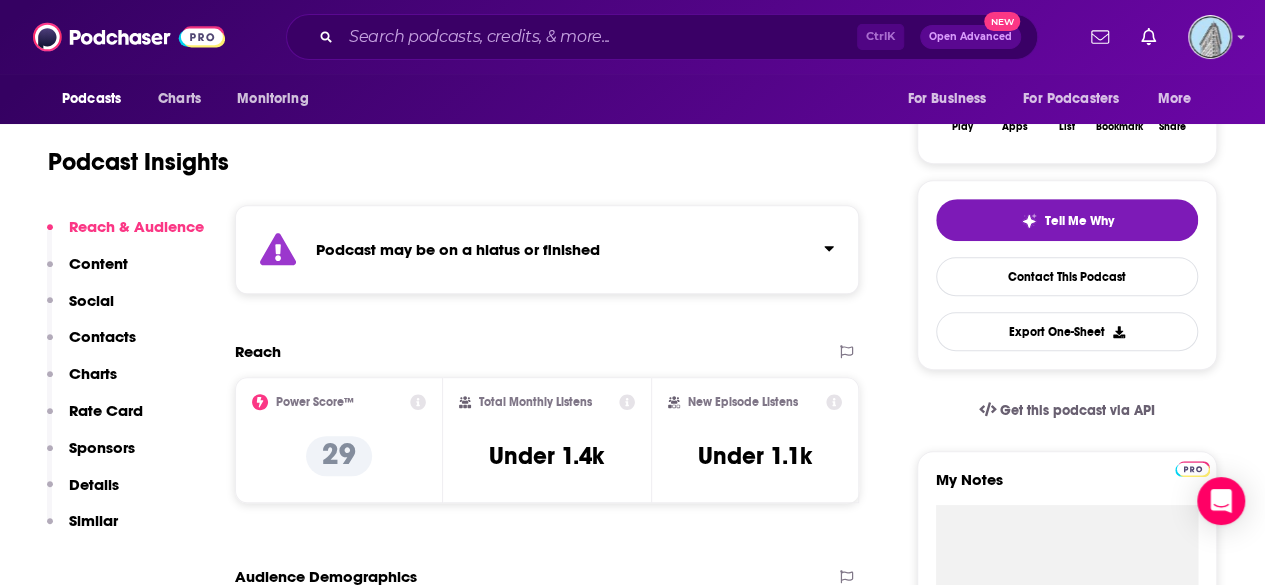 click 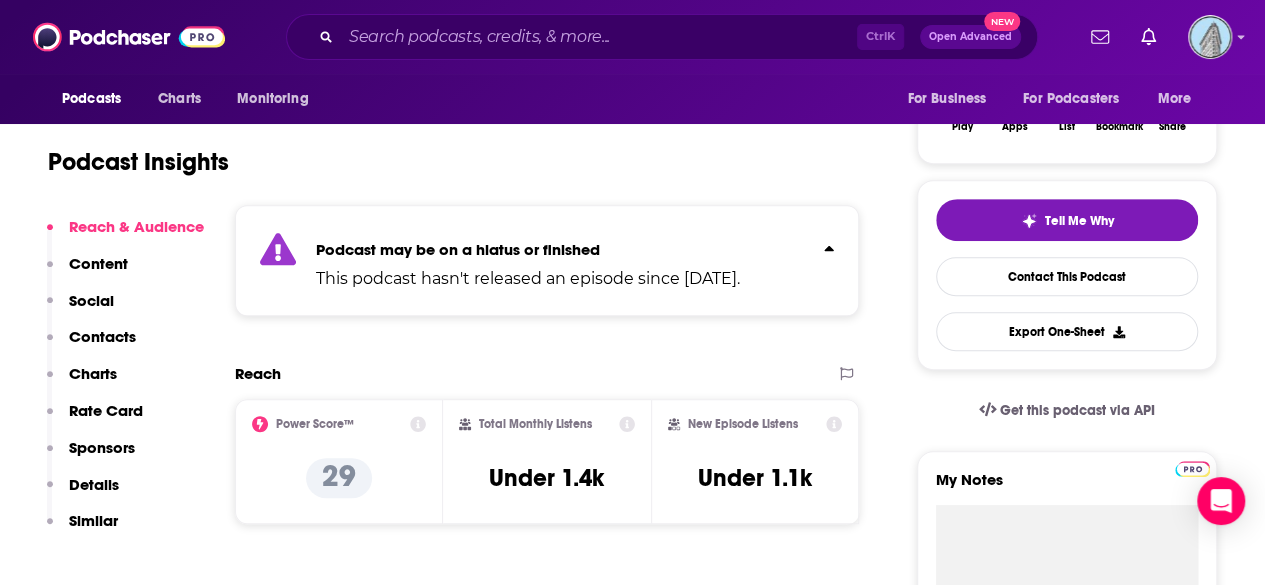 click 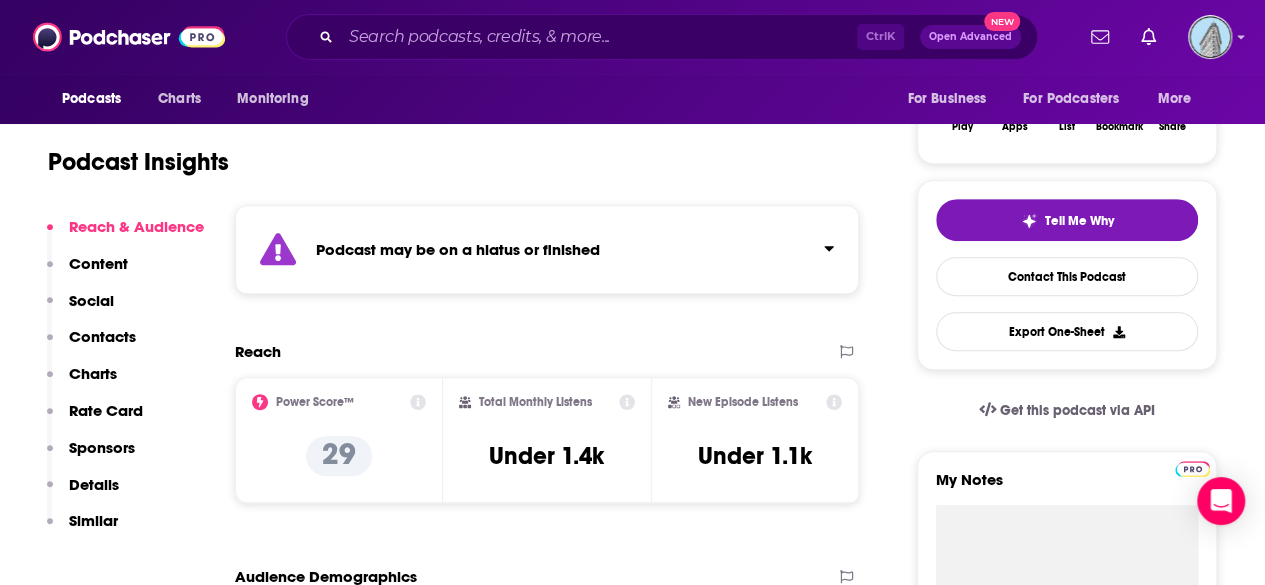 click on "Contacts" at bounding box center (102, 336) 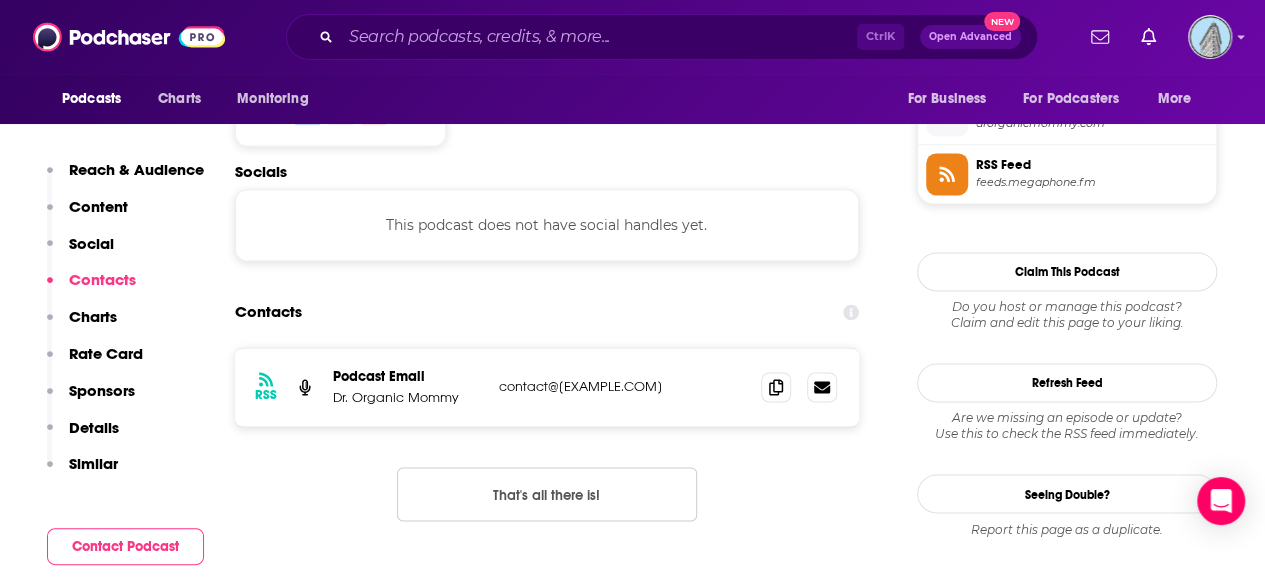 scroll, scrollTop: 1466, scrollLeft: 0, axis: vertical 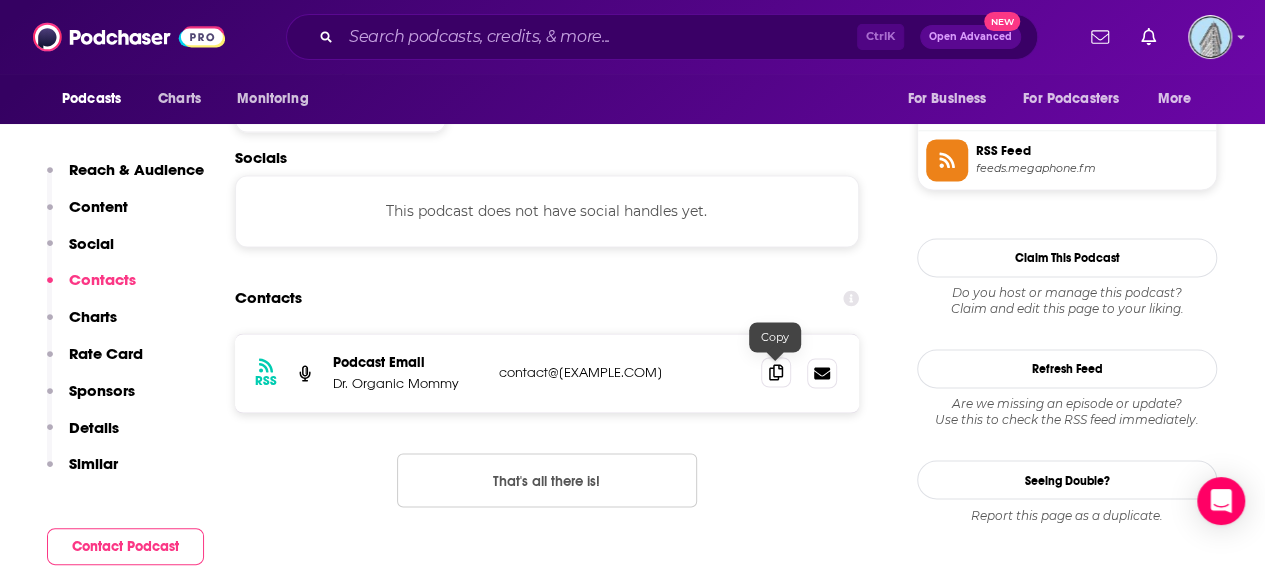 click 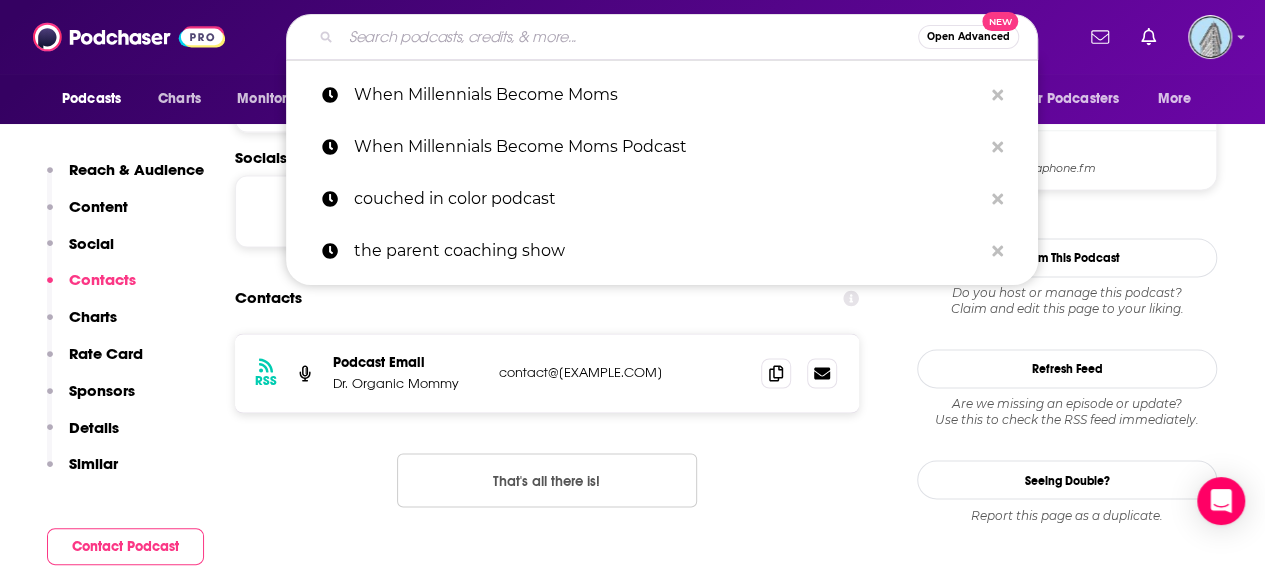click at bounding box center [629, 37] 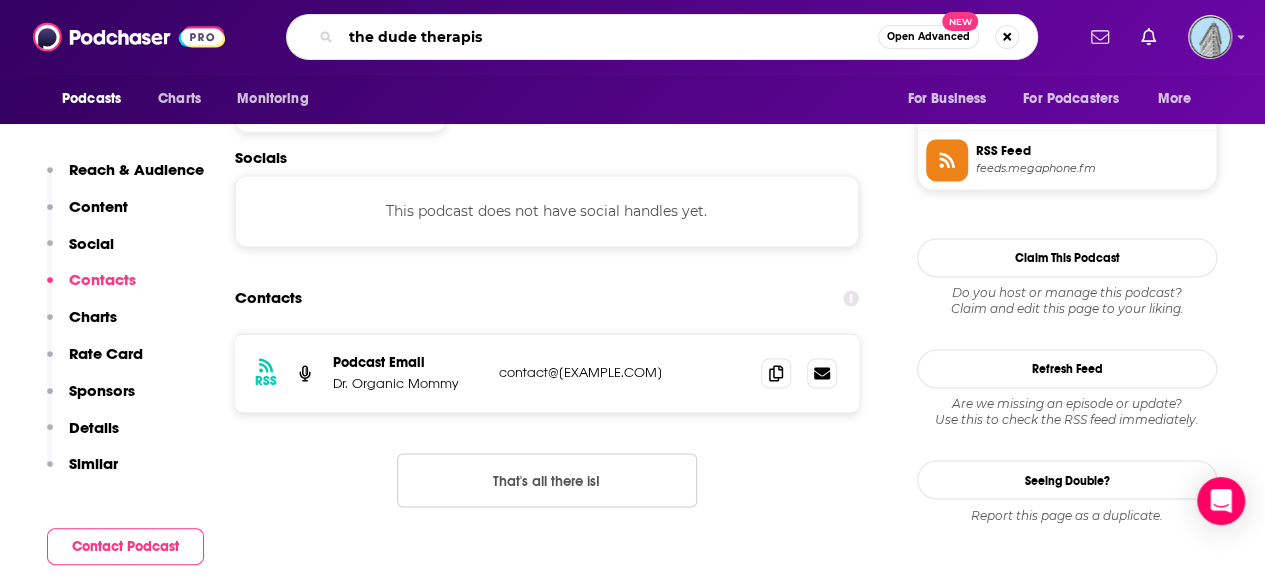 type on "the dude therapist" 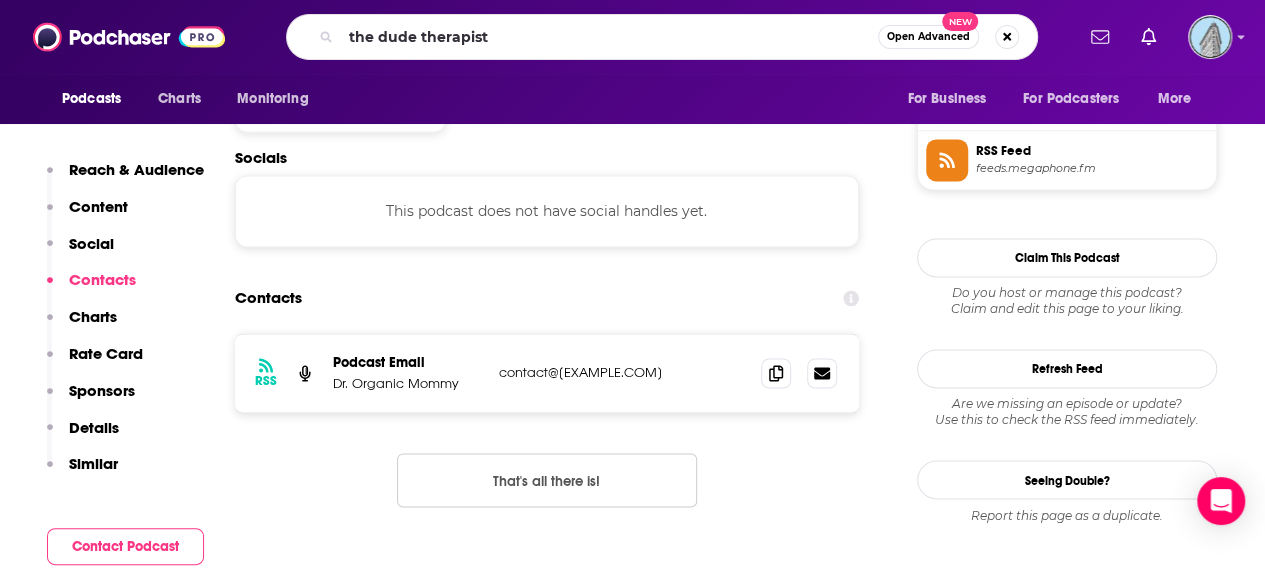 scroll, scrollTop: 0, scrollLeft: 0, axis: both 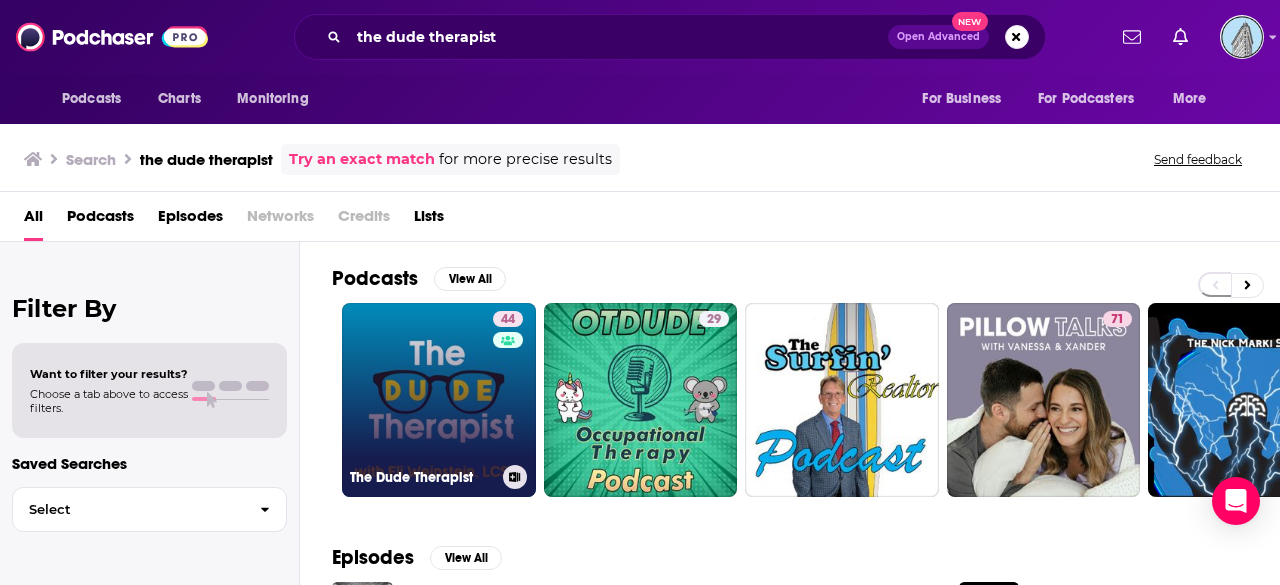 click on "44 The Dude Therapist" at bounding box center (439, 400) 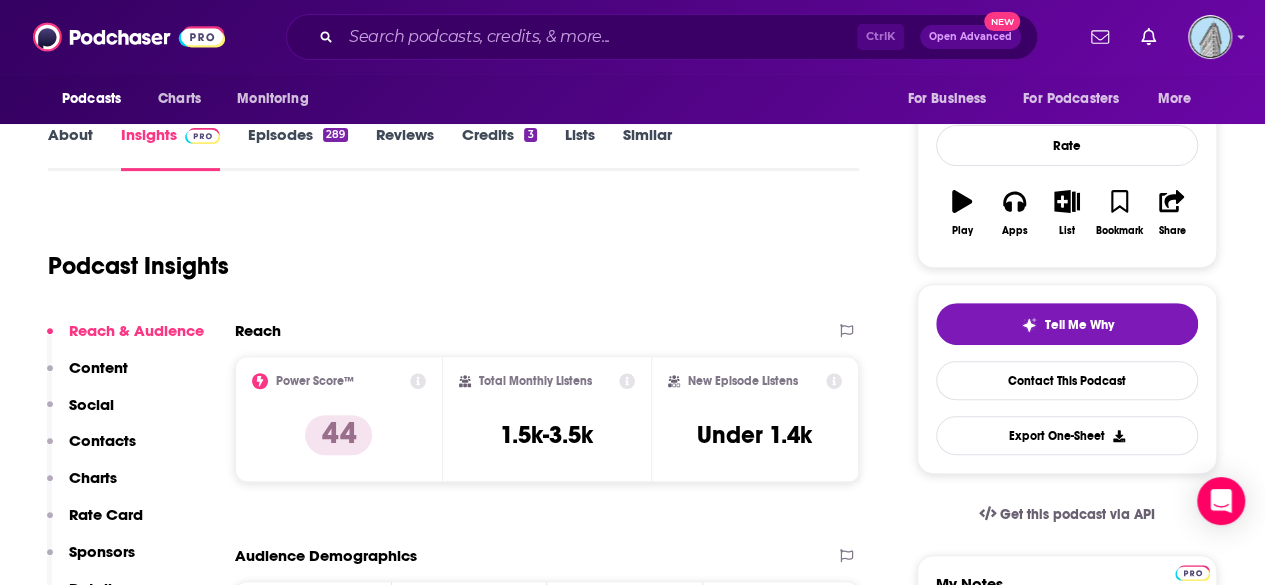 scroll, scrollTop: 266, scrollLeft: 0, axis: vertical 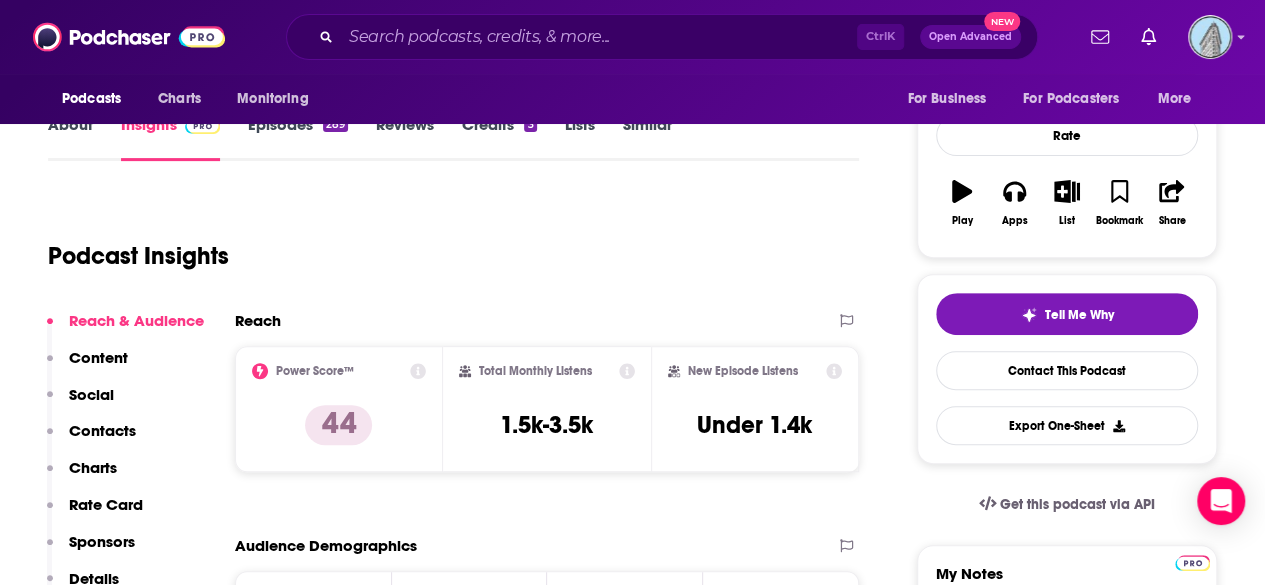 click on "Contacts" at bounding box center [102, 430] 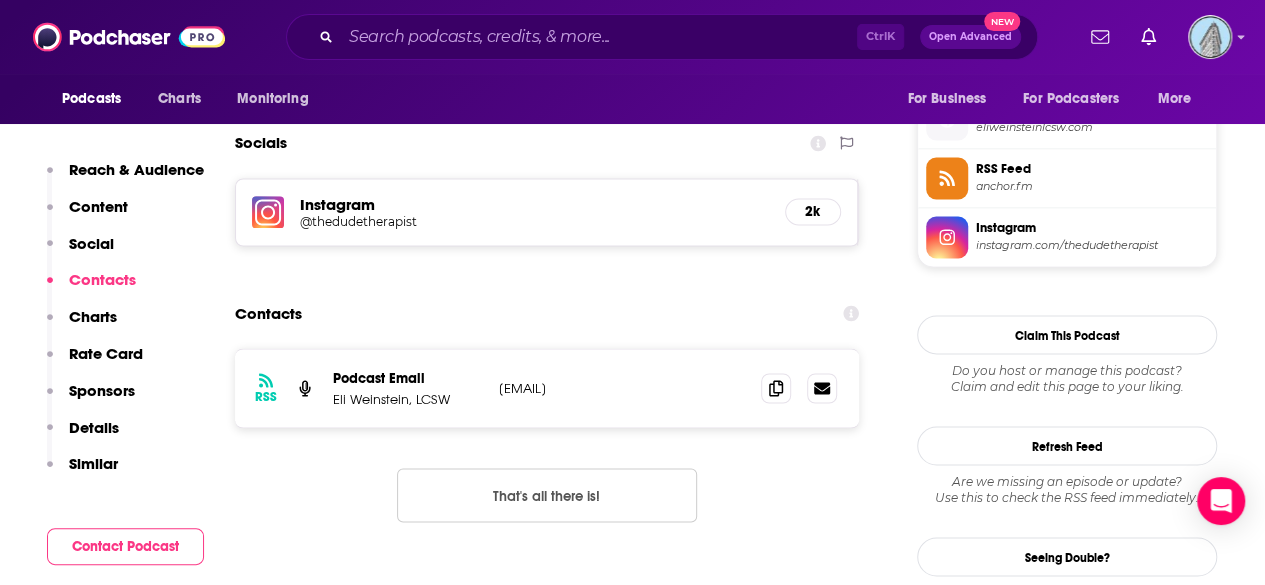 scroll, scrollTop: 1624, scrollLeft: 0, axis: vertical 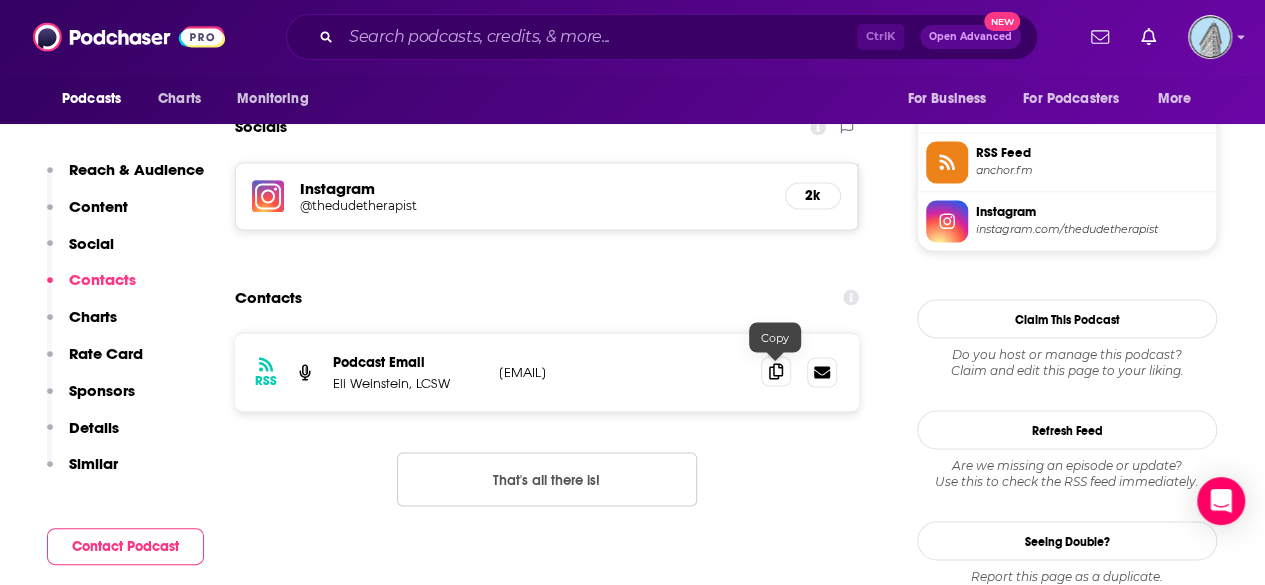 click 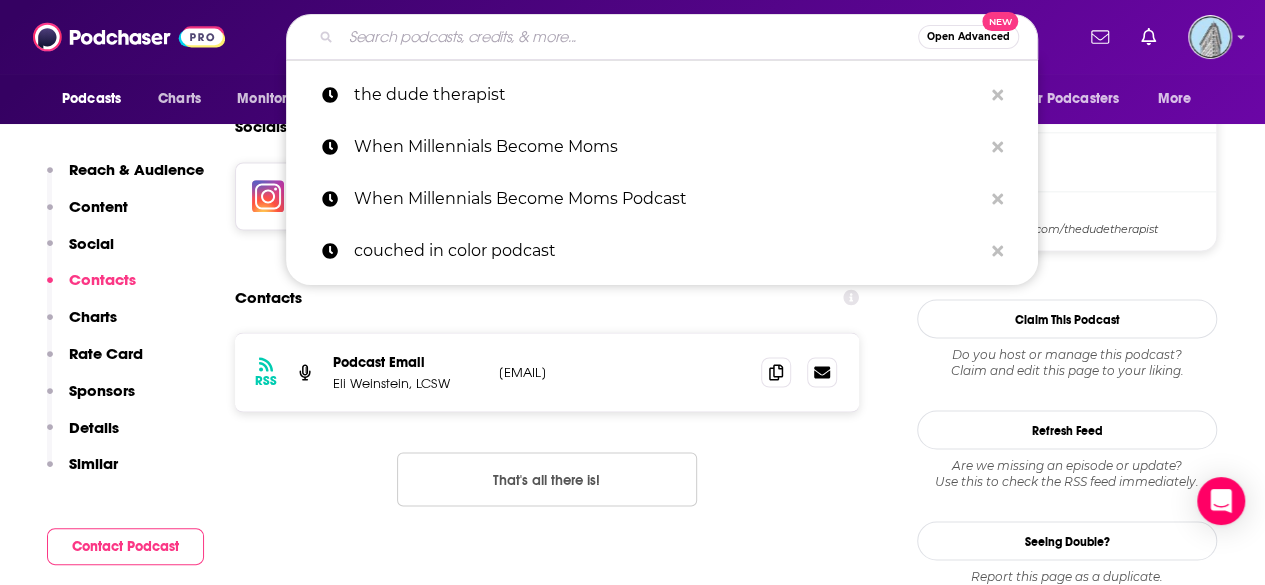 click at bounding box center [629, 37] 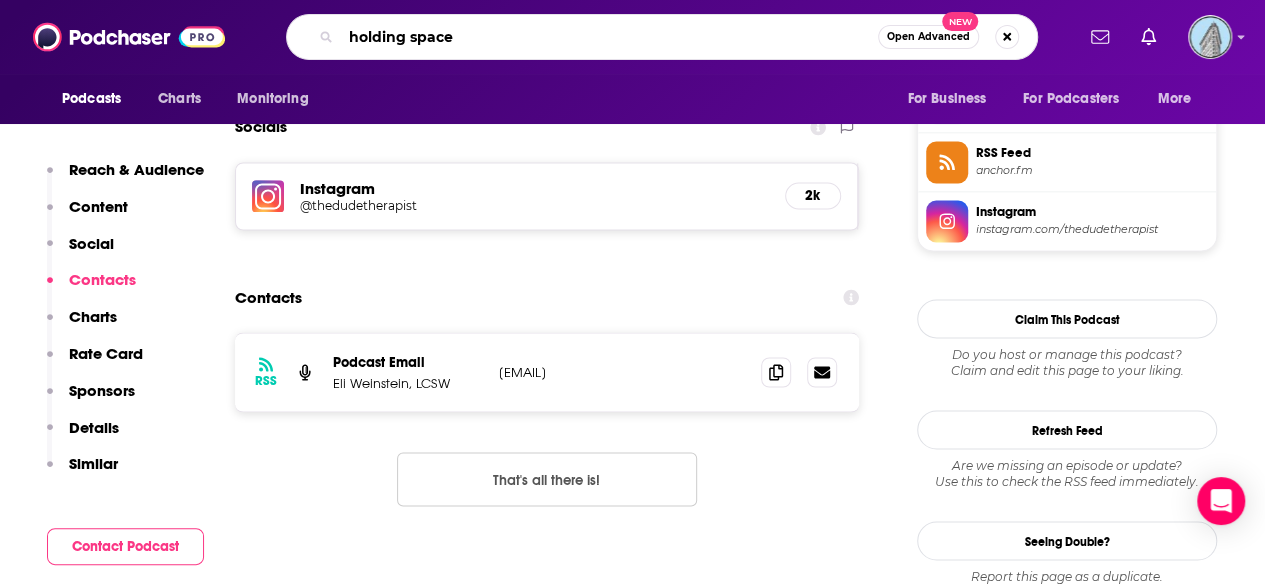 type on "holding space" 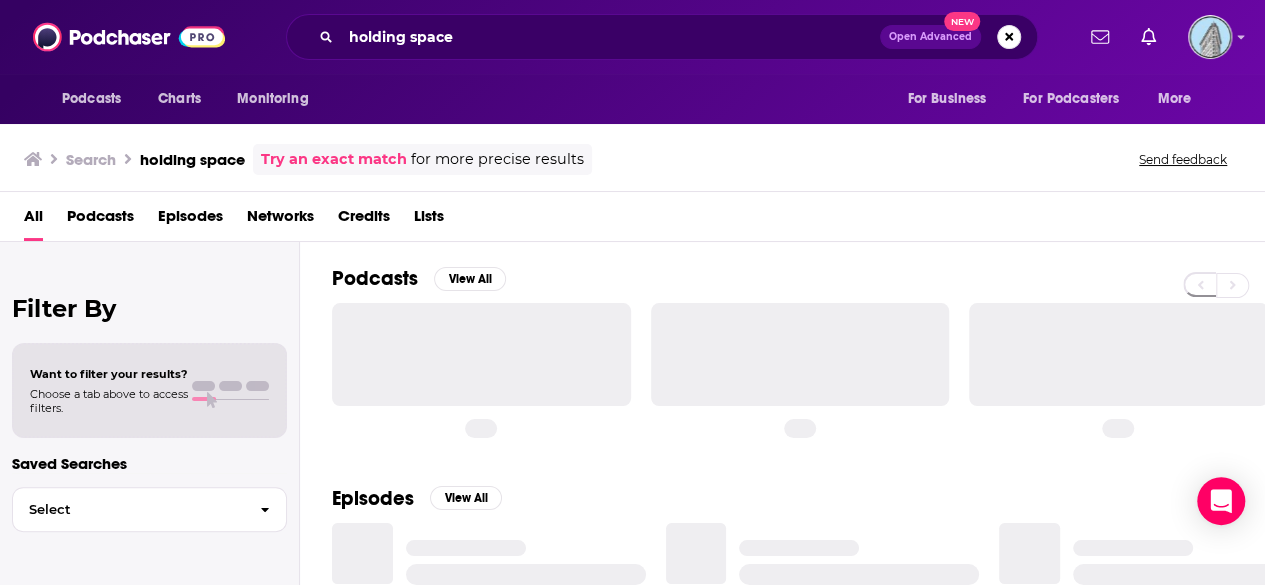 scroll, scrollTop: 0, scrollLeft: 0, axis: both 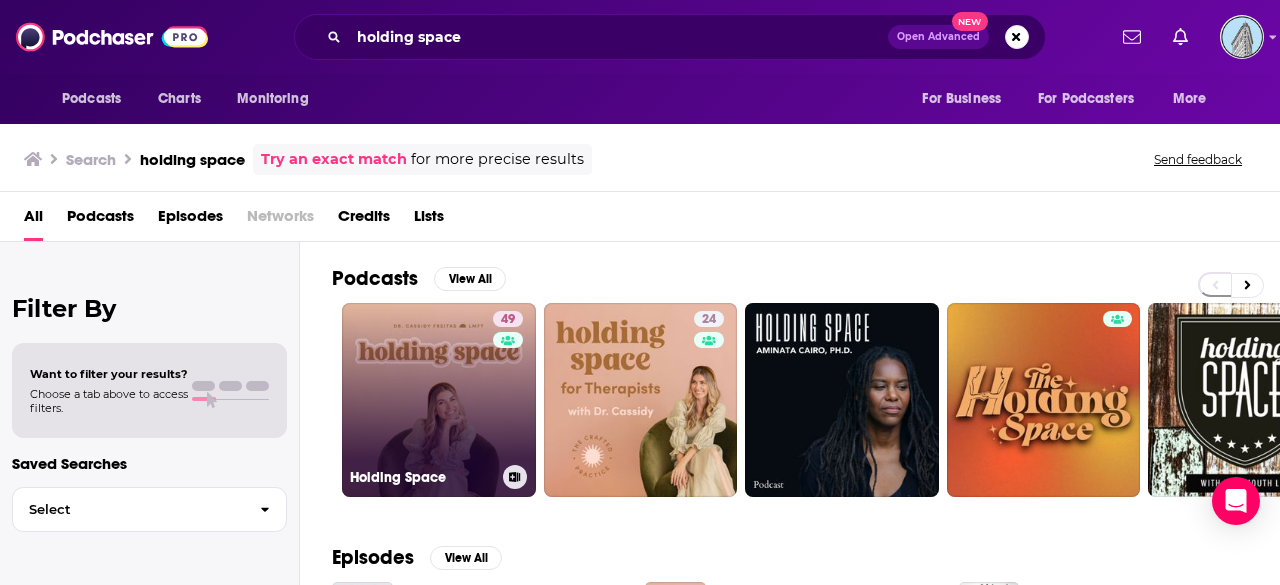 click on "49 Holding Space" at bounding box center (439, 400) 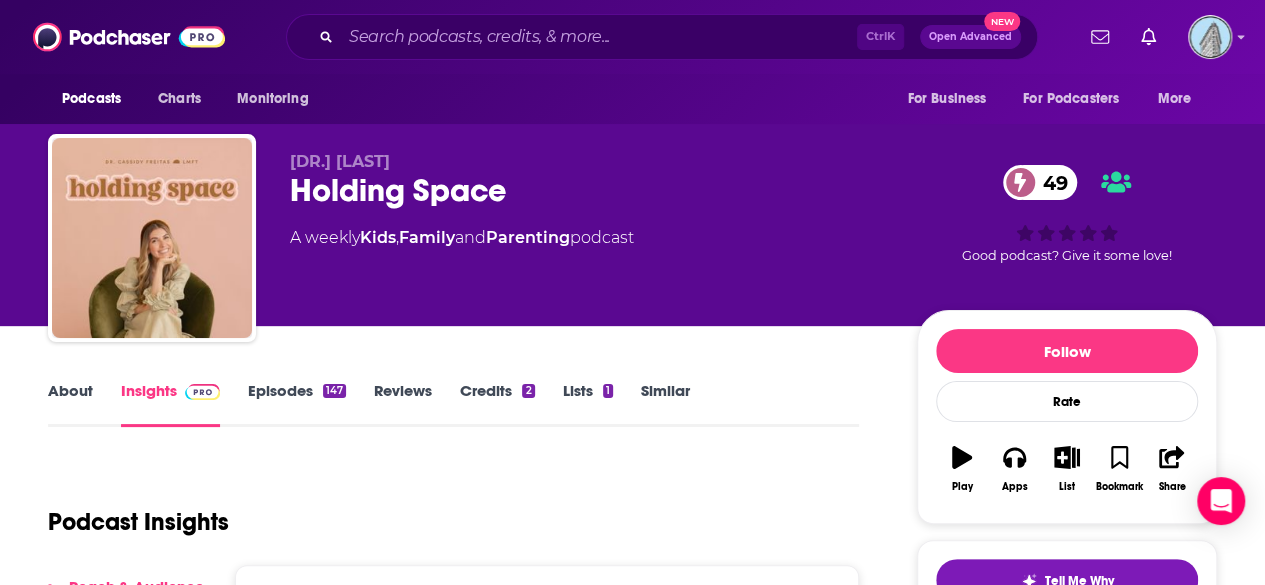 click on "Dr. [LAST] [FIRST] Holding Space [NUMBER] A weekly Kids , Family and Parenting podcast [NUMBER] Good podcast? Give it some love!" at bounding box center [632, 242] 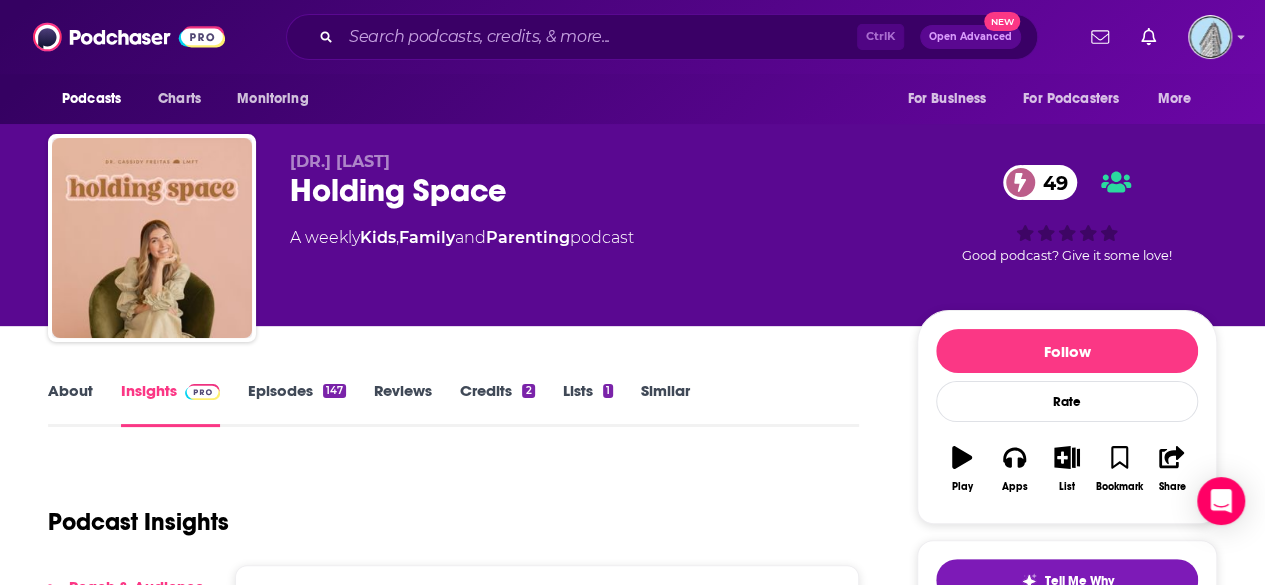 drag, startPoint x: 280, startPoint y: 160, endPoint x: 450, endPoint y: 163, distance: 170.02647 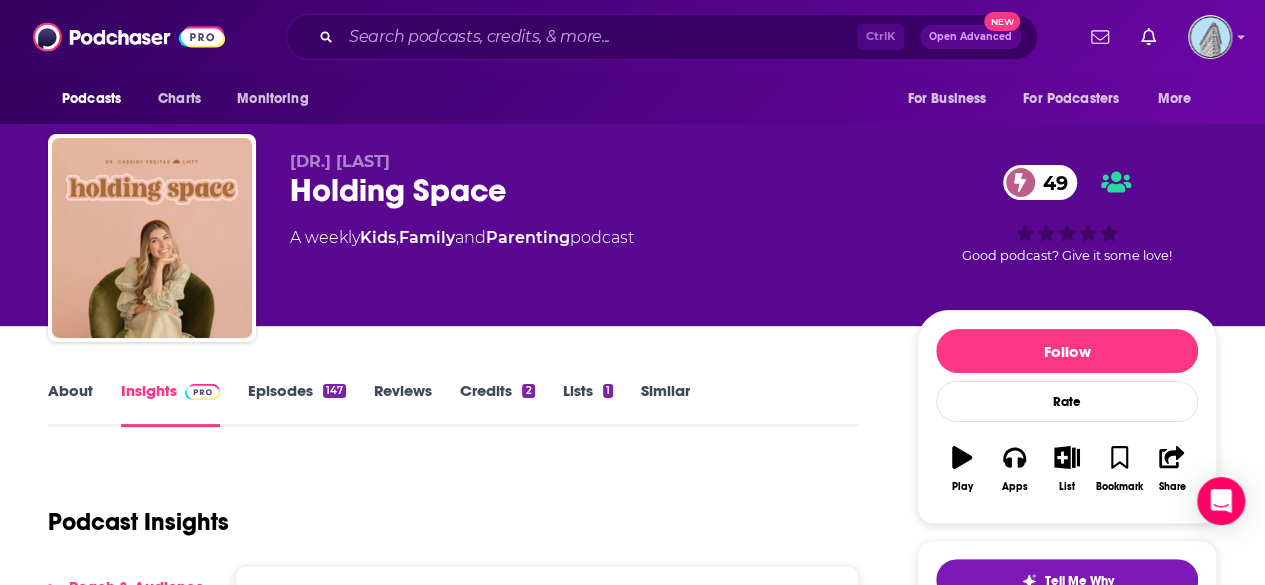 click on "Dr. [LAST] [FIRST] Holding Space [NUMBER] A weekly Kids , Family and Parenting podcast [NUMBER] Good podcast? Give it some love!" at bounding box center (632, 242) 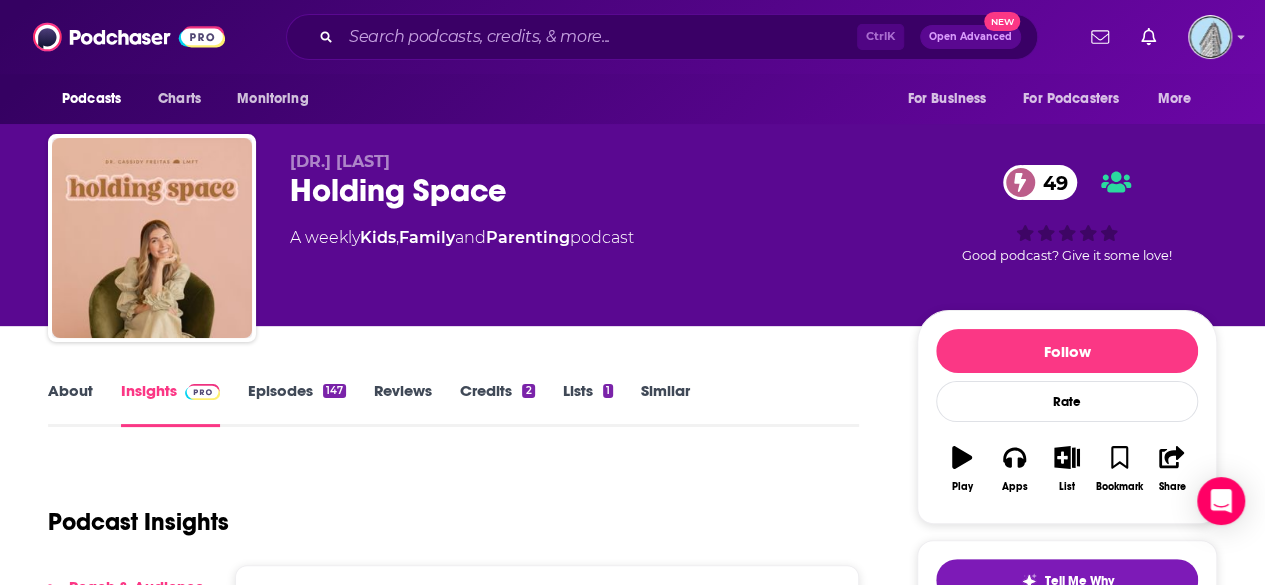 copy on "[DR.] [LAST]" 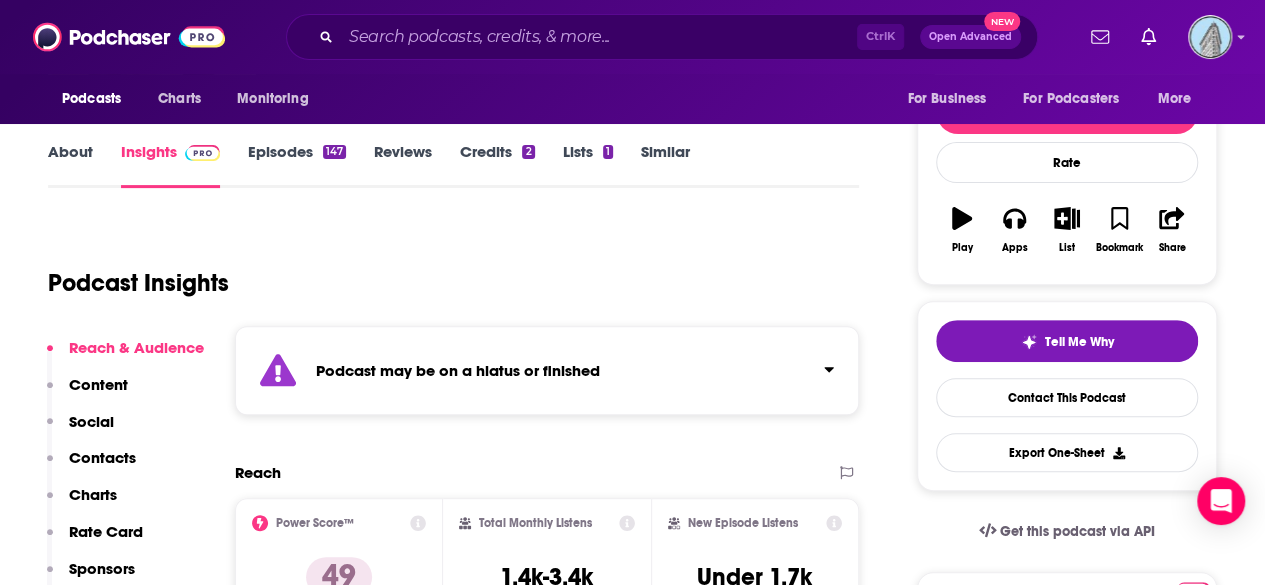 scroll, scrollTop: 240, scrollLeft: 0, axis: vertical 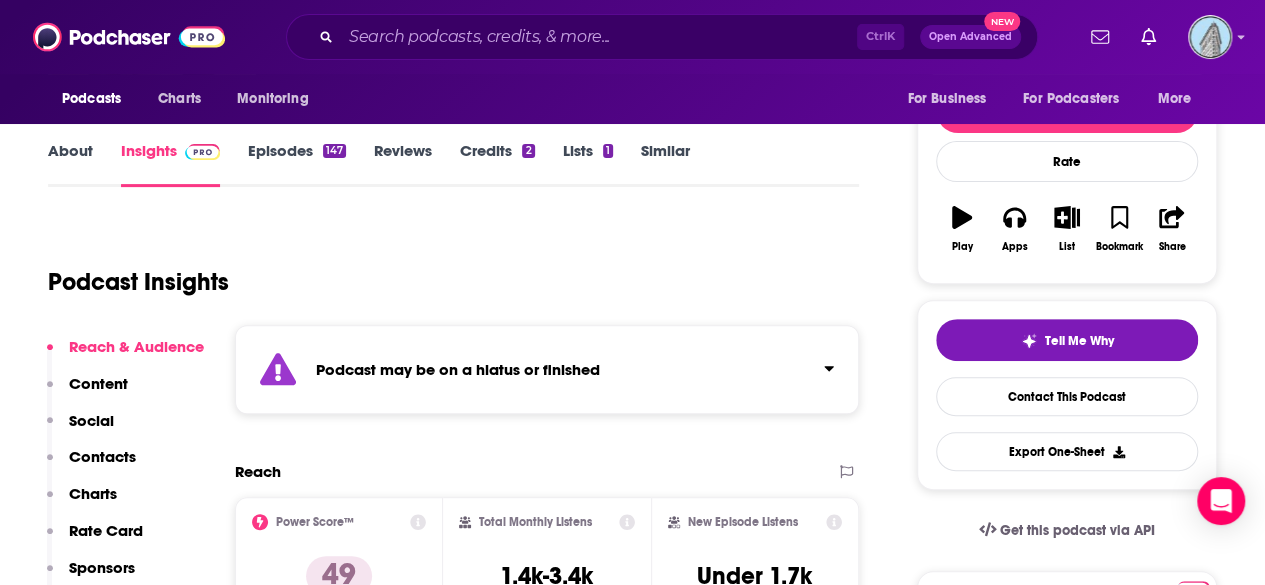 click on "Contacts" at bounding box center (102, 456) 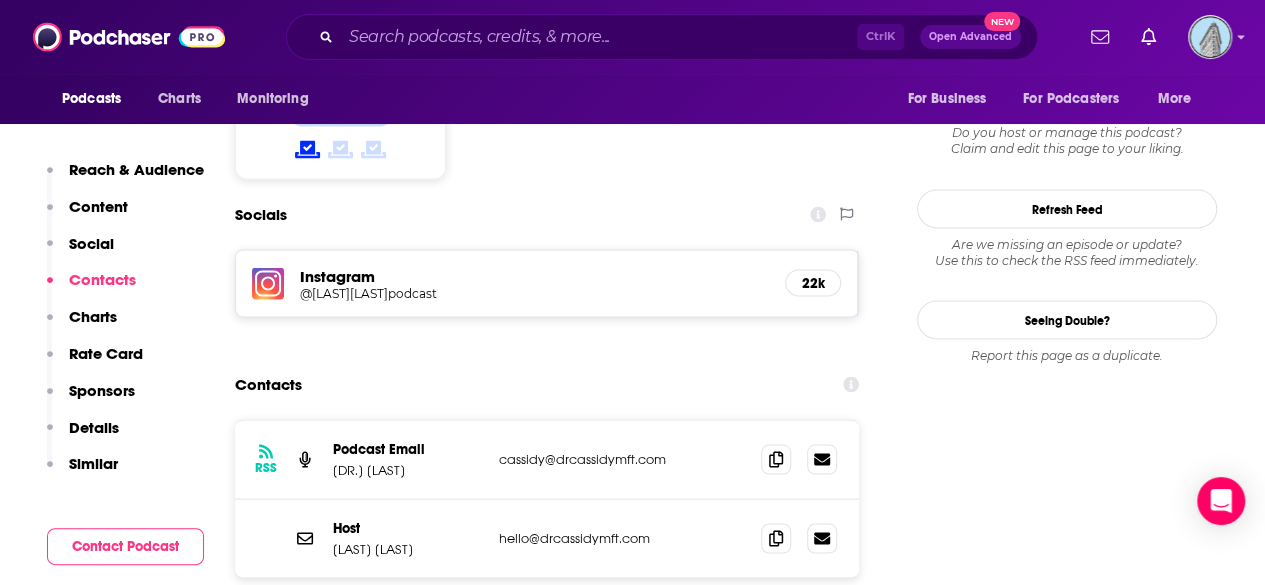scroll, scrollTop: 1771, scrollLeft: 0, axis: vertical 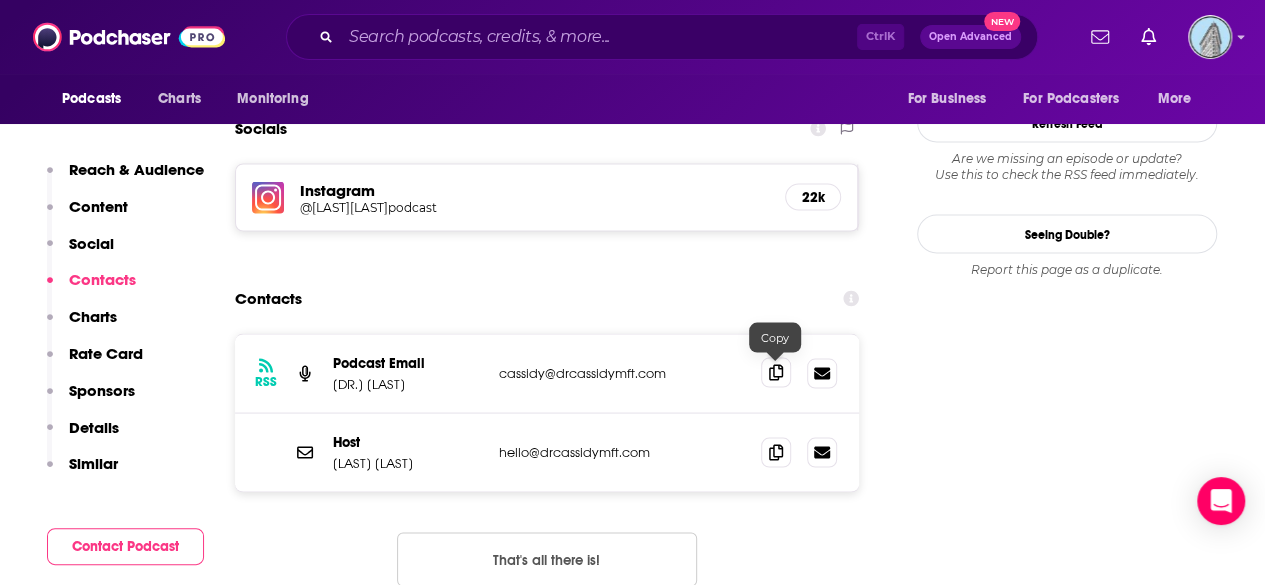 click 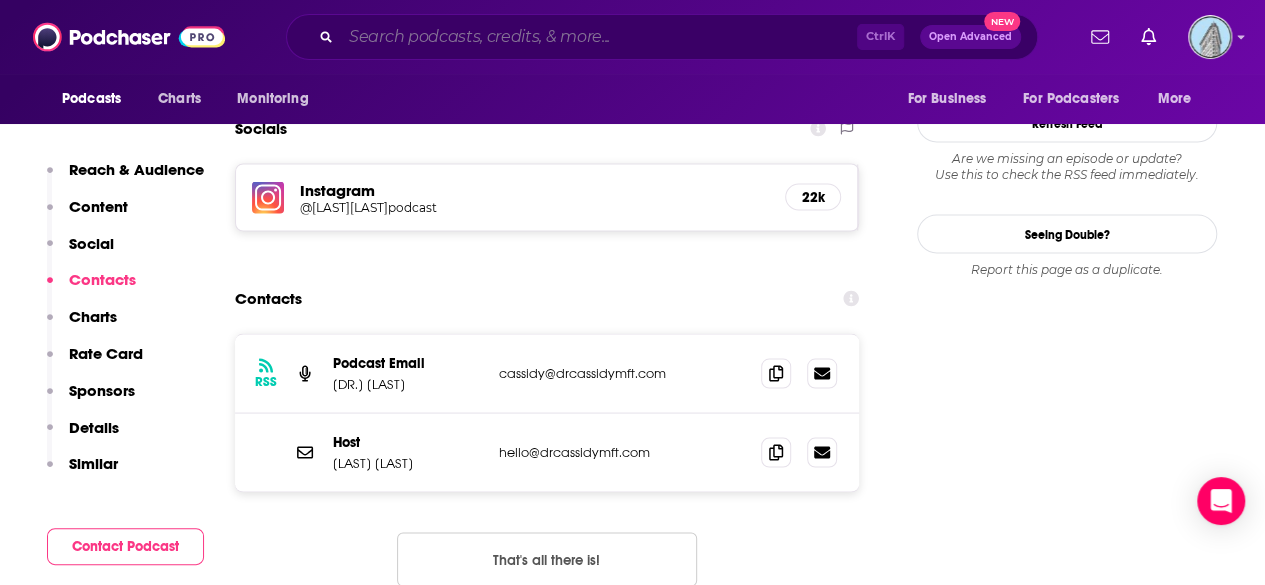 click at bounding box center (599, 37) 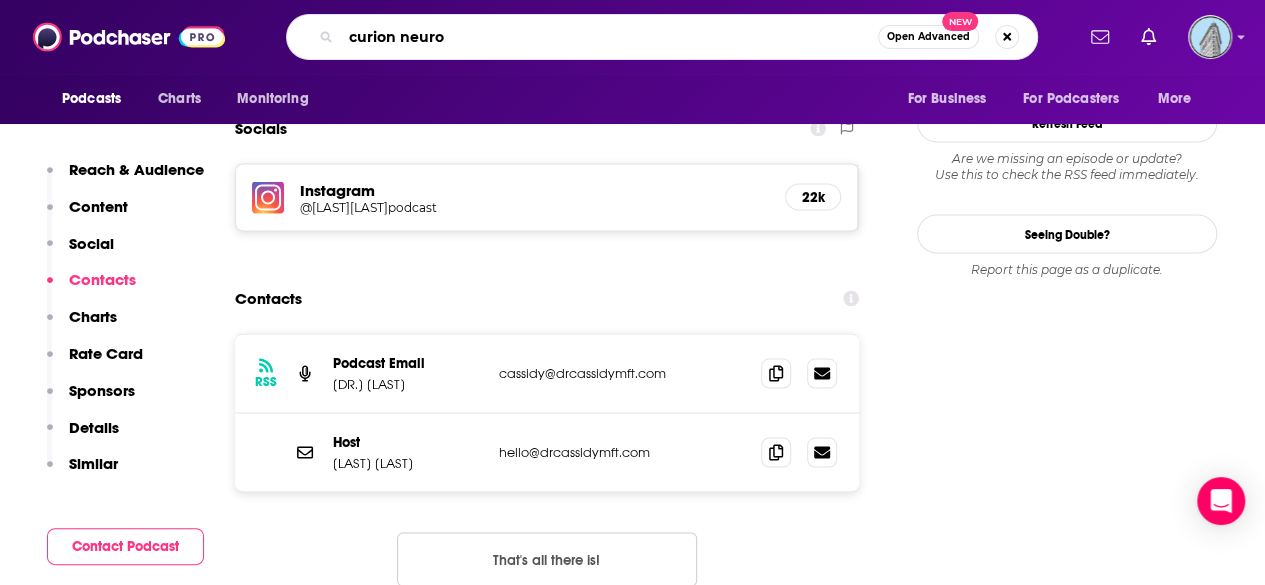 type on "curion neuron" 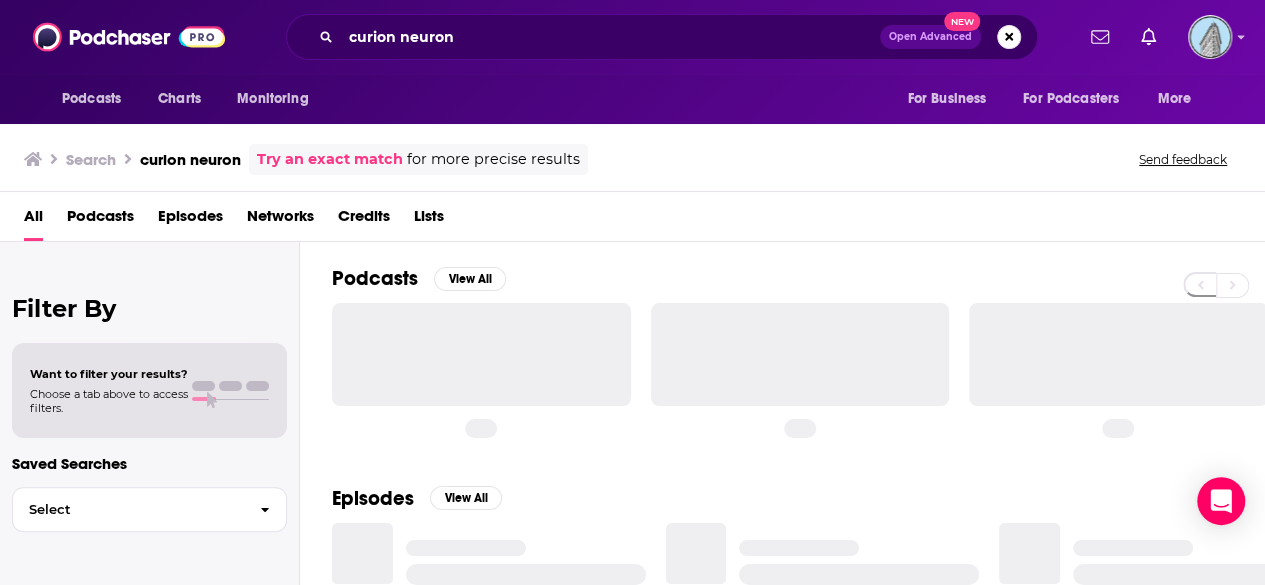 scroll, scrollTop: 0, scrollLeft: 0, axis: both 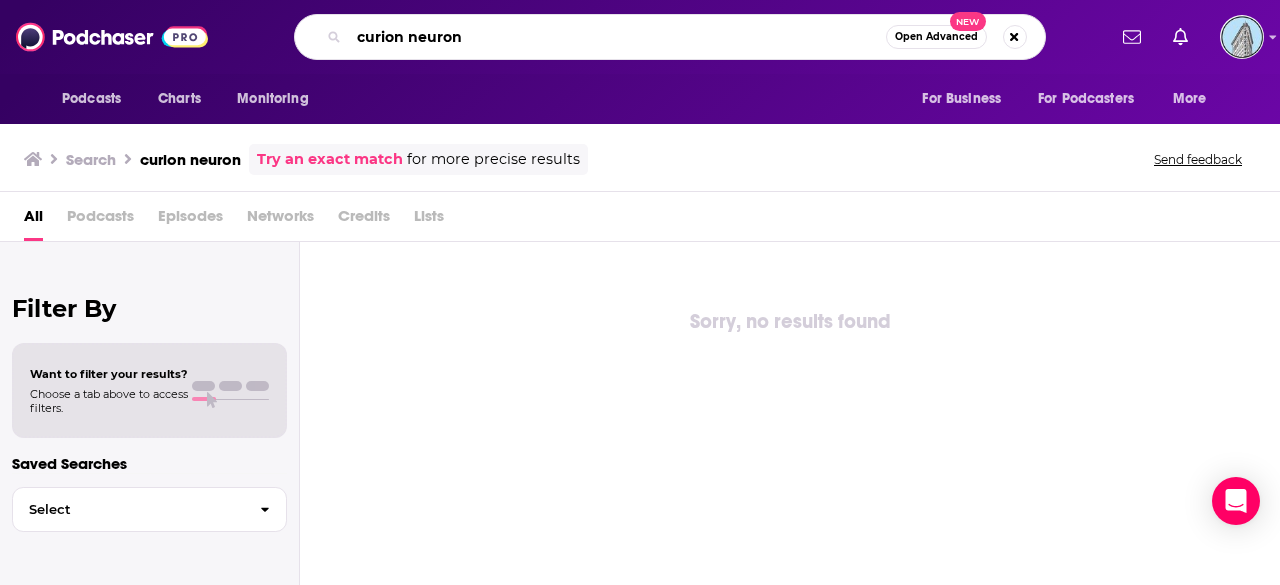 click on "curion neuron" at bounding box center (617, 37) 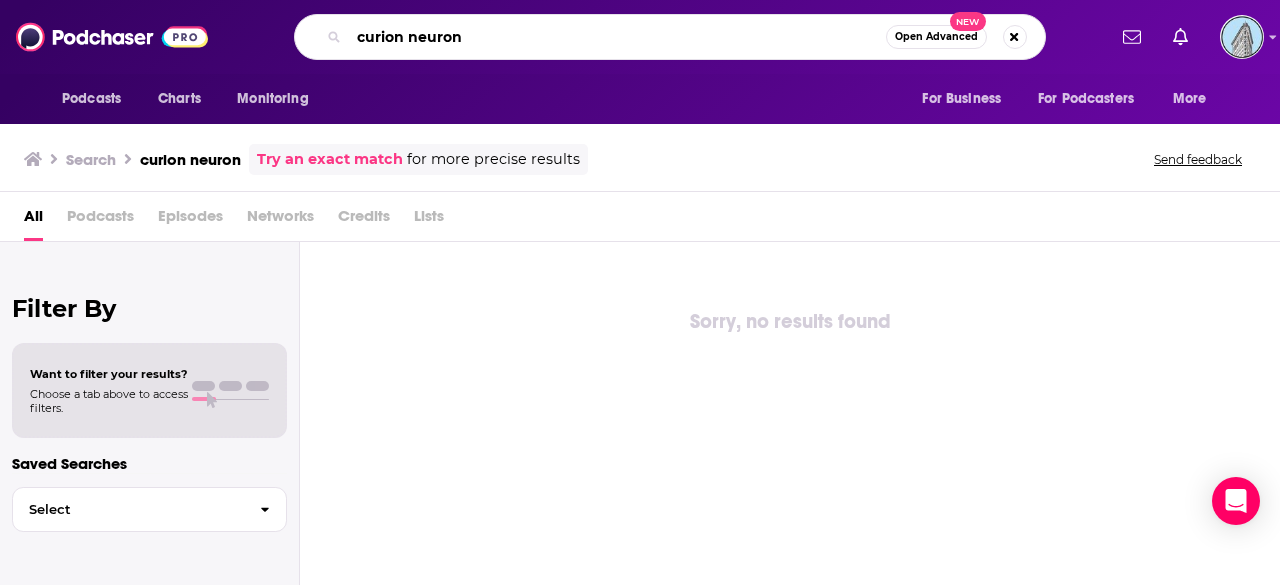 paste on "Curion Neuron" 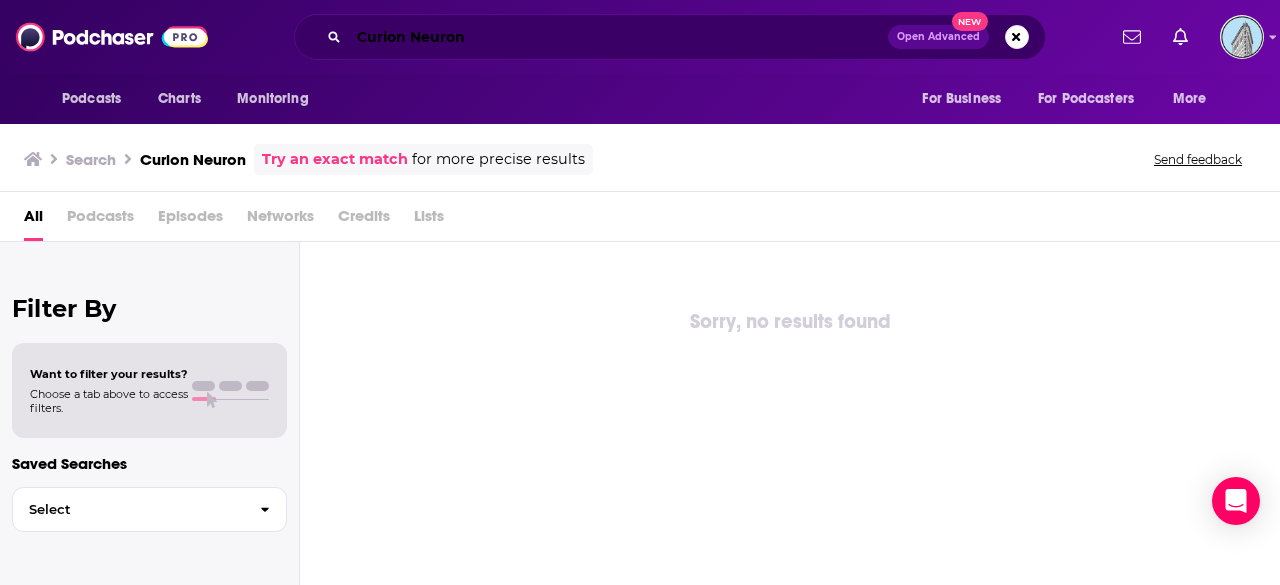 click on "Curion Neuron" at bounding box center (618, 37) 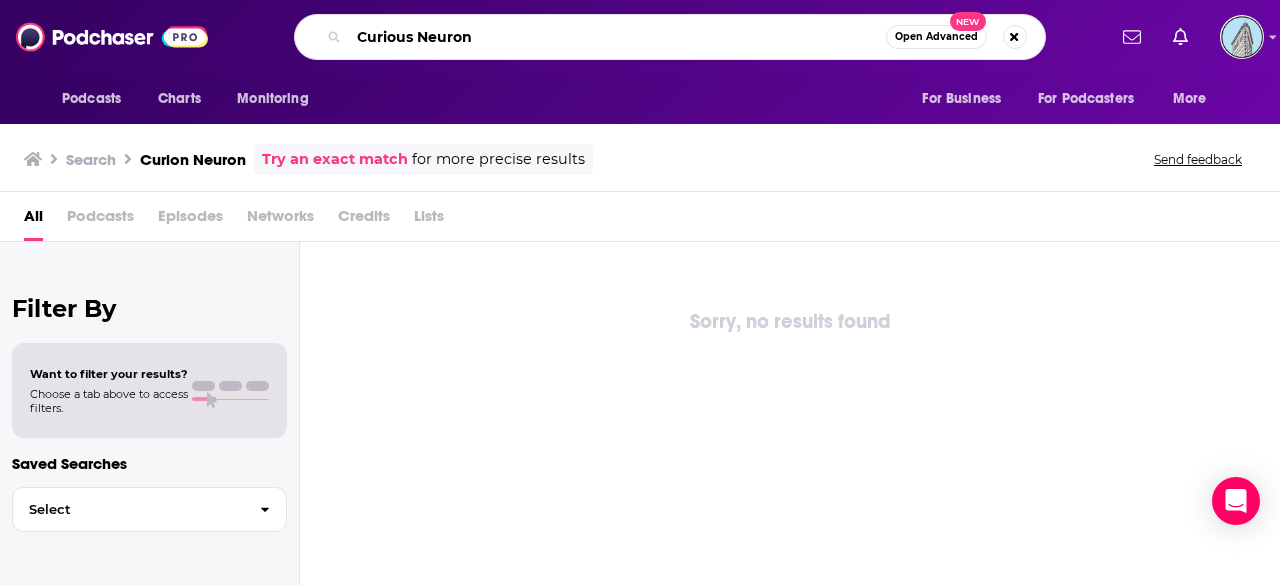 type on "Curious Neuron" 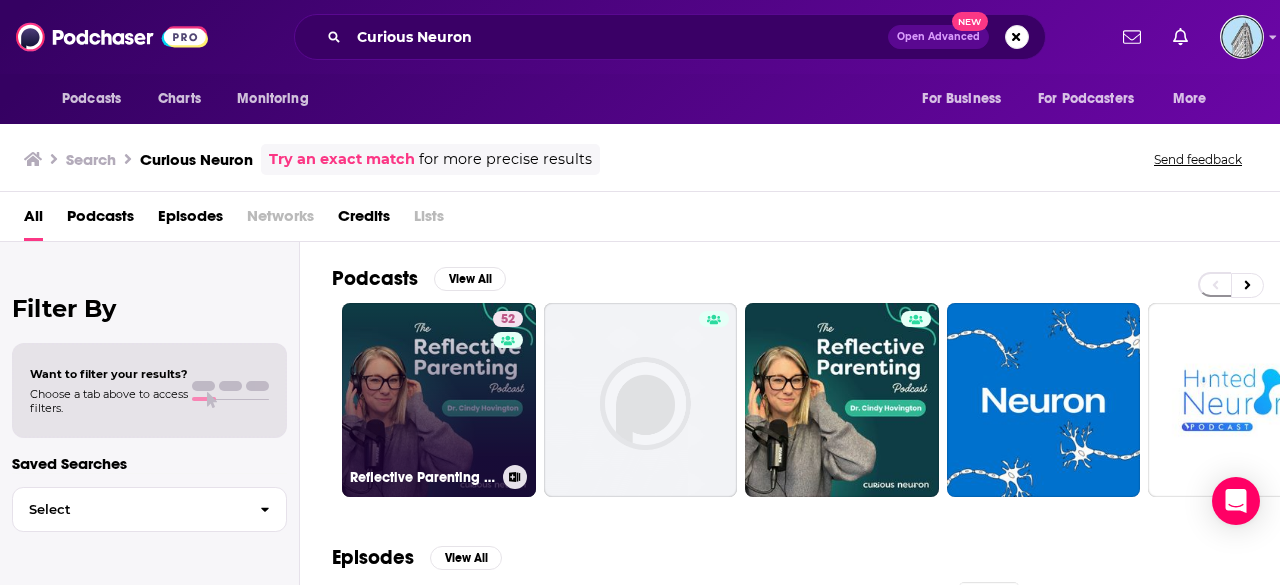click on "[NUMBER] Reflective Parenting by Curious Neuron" at bounding box center (439, 400) 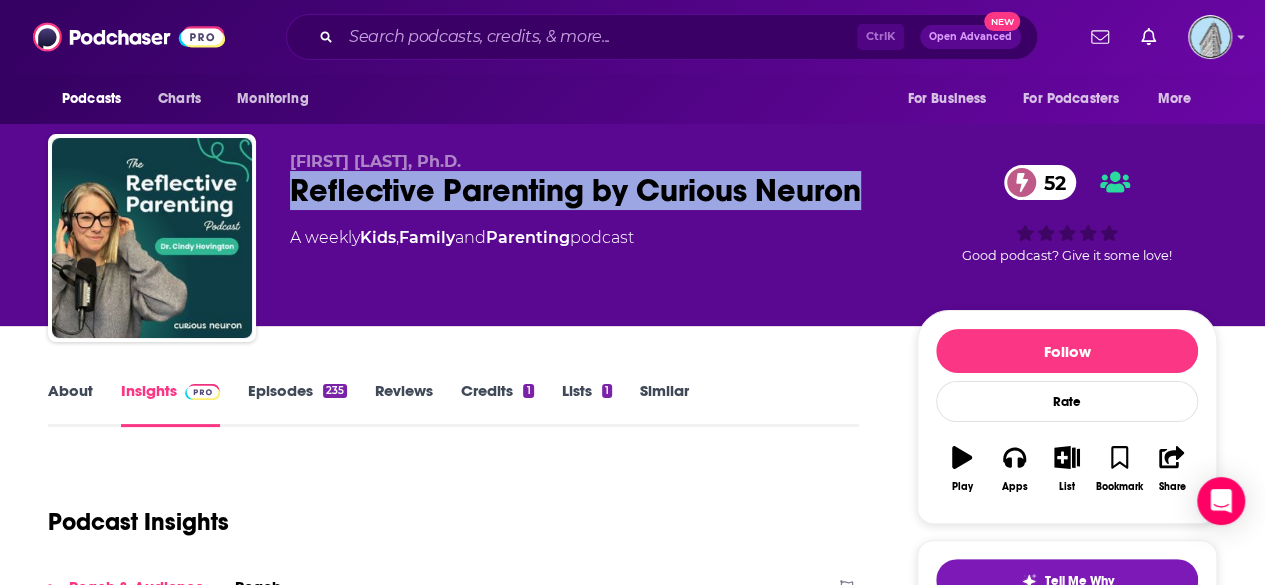 drag, startPoint x: 299, startPoint y: 184, endPoint x: 859, endPoint y: 191, distance: 560.04376 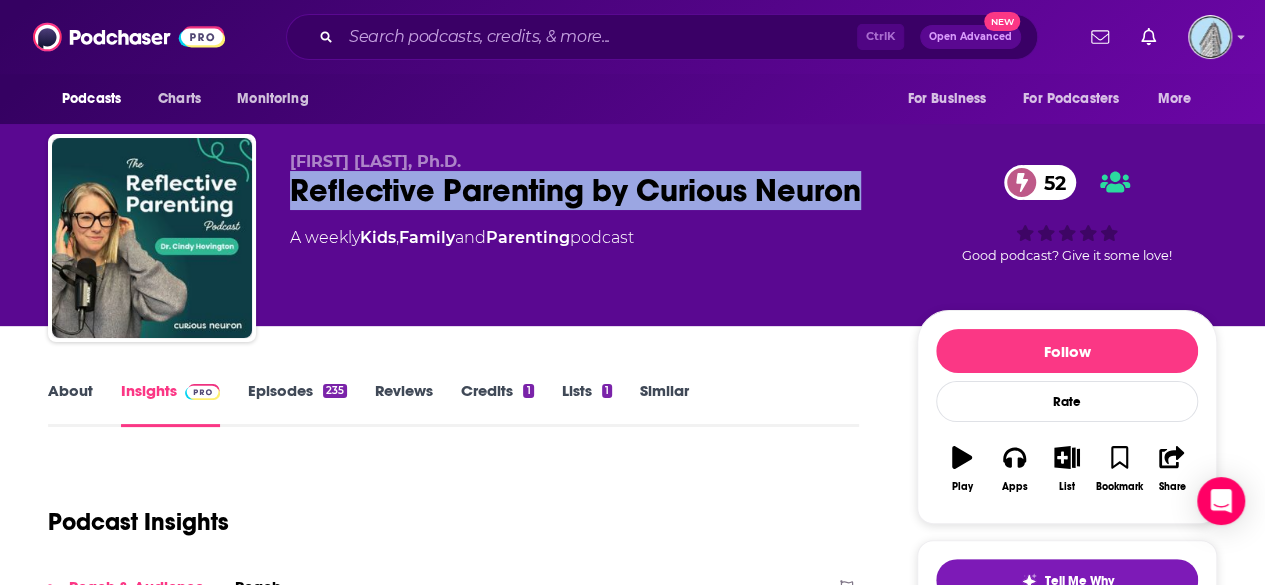 click on "Reflective Parenting by Curious Neuron 52" at bounding box center [587, 190] 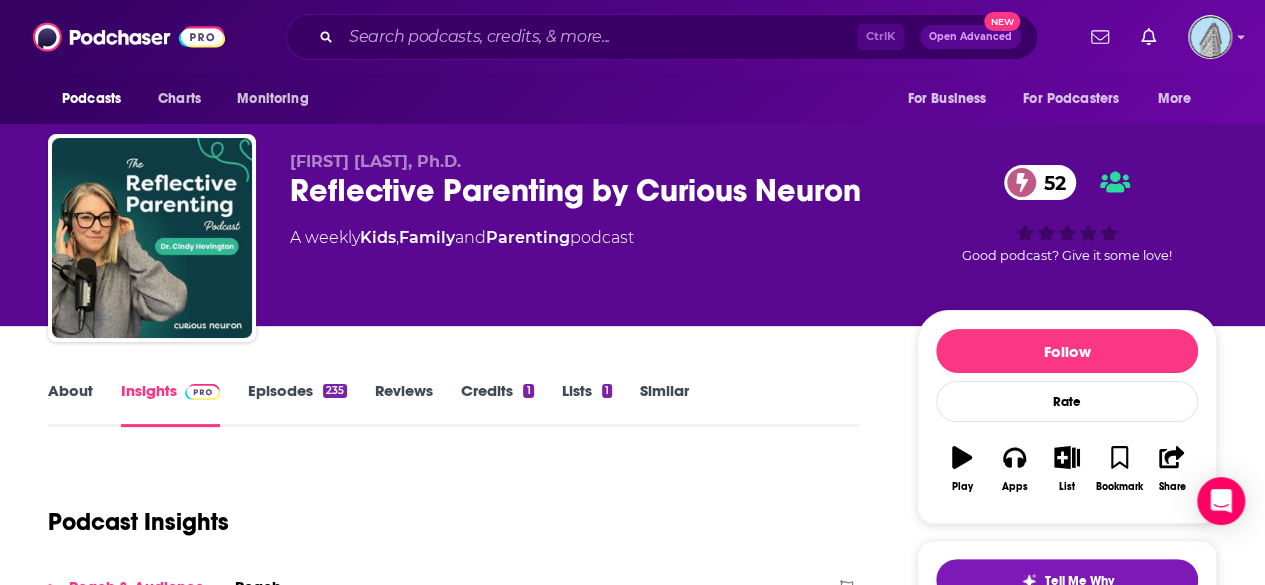 click on "[LAST] [LAST], [LAST] [LAST] by [LAST] [LAST] 52 A   weekly  Kids ,  Family  and  Parenting  podcast 52 Good podcast? Give it some love!" at bounding box center [632, 242] 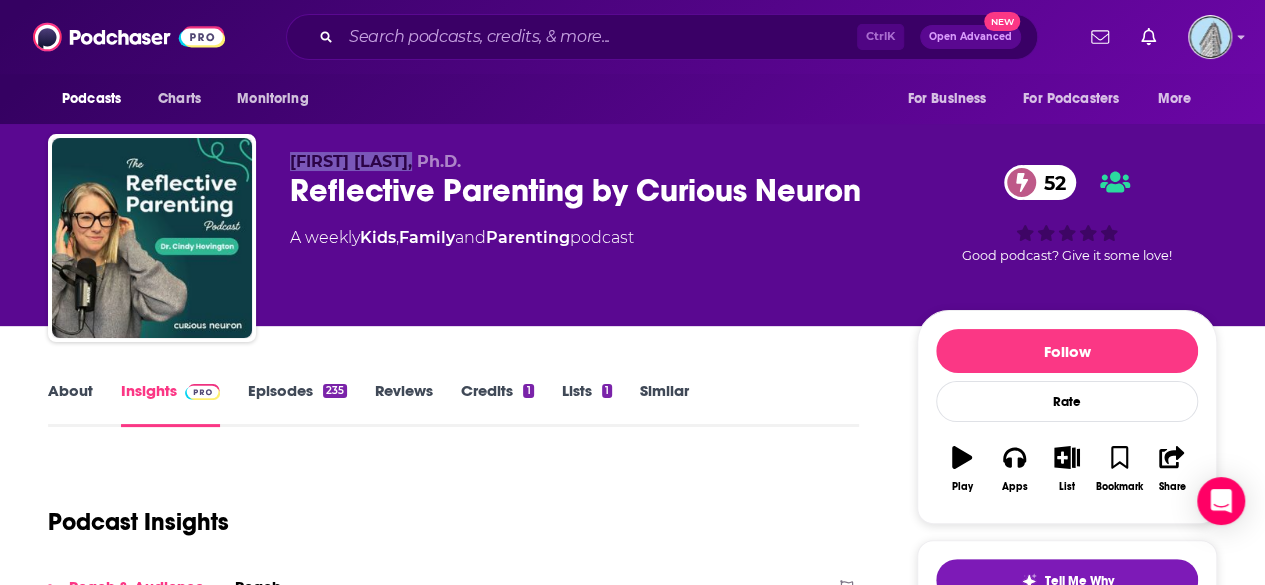 drag, startPoint x: 287, startPoint y: 157, endPoint x: 428, endPoint y: 167, distance: 141.35417 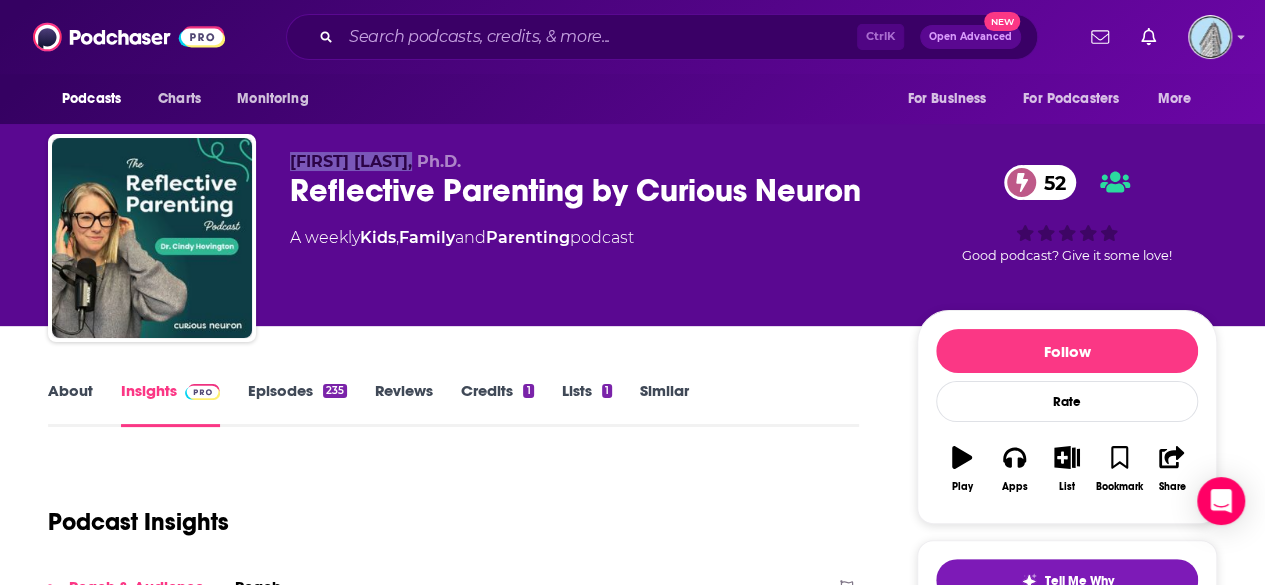 click on "[LAST] [LAST], [LAST] [LAST] by [LAST] [LAST] 52 A   weekly  Kids ,  Family  and  Parenting  podcast 52 Good podcast? Give it some love!" at bounding box center (632, 242) 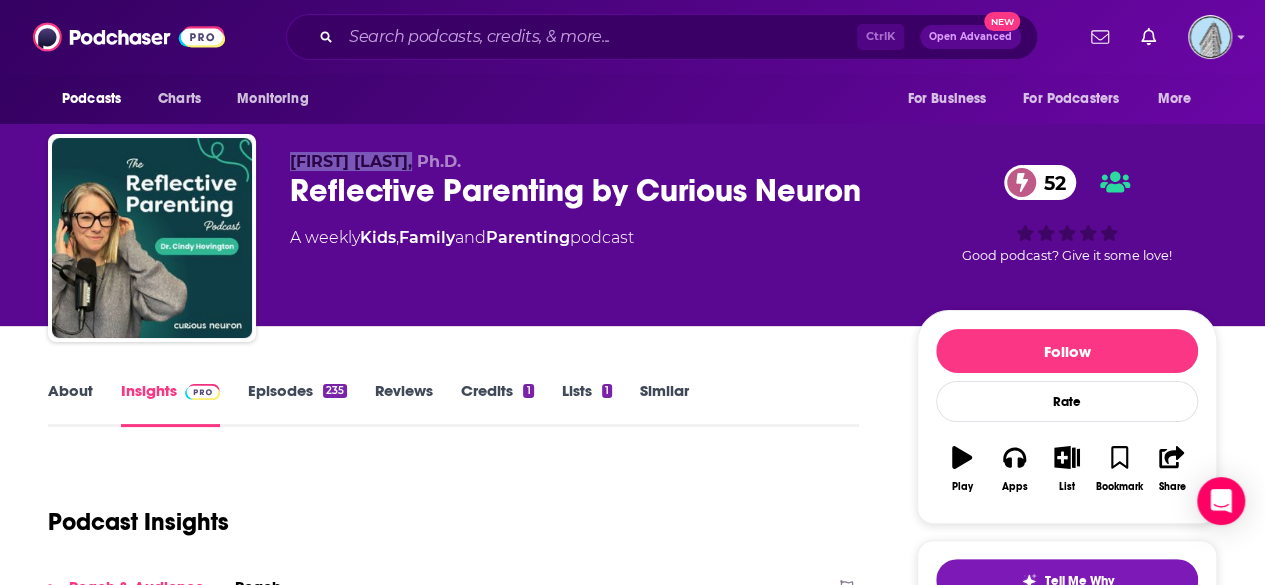 copy on "[NAME]" 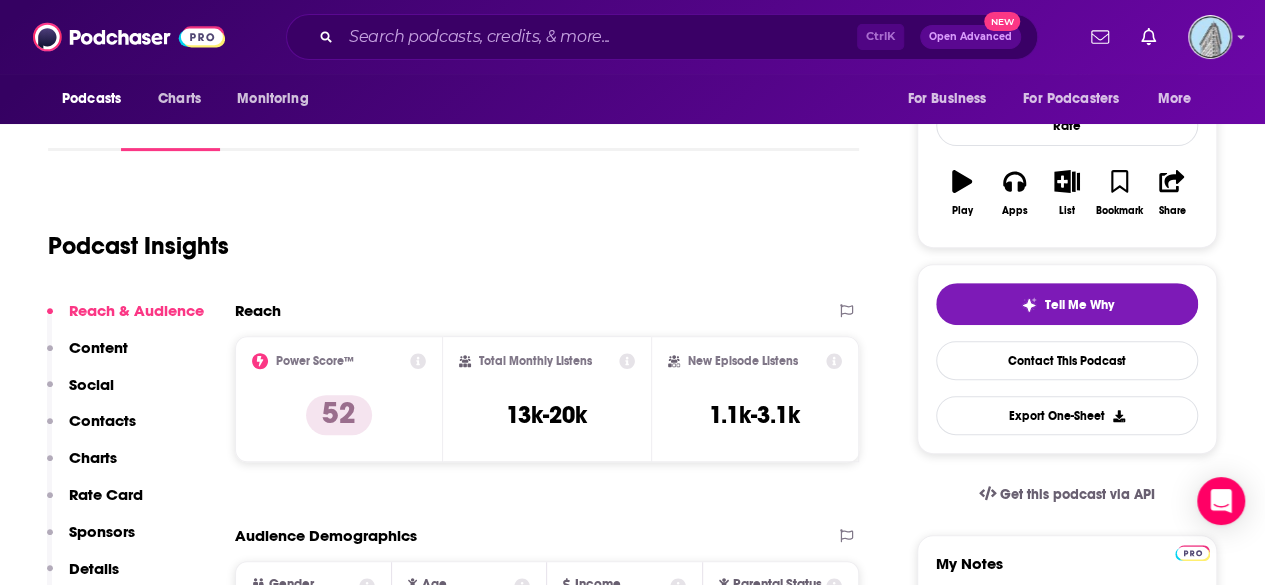 scroll, scrollTop: 320, scrollLeft: 0, axis: vertical 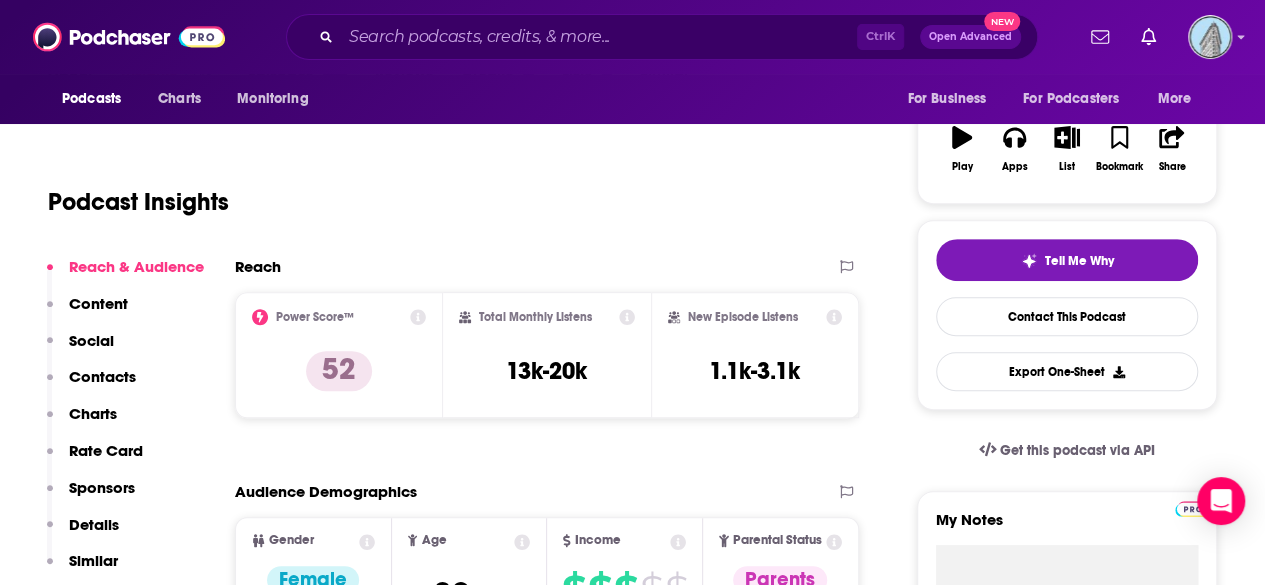 click on "Contacts" at bounding box center (102, 376) 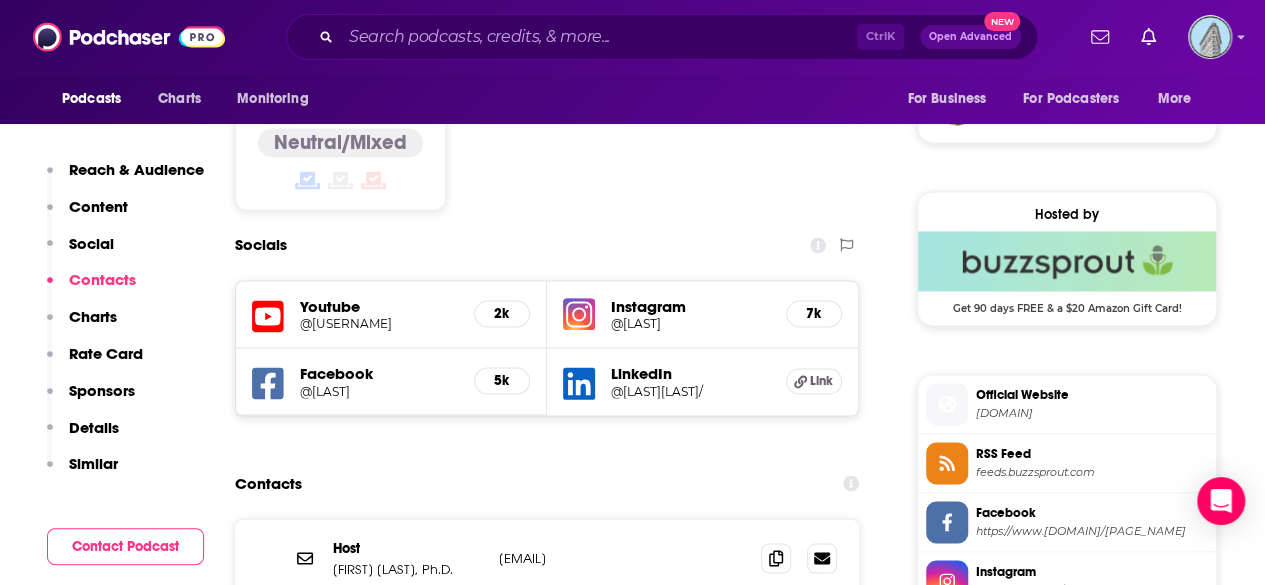 scroll, scrollTop: 1692, scrollLeft: 0, axis: vertical 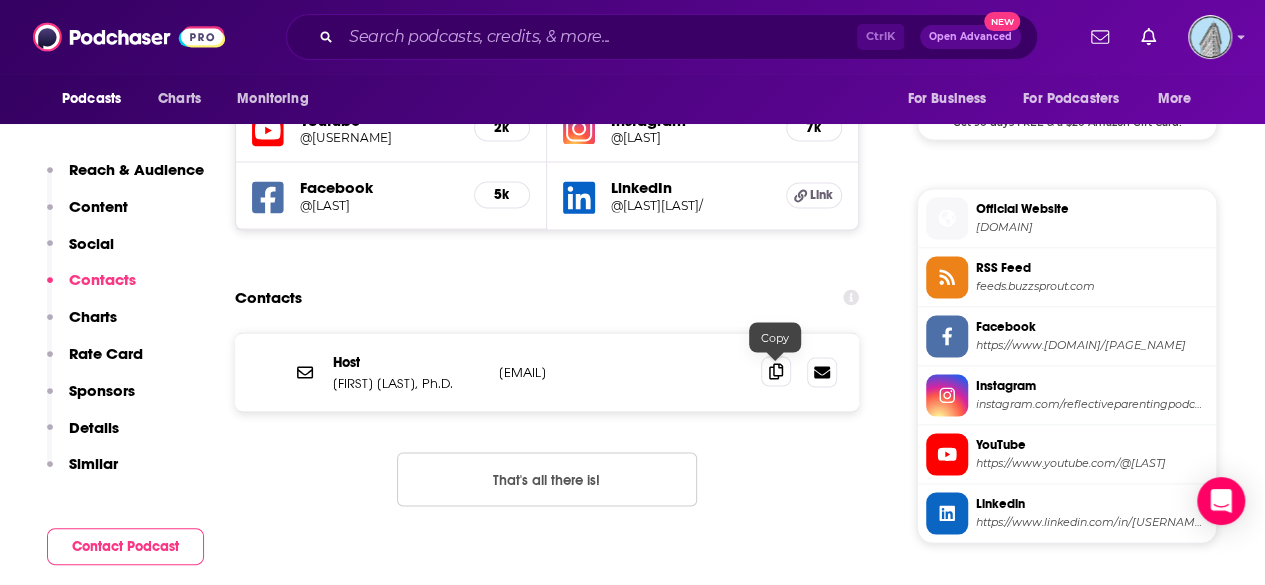 click 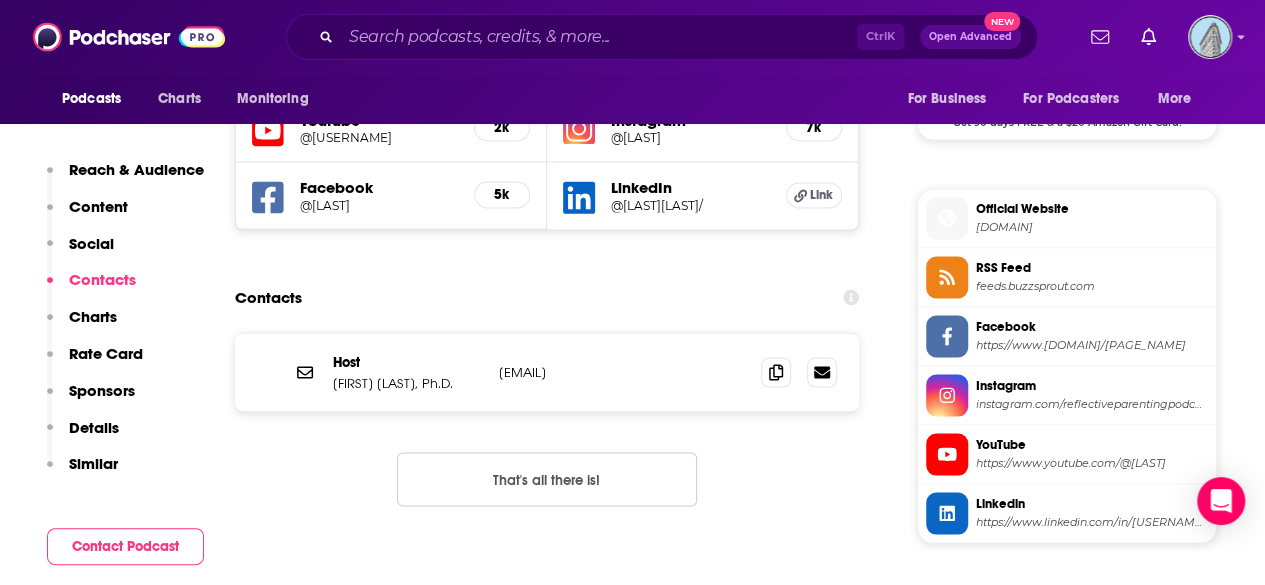 click on "Ctrl  K Open Advanced New" at bounding box center [662, 37] 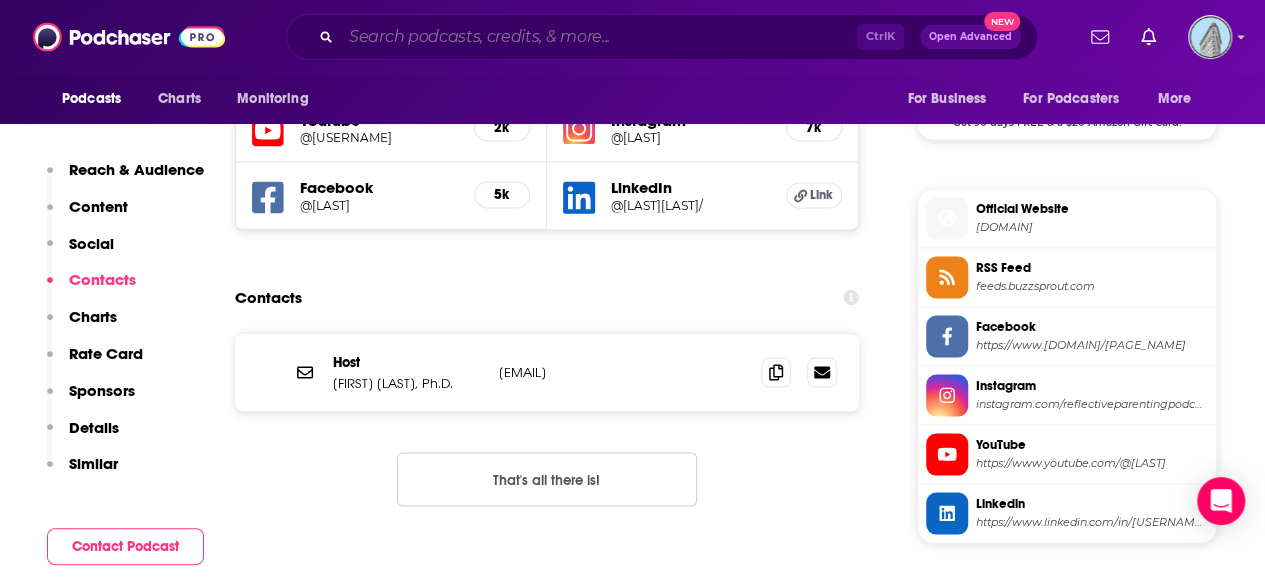 click at bounding box center [599, 37] 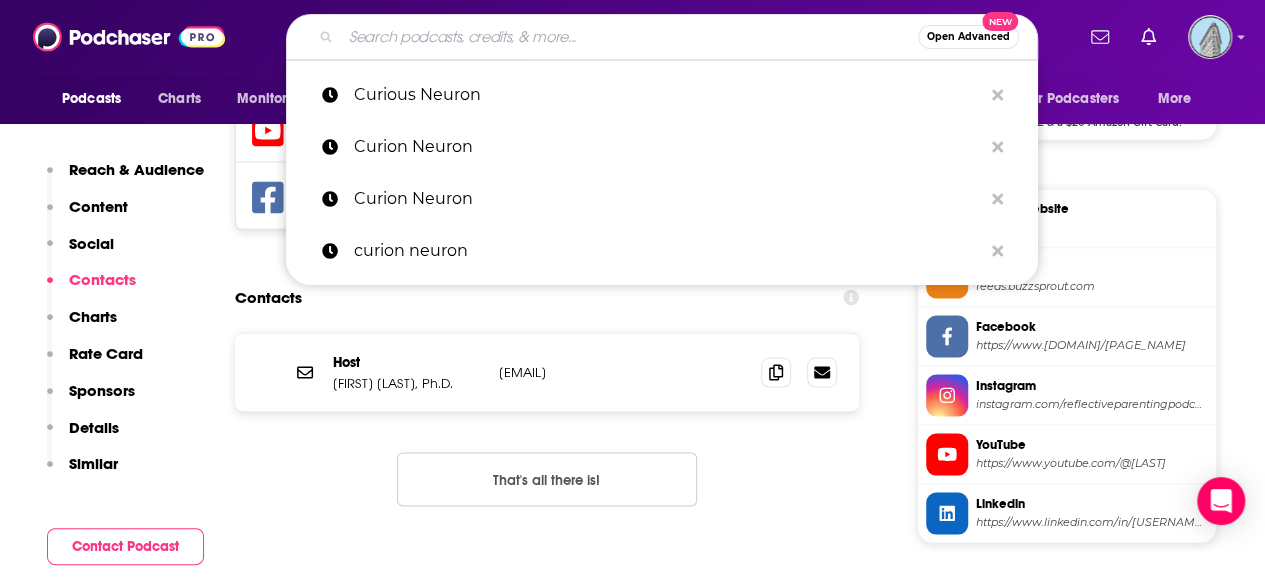 paste on "Failing Motherhood" 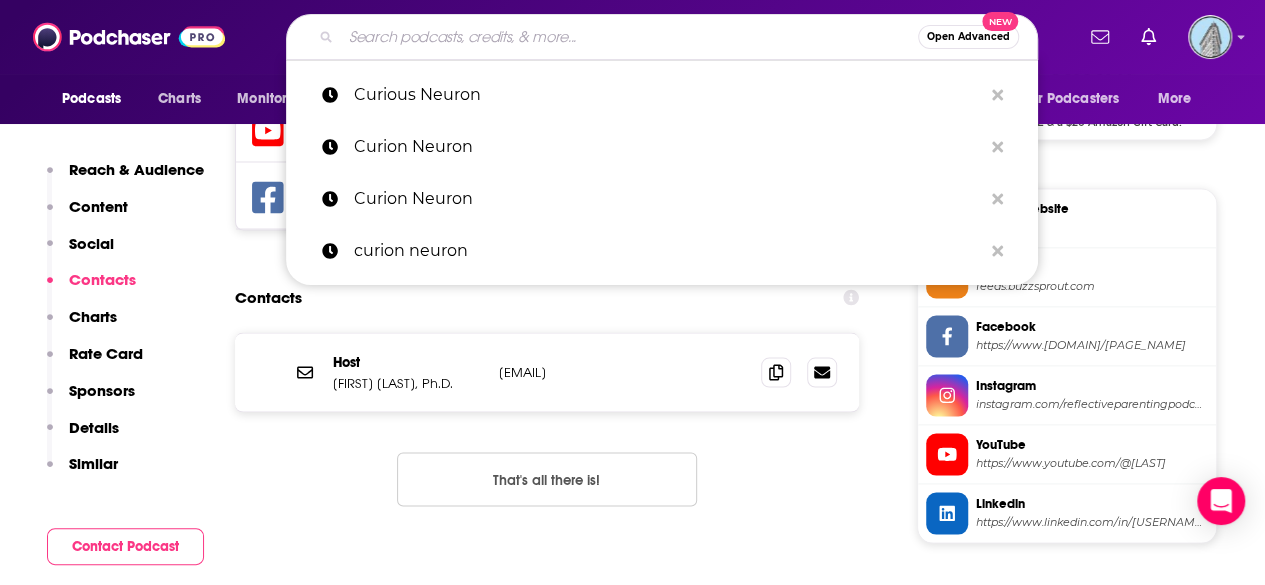 type on "Failing Motherhood" 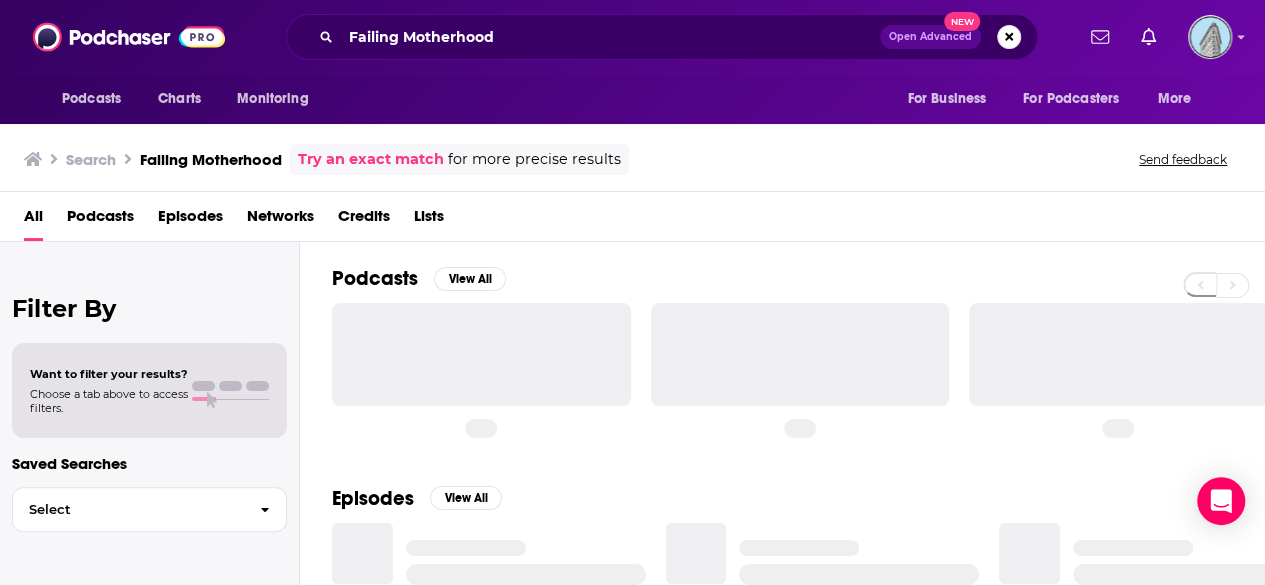 scroll, scrollTop: 0, scrollLeft: 0, axis: both 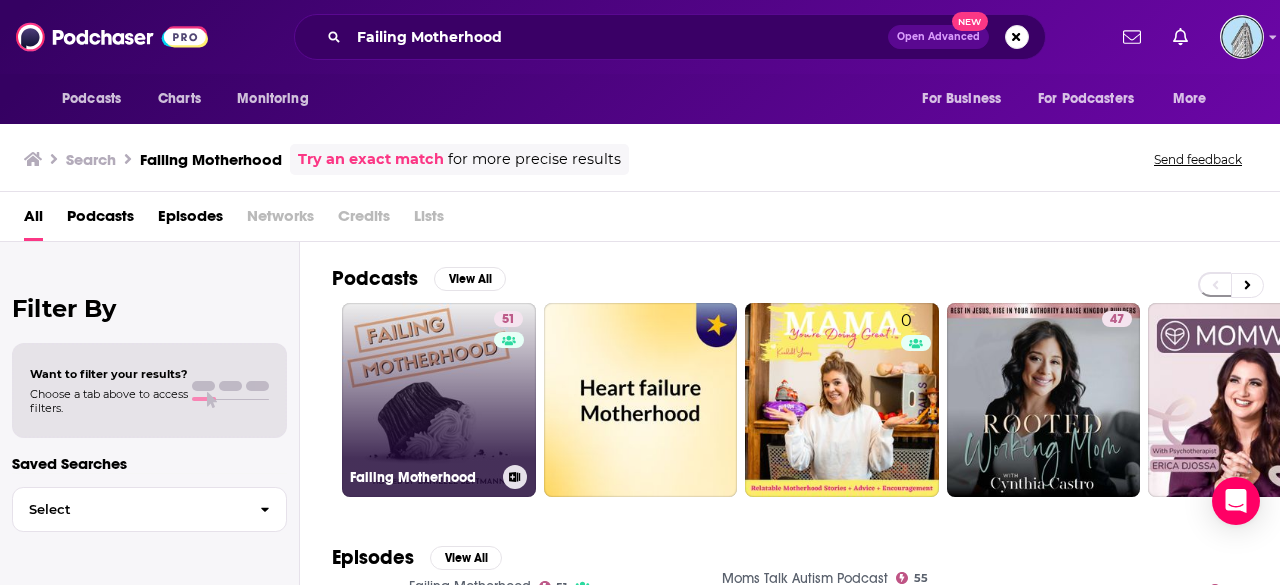 click on "51 [LAST] Motherhood" at bounding box center [439, 400] 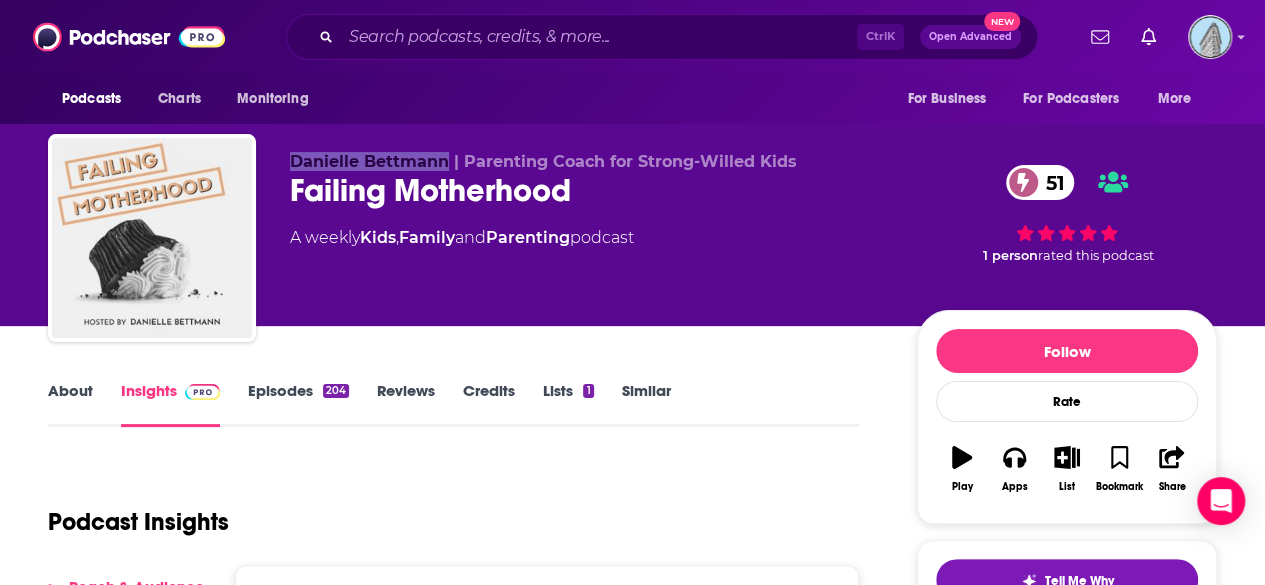drag, startPoint x: 292, startPoint y: 162, endPoint x: 444, endPoint y: 165, distance: 152.0296 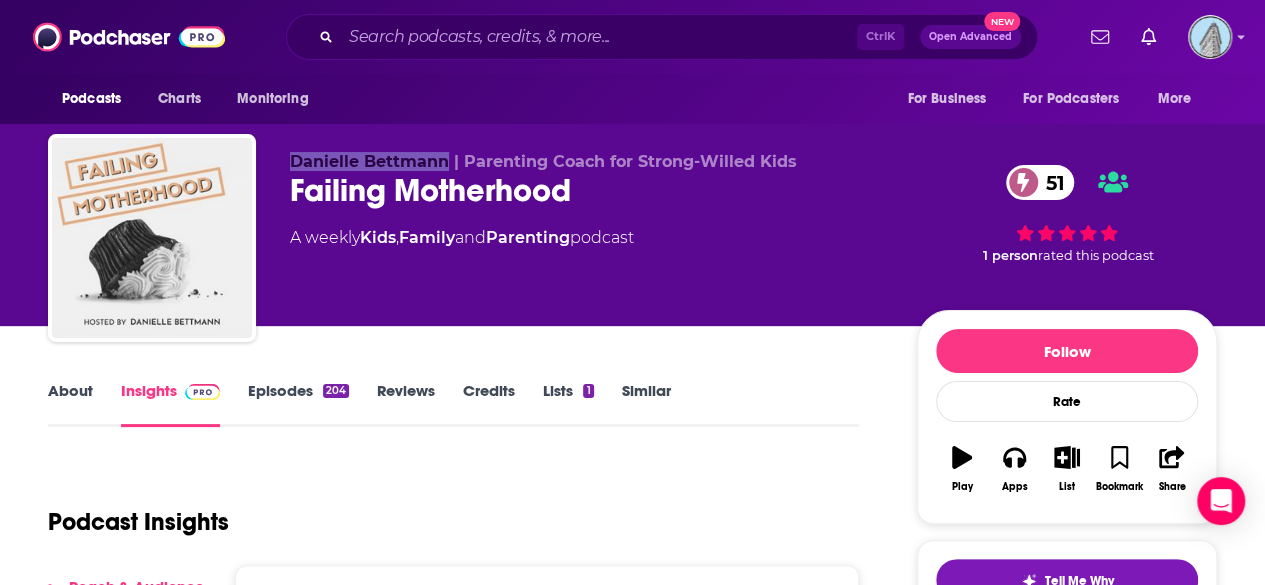 click on "Danielle Bettmann | Parenting Coach for Strong-Willed Kids" at bounding box center (543, 161) 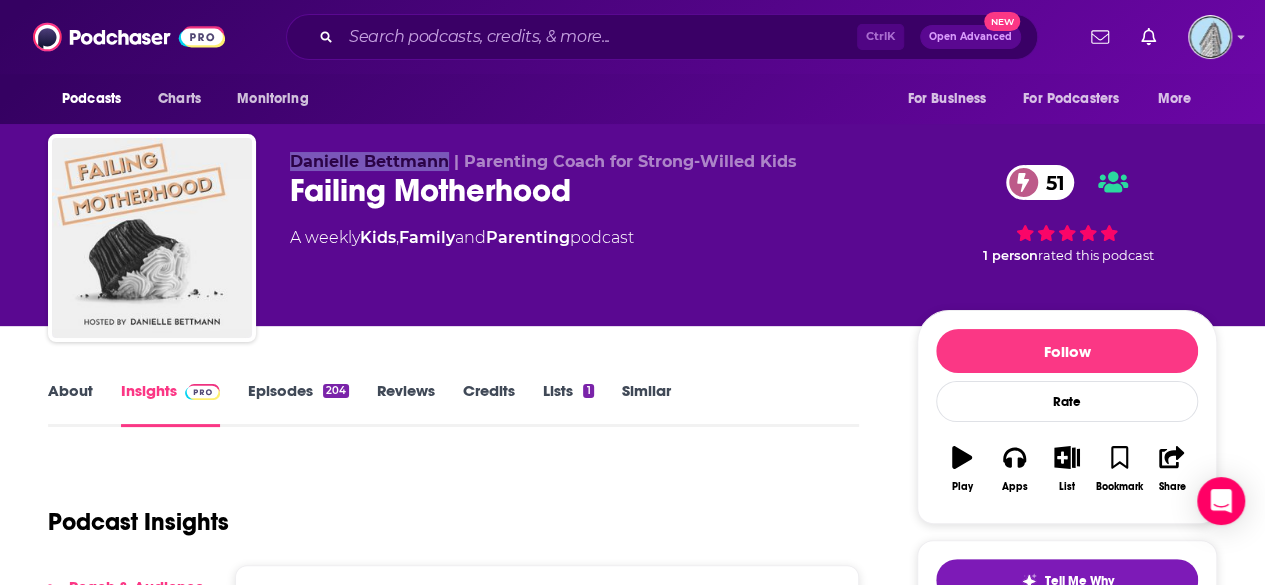 copy on "[FIRST] [LAST]" 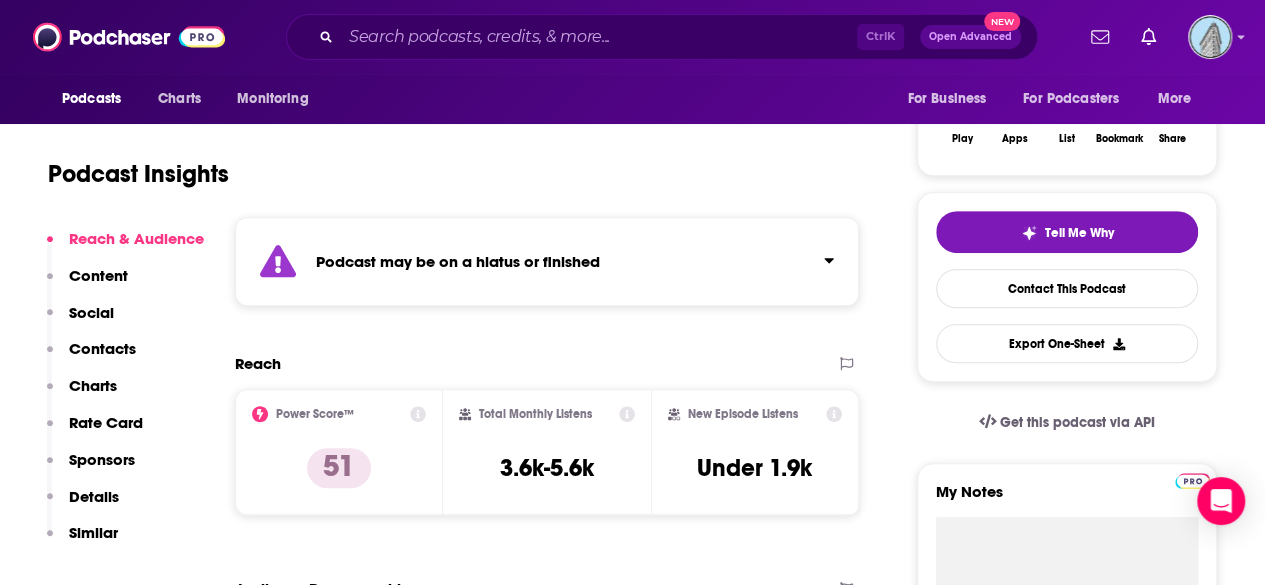 scroll, scrollTop: 360, scrollLeft: 0, axis: vertical 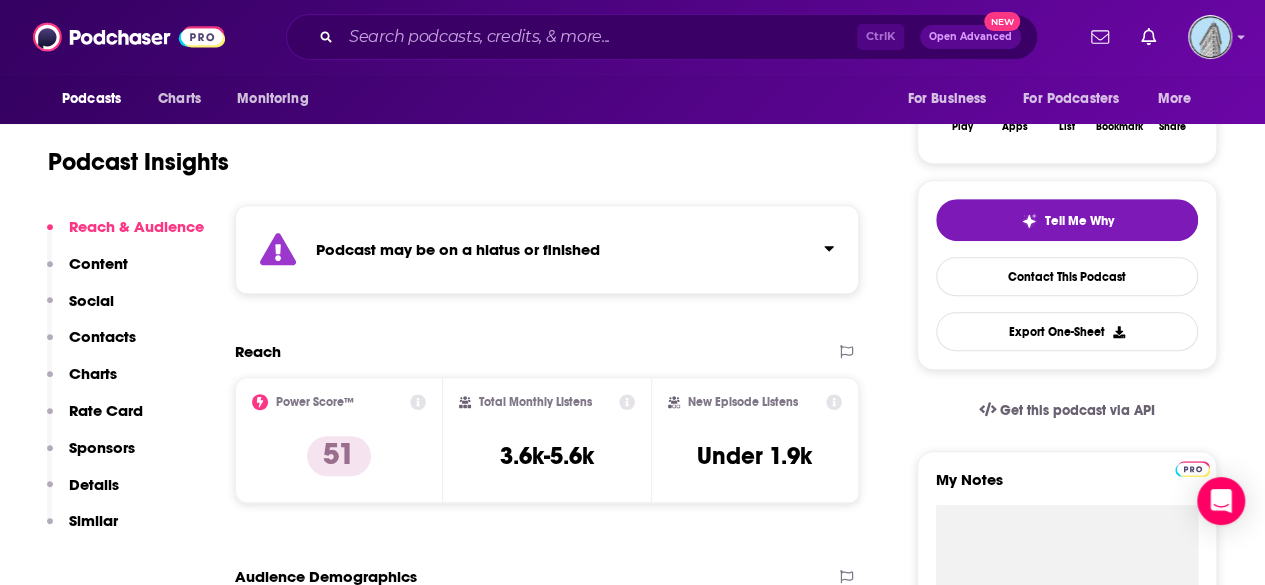 click on "Contacts" at bounding box center [102, 336] 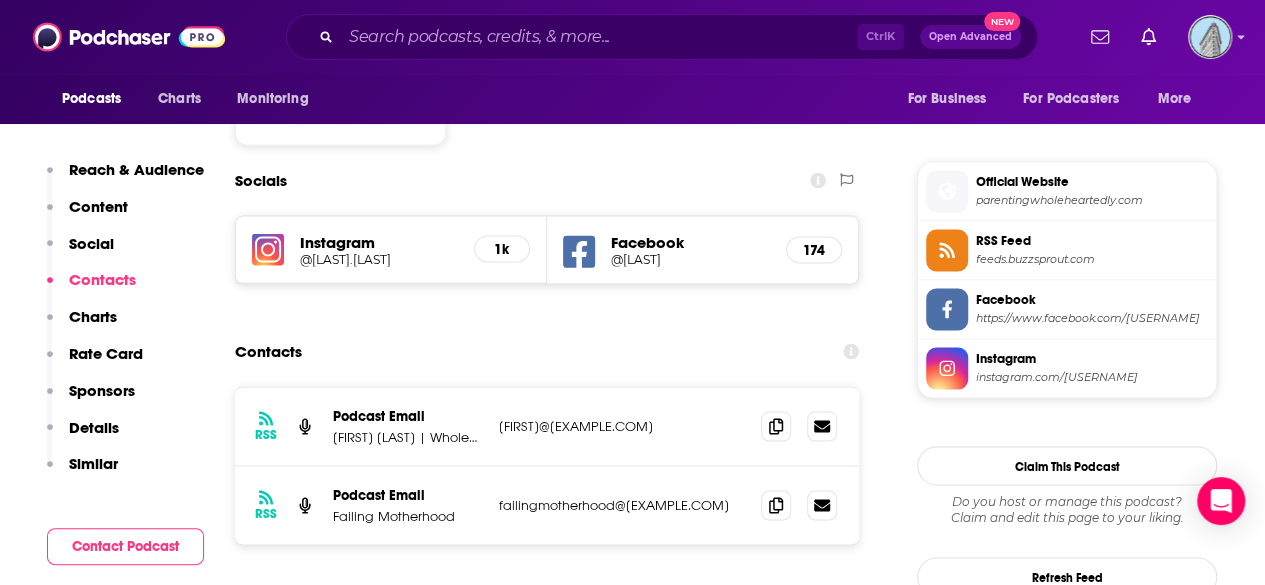 scroll, scrollTop: 1772, scrollLeft: 0, axis: vertical 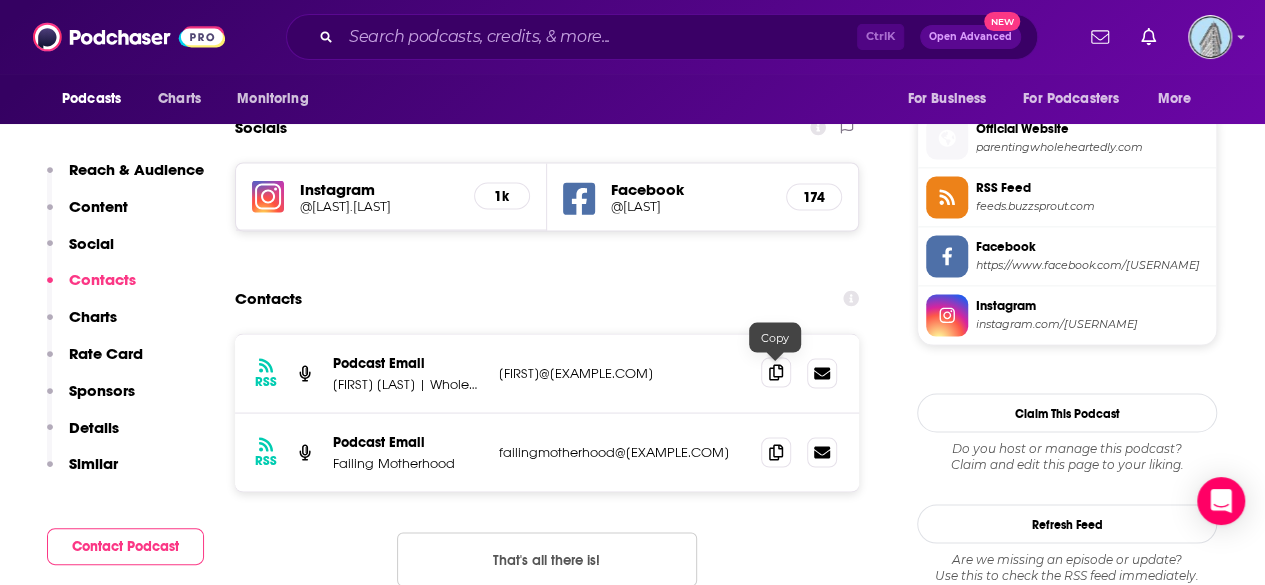 click 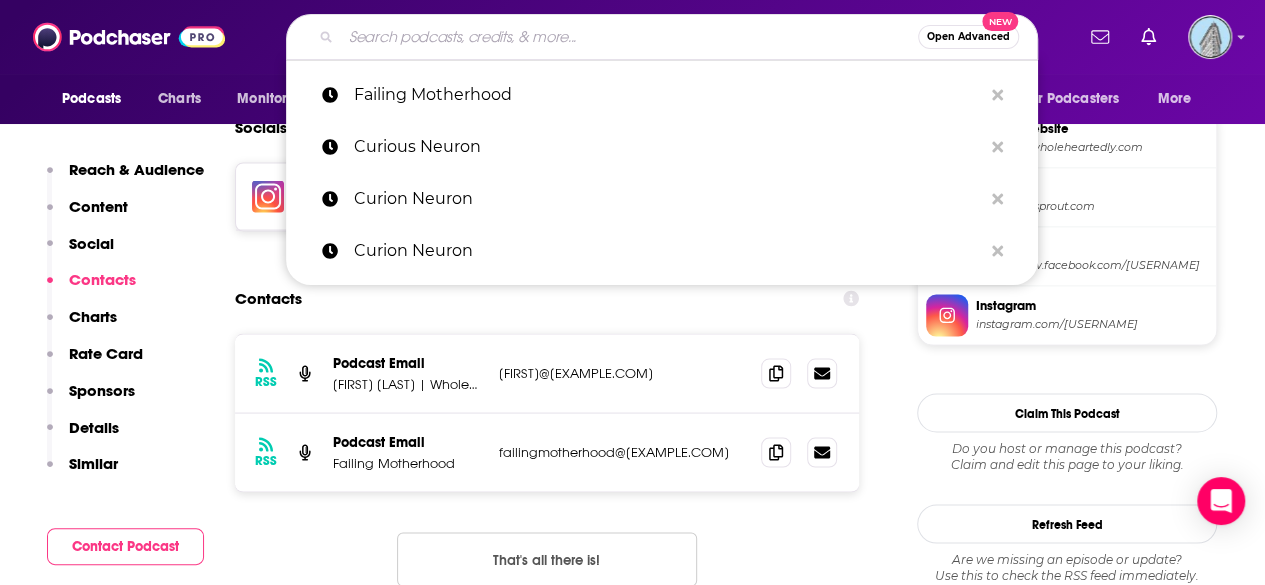 click at bounding box center (629, 37) 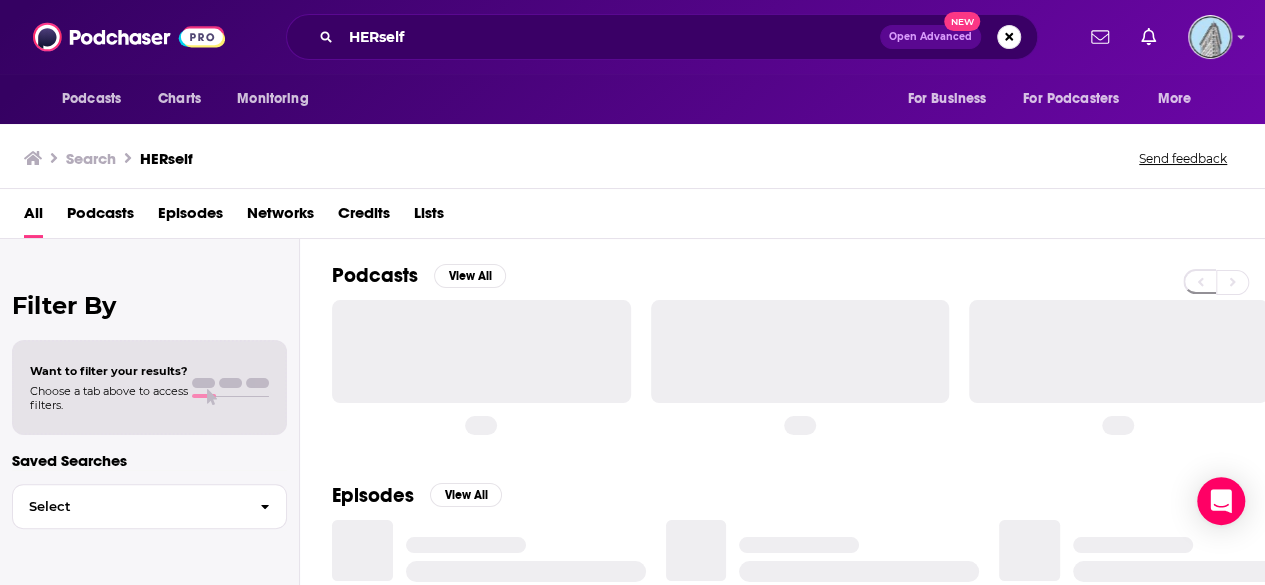 scroll, scrollTop: 0, scrollLeft: 0, axis: both 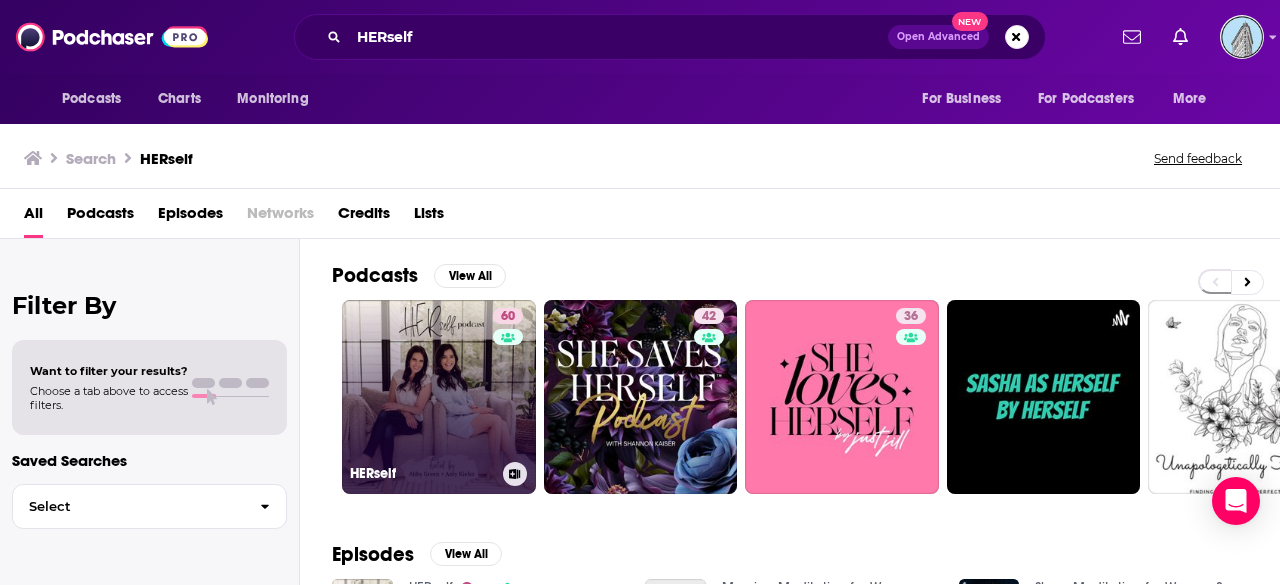 click on "60 HERself" at bounding box center [439, 397] 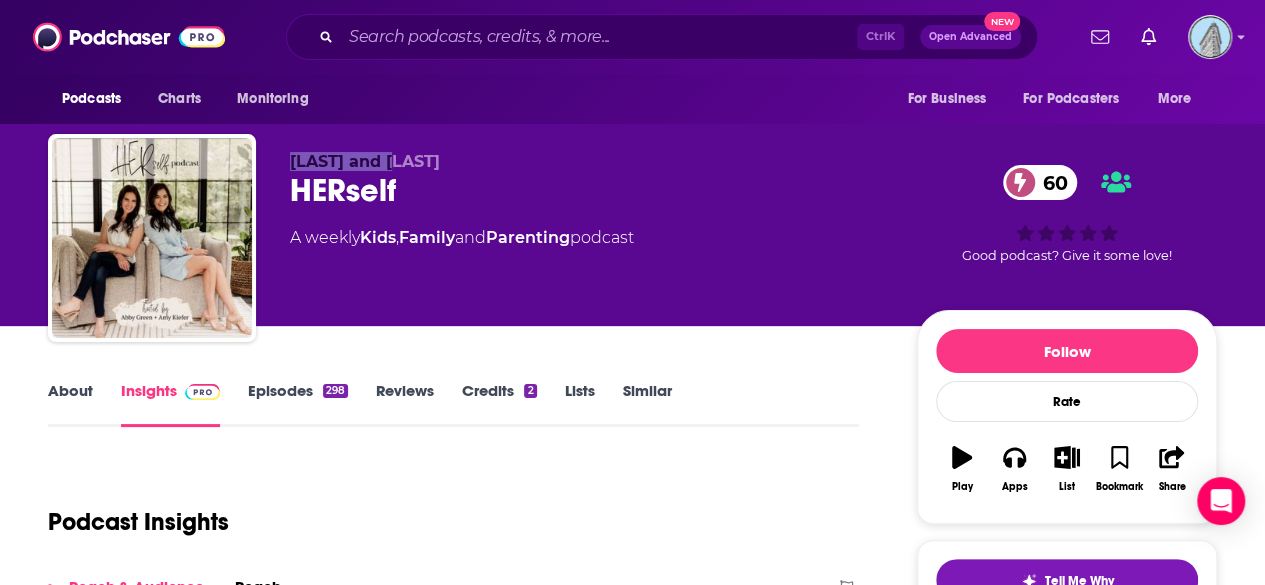 drag, startPoint x: 286, startPoint y: 159, endPoint x: 418, endPoint y: 162, distance: 132.03409 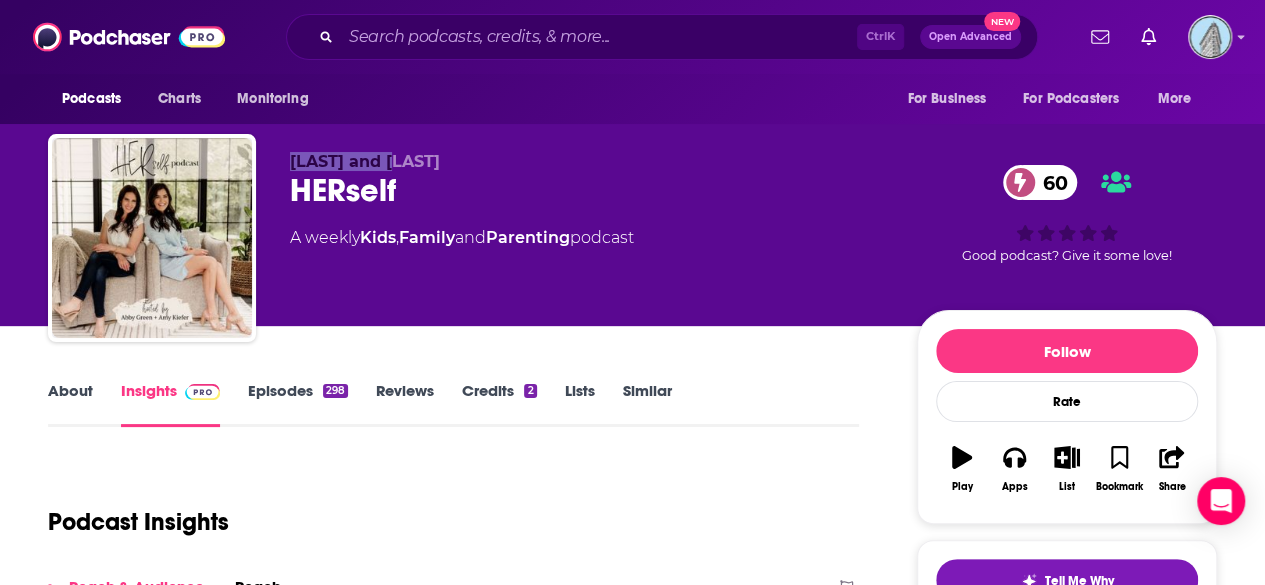 click on "[FIRST] and [FIRST] HERself 60 A weekly Kids , Family and Parenting podcast 60 Good podcast? Give it some love!" at bounding box center [632, 242] 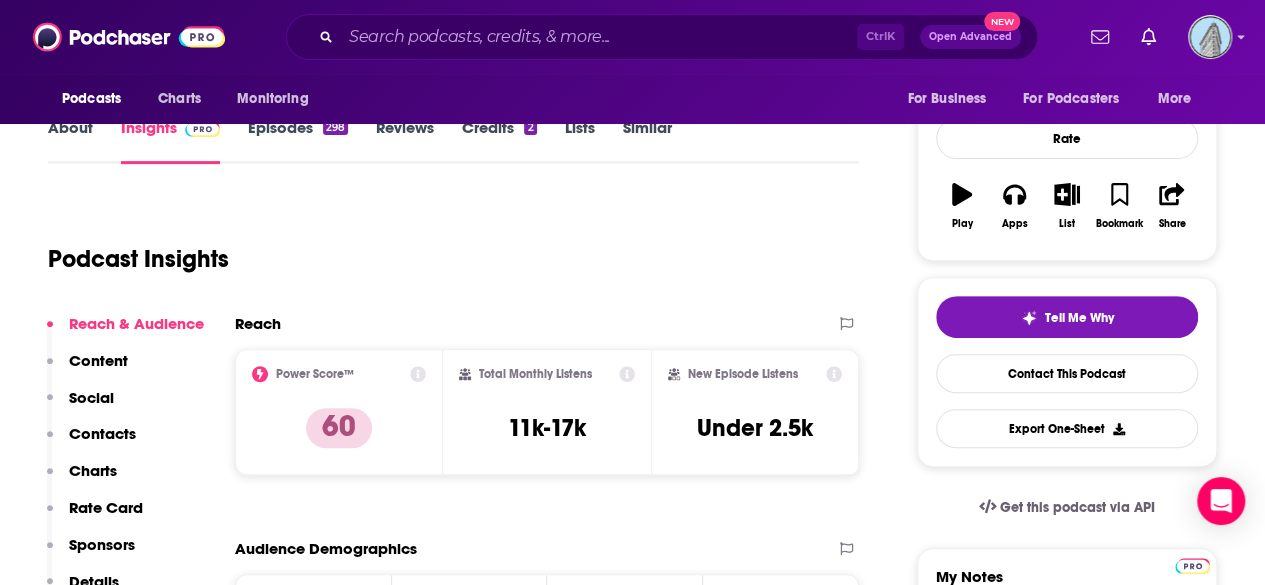 scroll, scrollTop: 280, scrollLeft: 0, axis: vertical 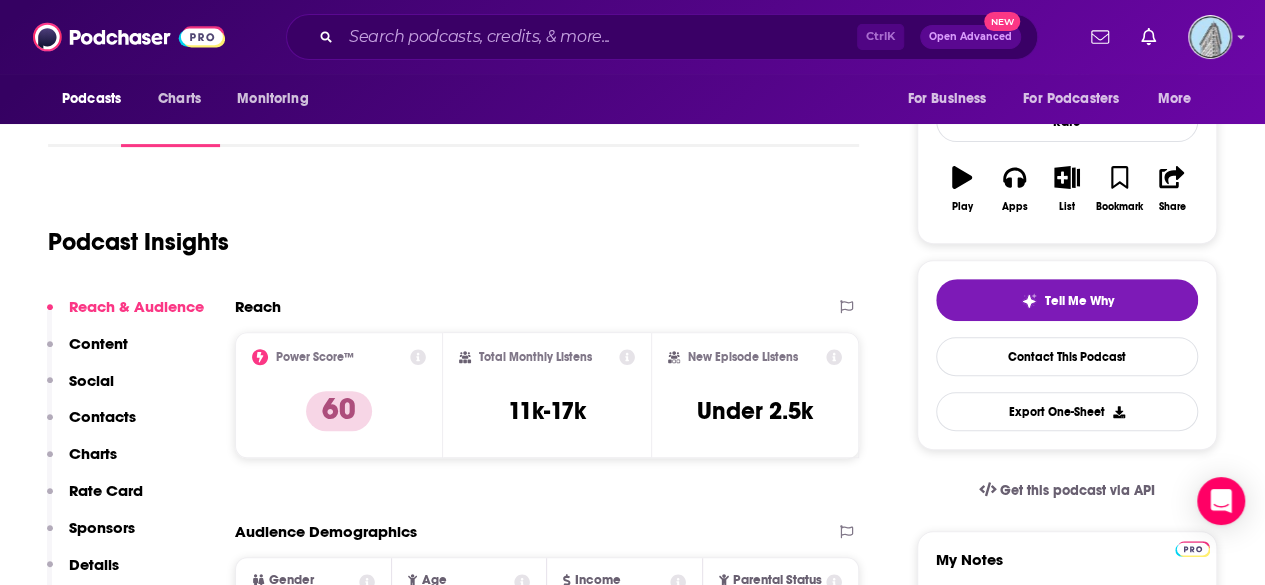 click on "Contacts" at bounding box center (102, 416) 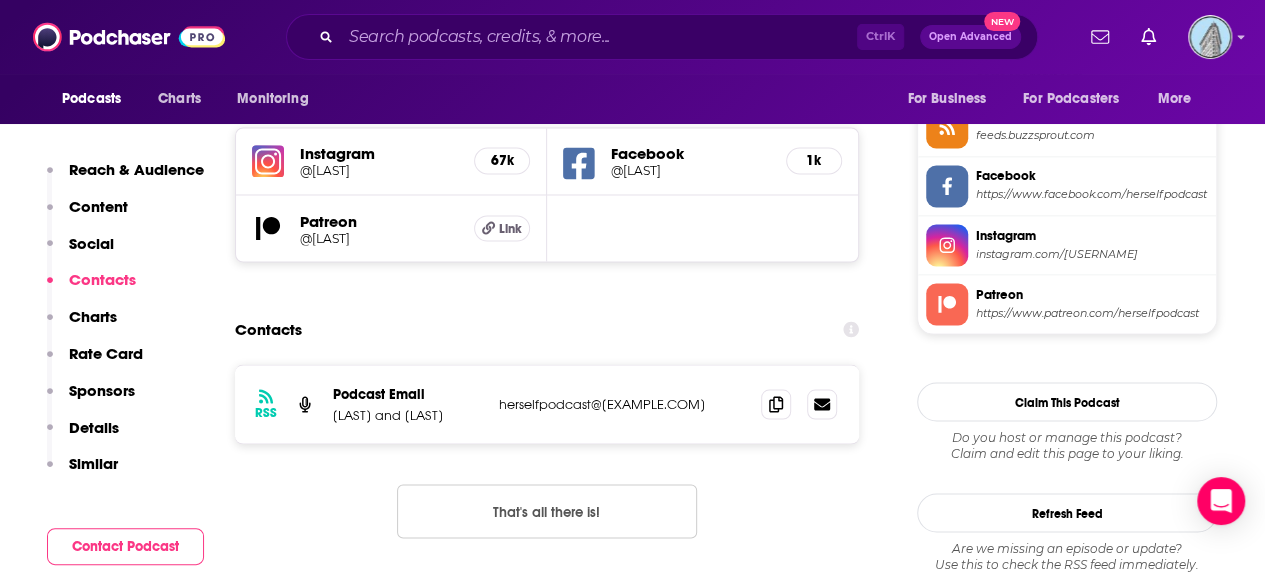 scroll, scrollTop: 1715, scrollLeft: 0, axis: vertical 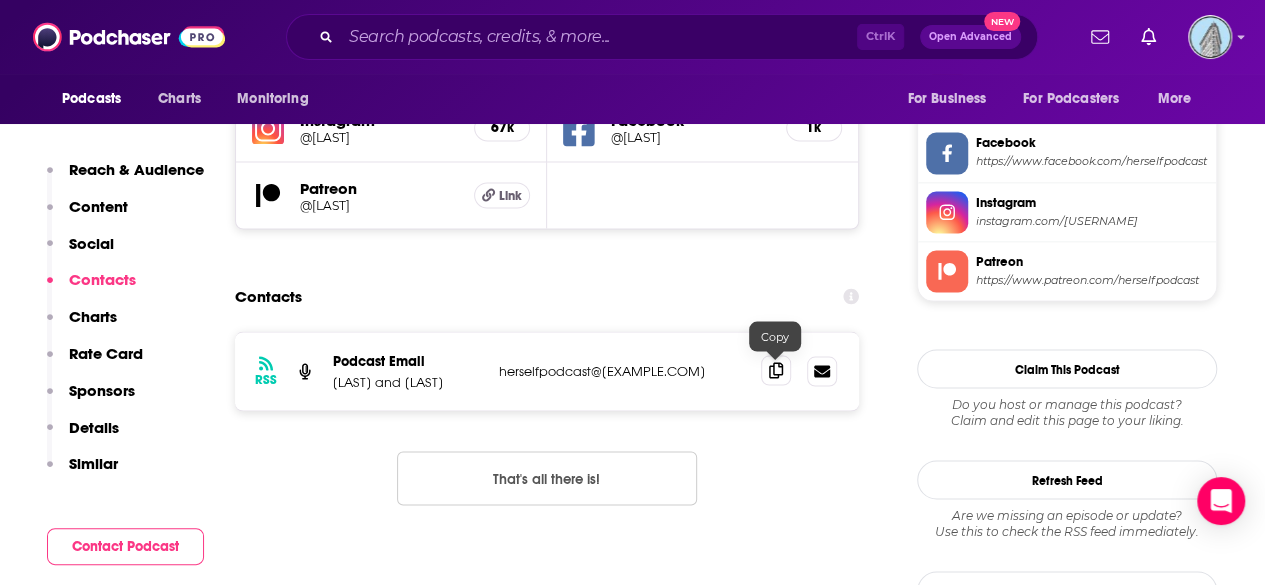click 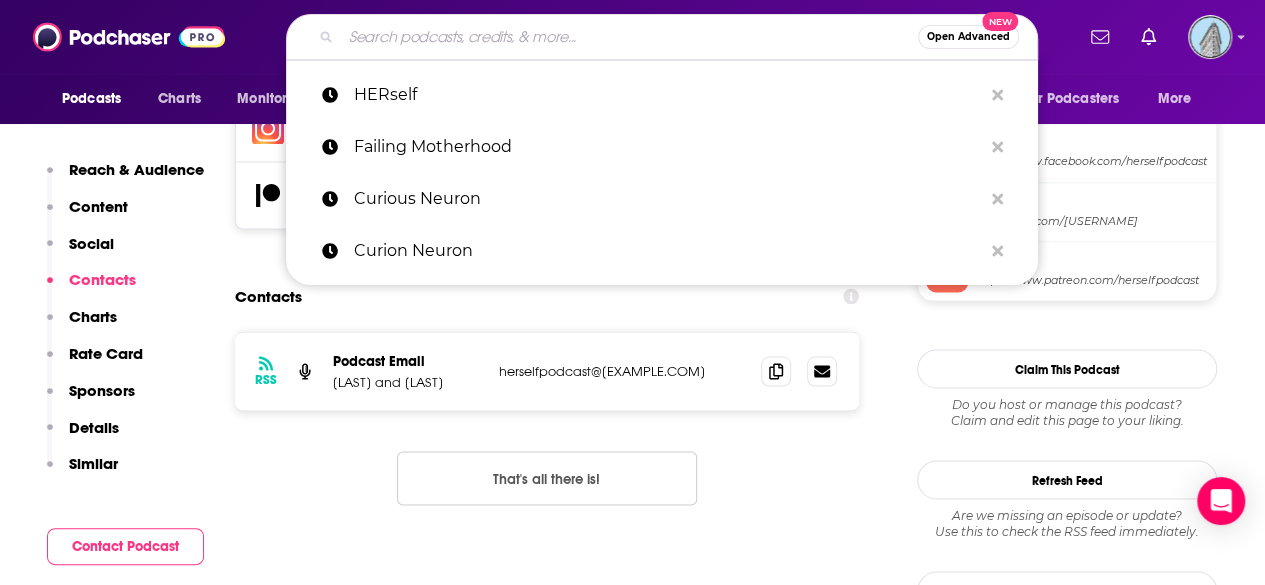 click at bounding box center [629, 37] 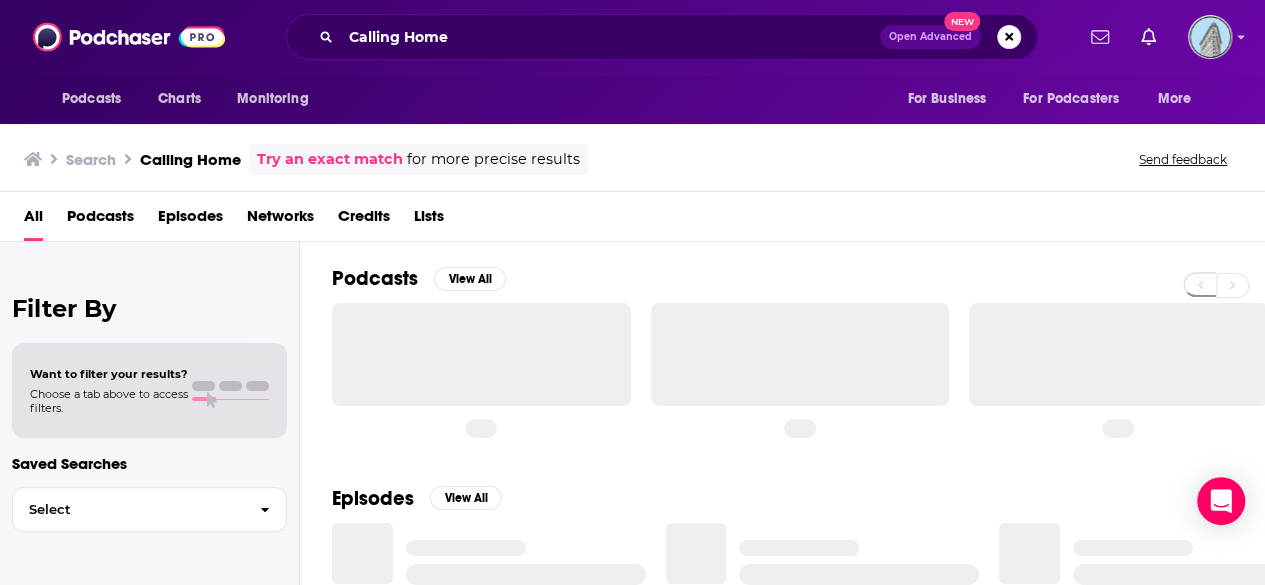 scroll, scrollTop: 0, scrollLeft: 0, axis: both 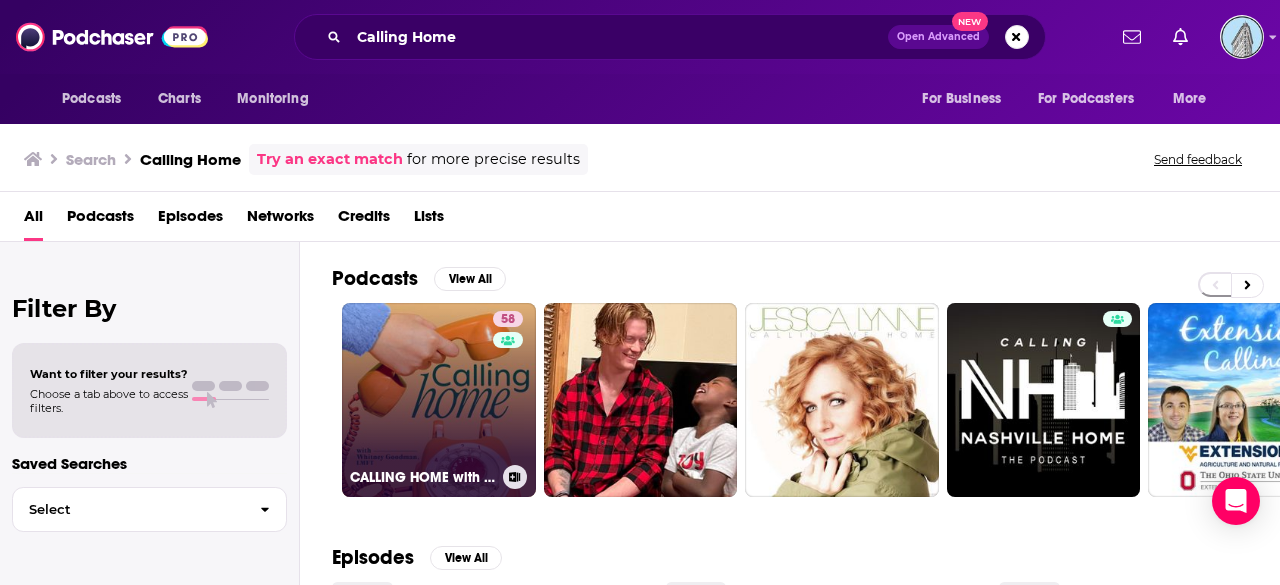 click on "58 CALLING HOME with [FIRST] [LAST], LMFT" at bounding box center (439, 400) 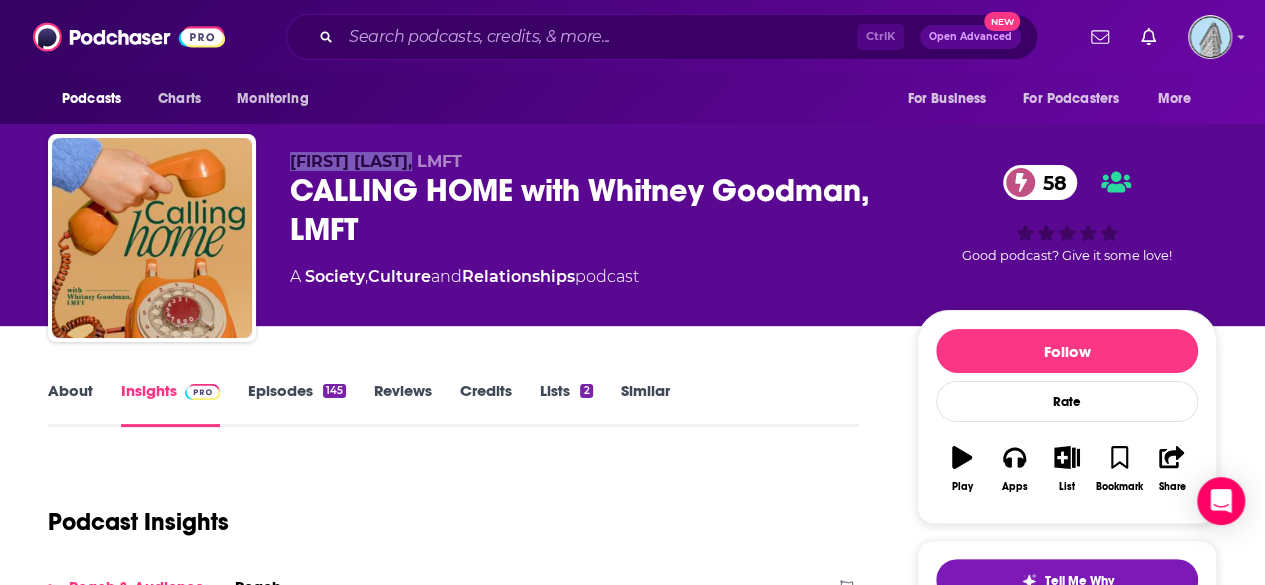 drag, startPoint x: 292, startPoint y: 163, endPoint x: 446, endPoint y: 163, distance: 154 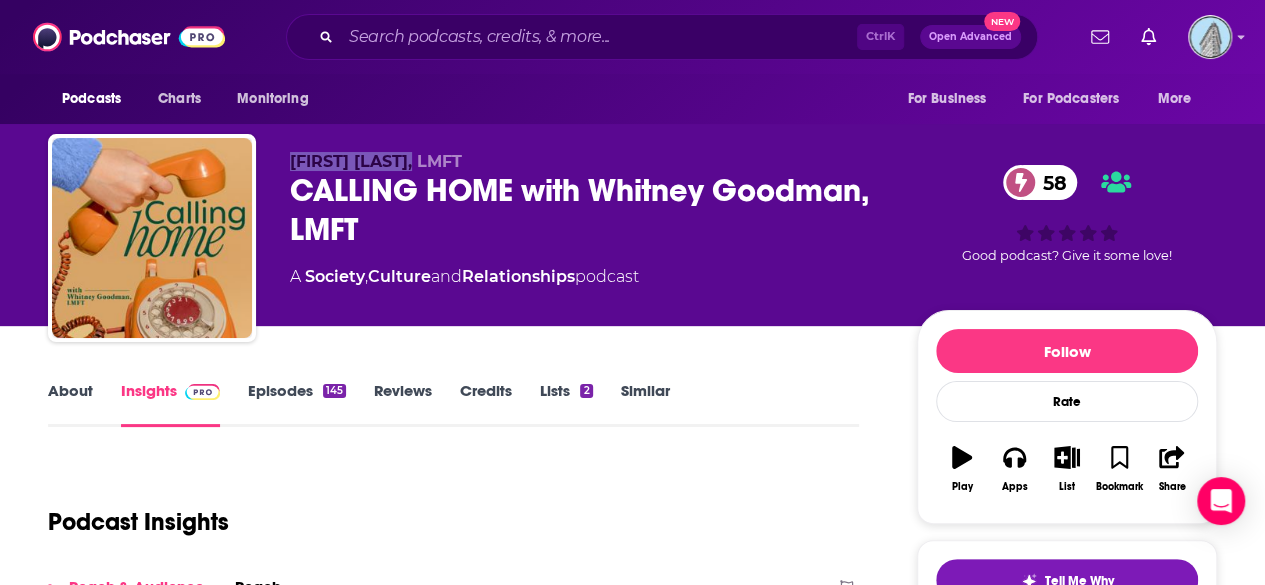 click on "[FIRST] [LAST], LMFT" at bounding box center [376, 161] 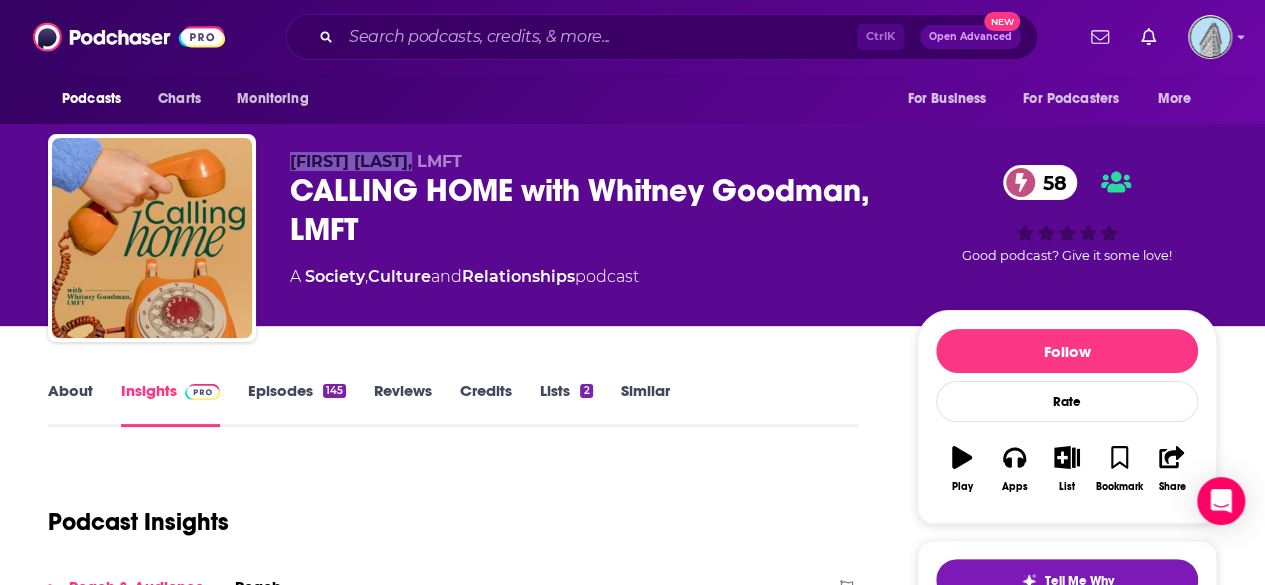 copy on "[FIRST] [LAST]" 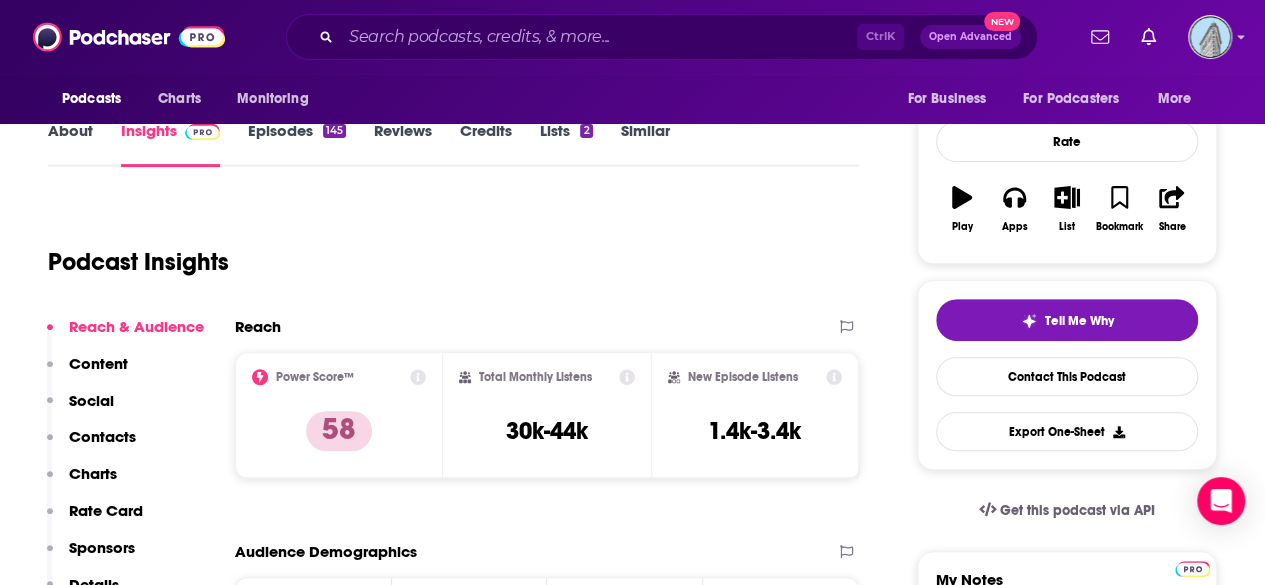 scroll, scrollTop: 376, scrollLeft: 0, axis: vertical 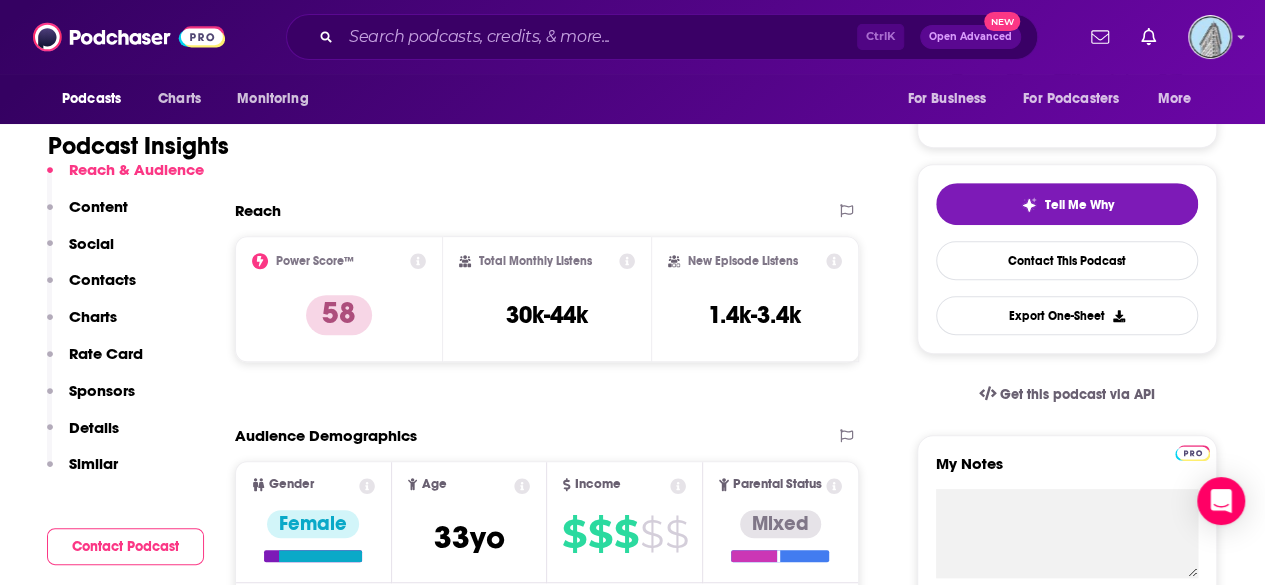 click on "Contacts" at bounding box center (102, 279) 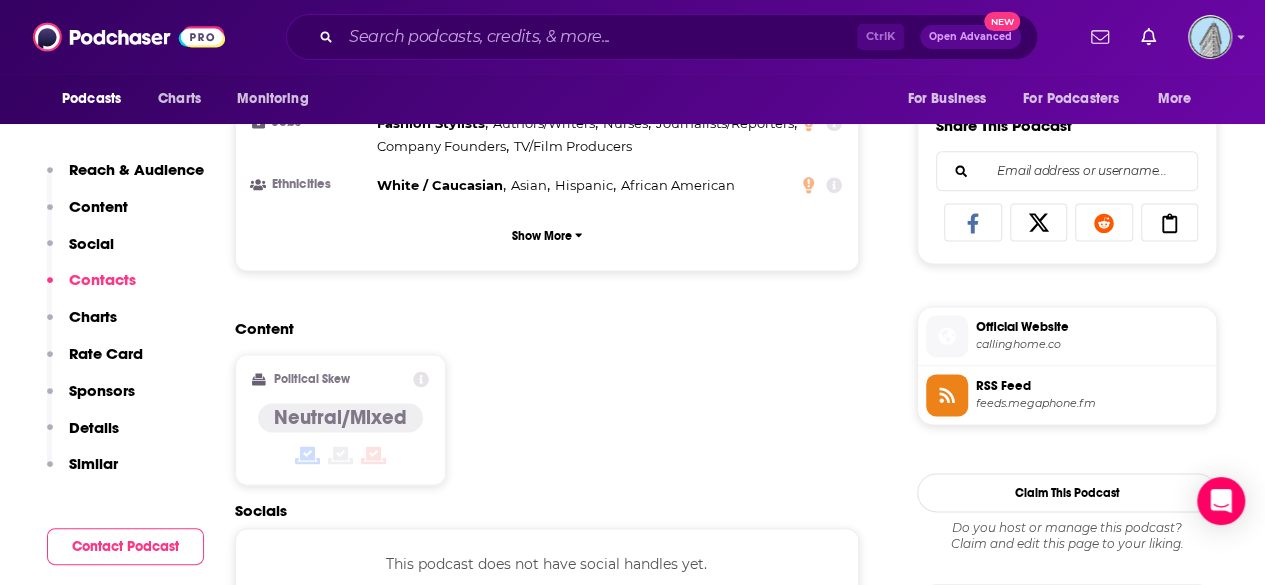 scroll, scrollTop: 1586, scrollLeft: 0, axis: vertical 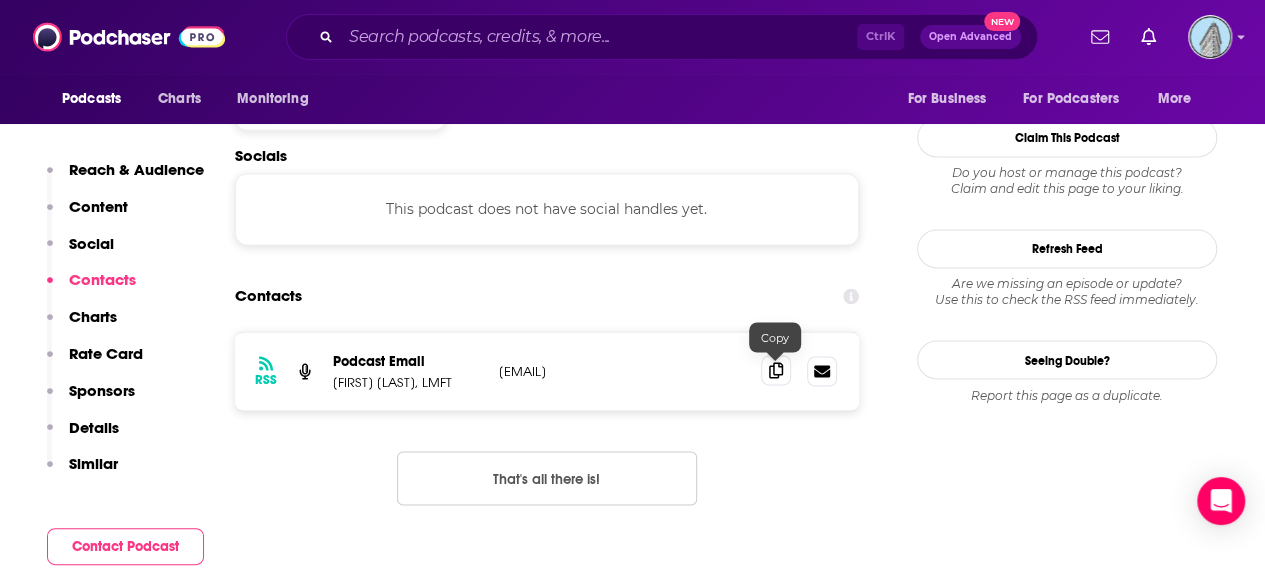 click 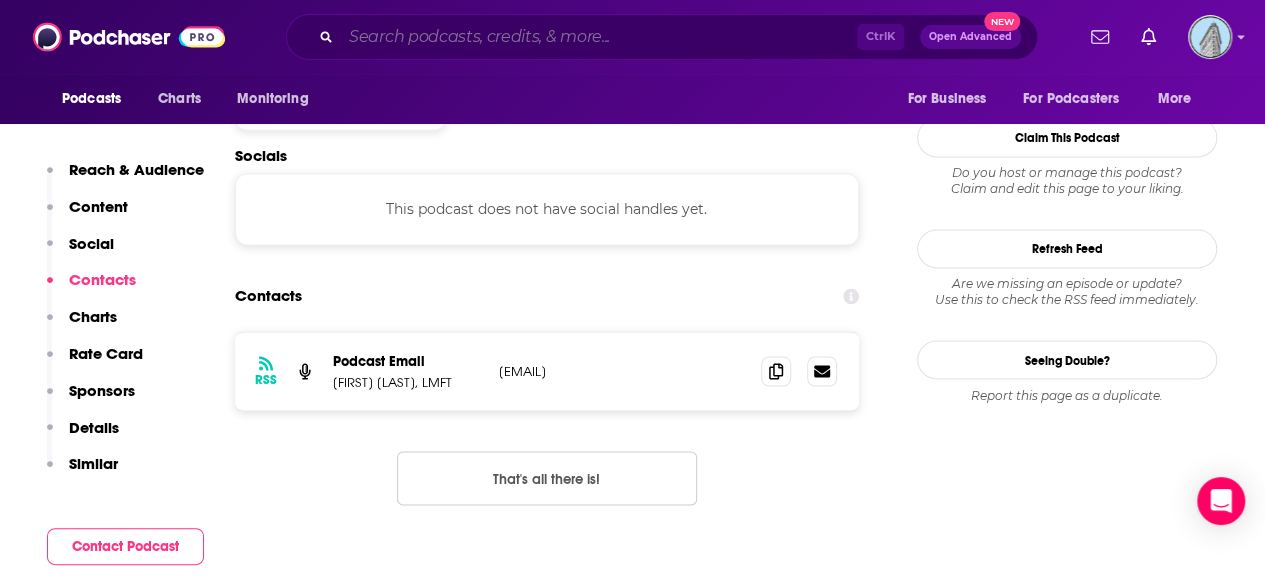 click at bounding box center [599, 37] 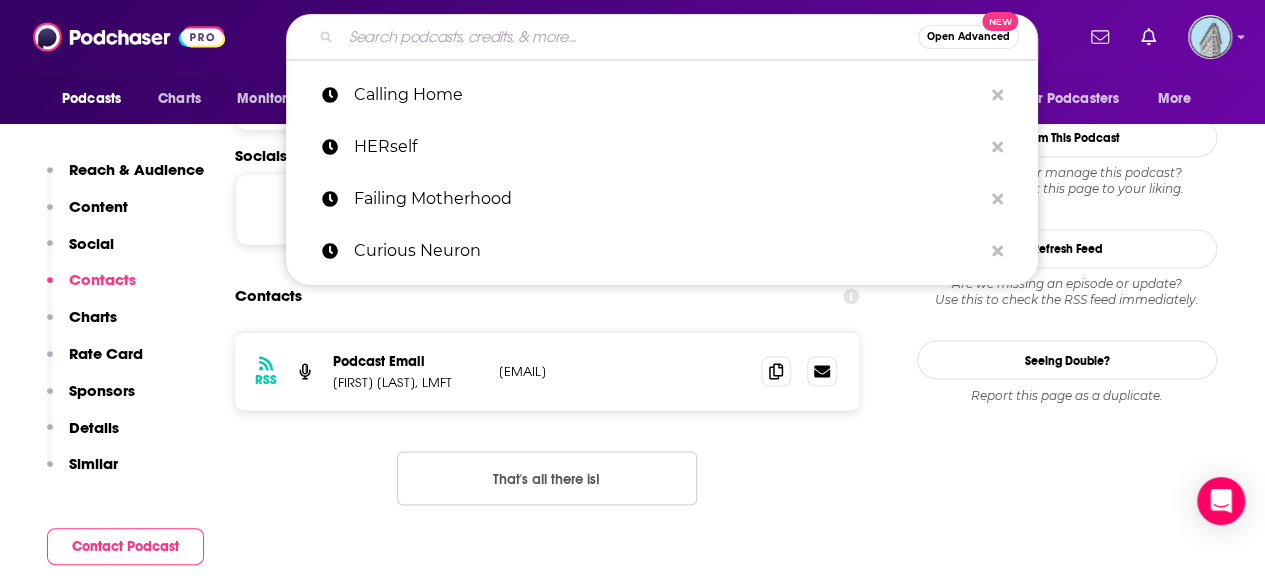 paste on "Speaking Our Minds" 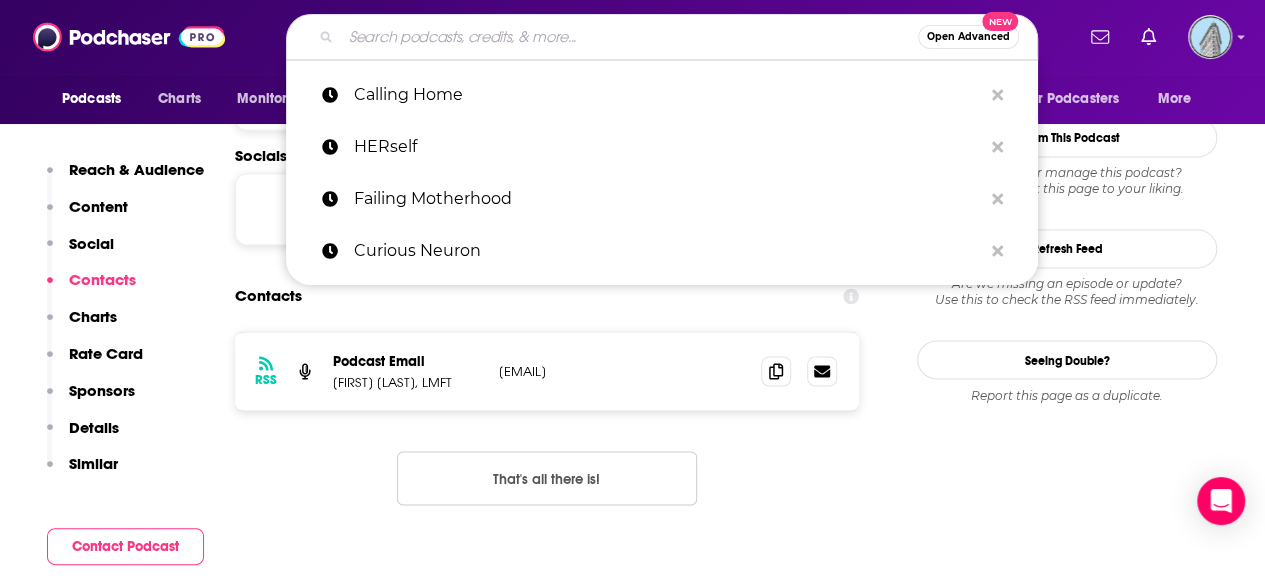 type on "Speaking Our Minds" 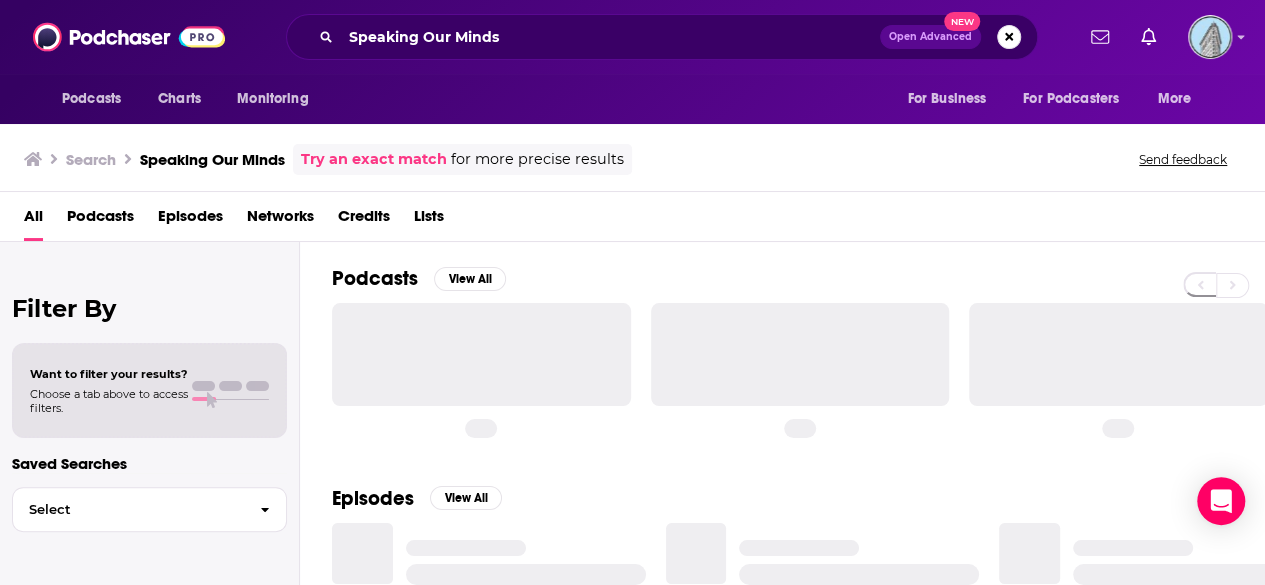 scroll, scrollTop: 0, scrollLeft: 0, axis: both 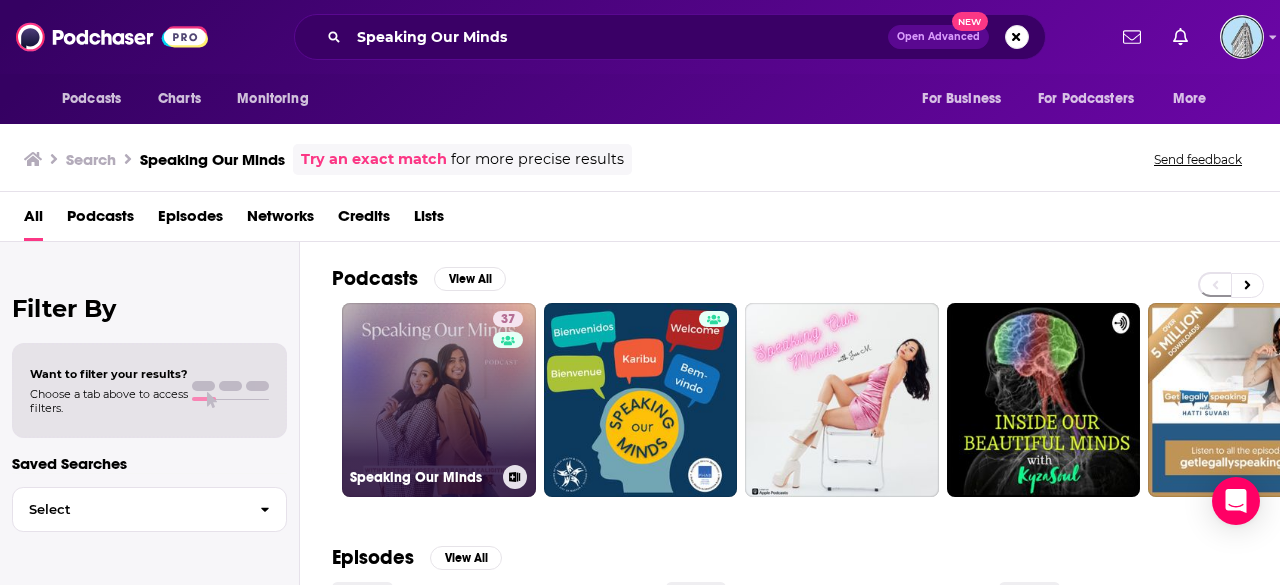 click on "37 Speaking Our Minds" at bounding box center [439, 400] 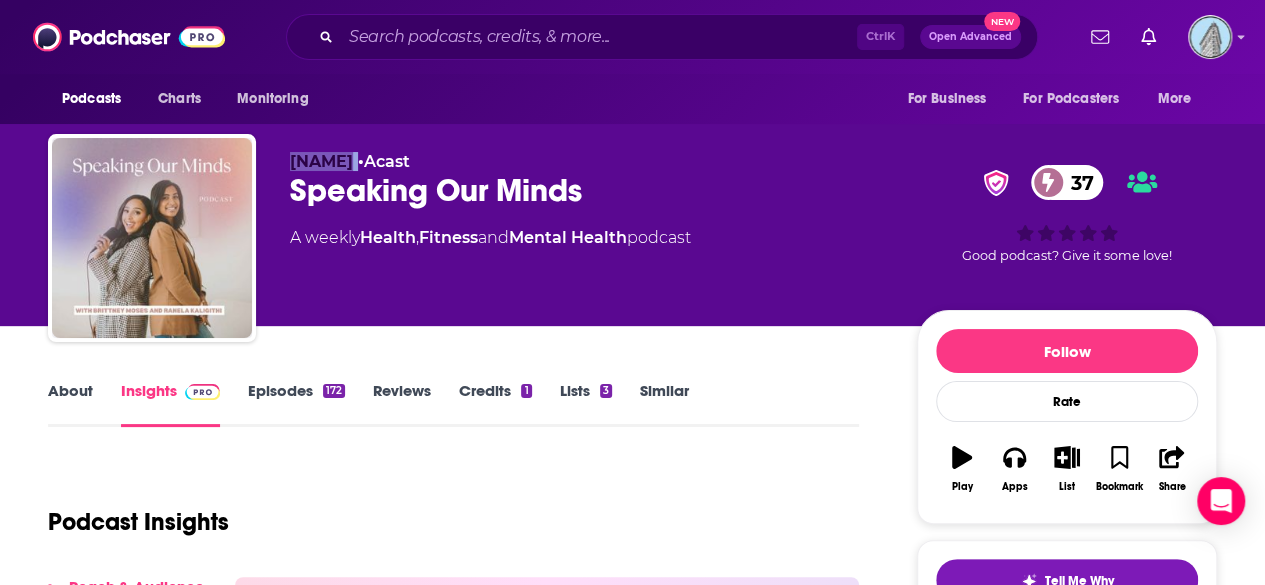 drag, startPoint x: 282, startPoint y: 160, endPoint x: 417, endPoint y: 170, distance: 135.36986 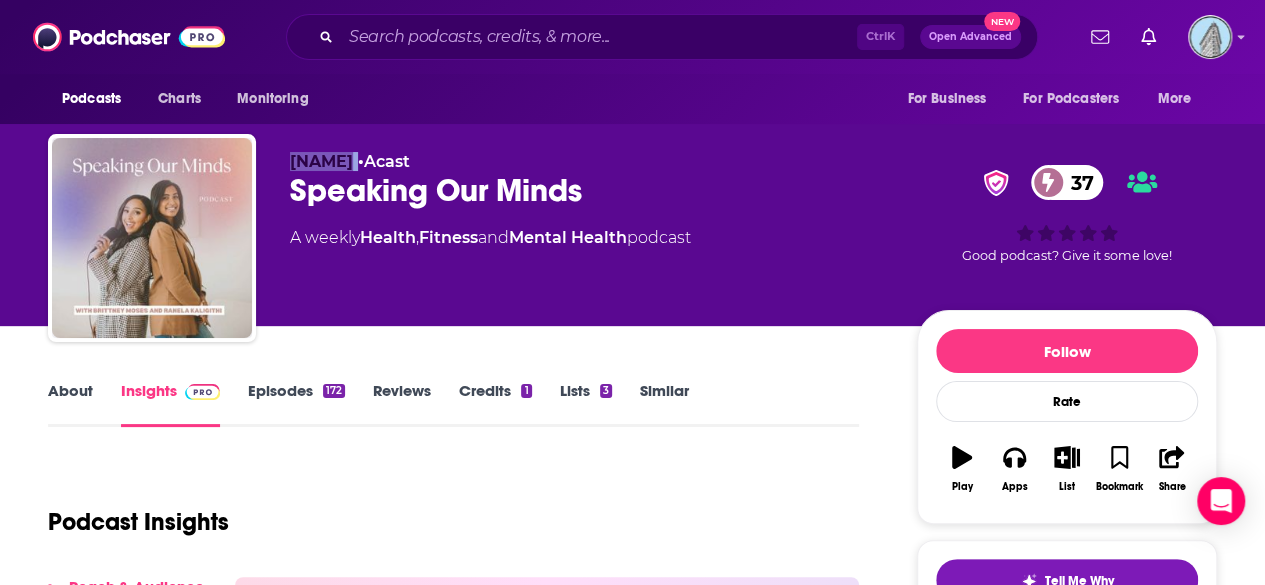 click on "[FIRST] [LAST] • Acast Speaking Our Minds [NUMBER] A weekly Health , Fitness and Mental Health podcast [NUMBER] Good podcast? Give it some love!" at bounding box center (632, 242) 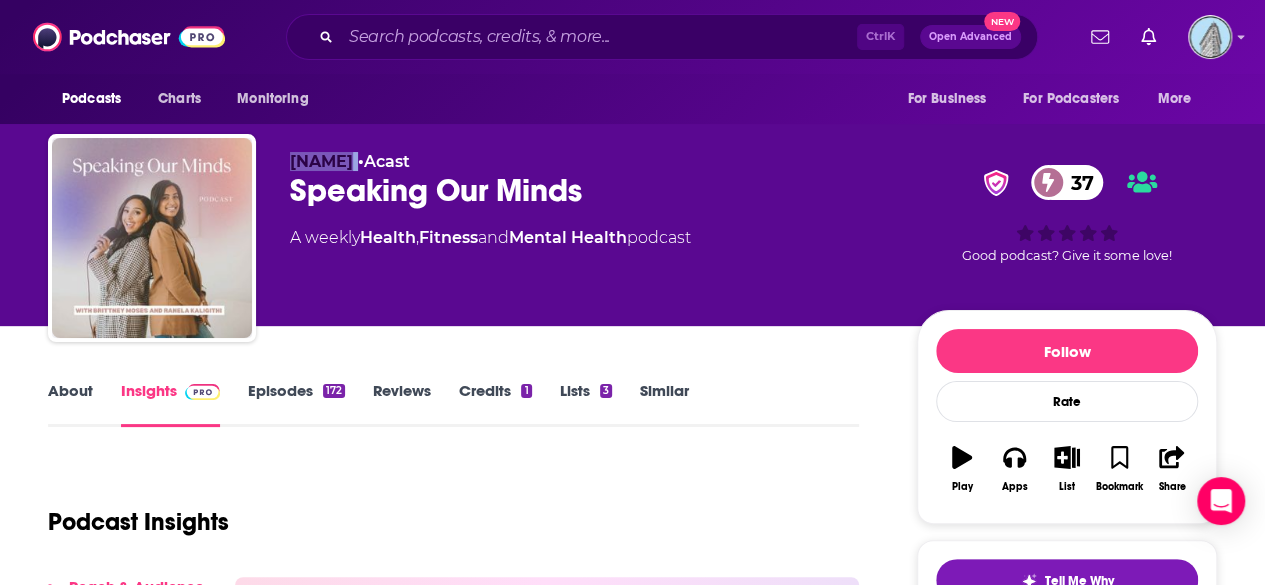 copy on "[NAME]" 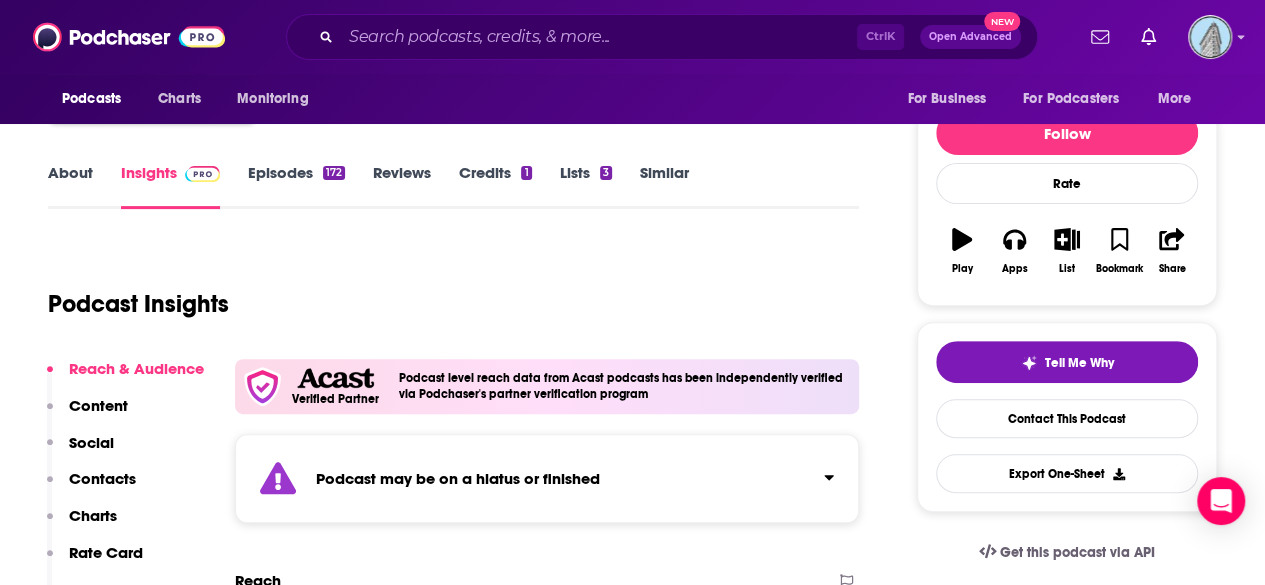 scroll, scrollTop: 240, scrollLeft: 0, axis: vertical 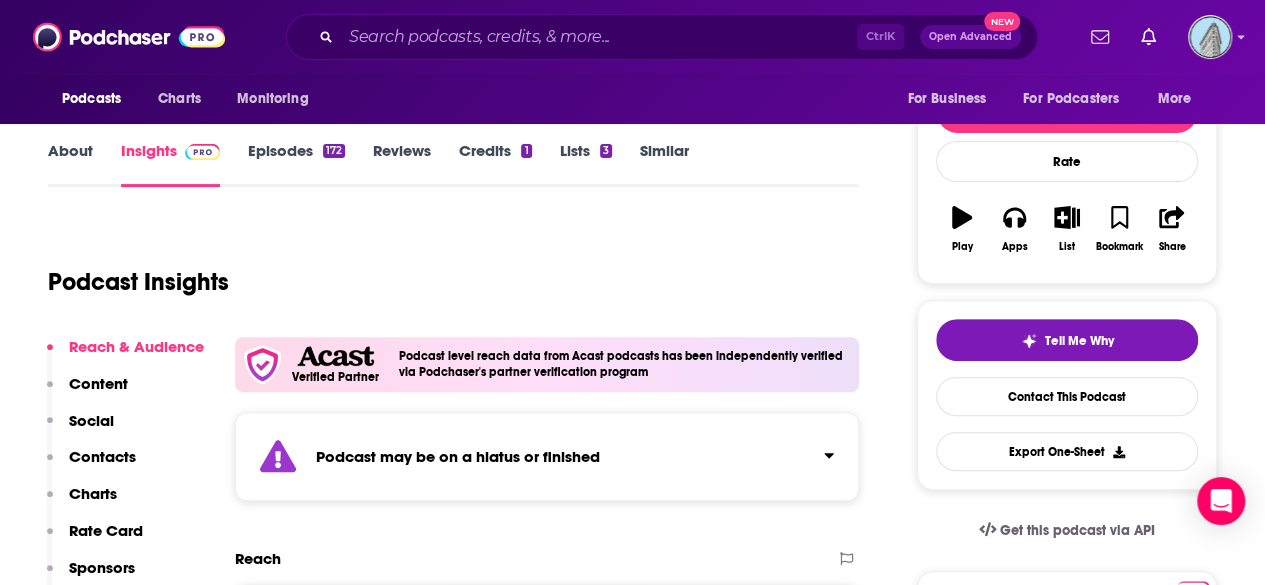 click on "Contacts" at bounding box center [102, 456] 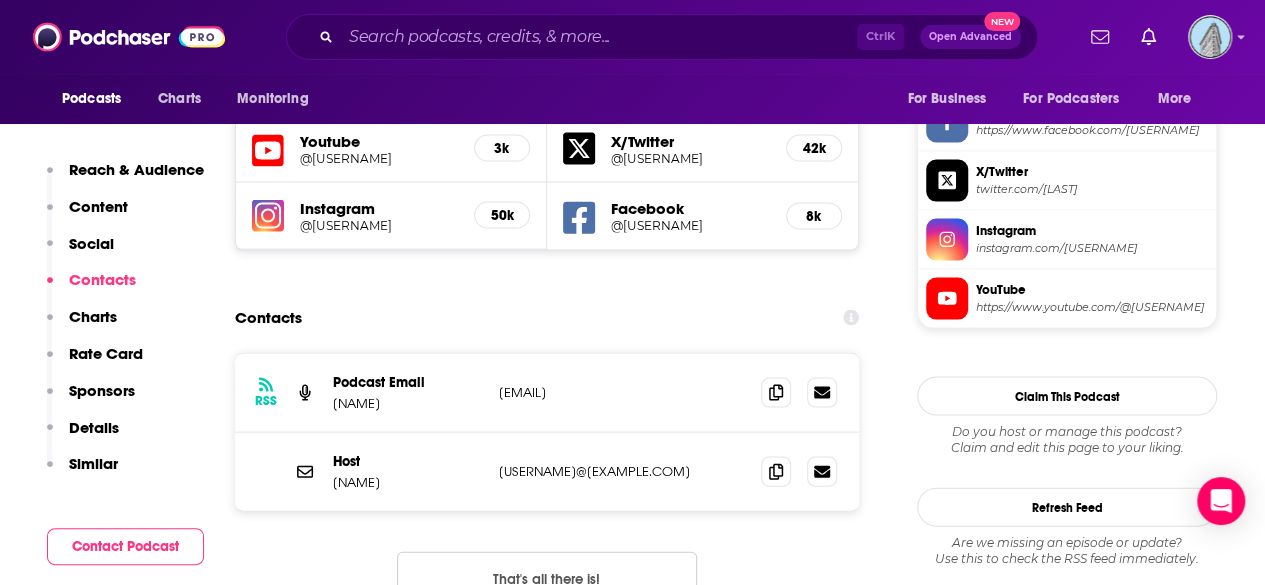 scroll, scrollTop: 1926, scrollLeft: 0, axis: vertical 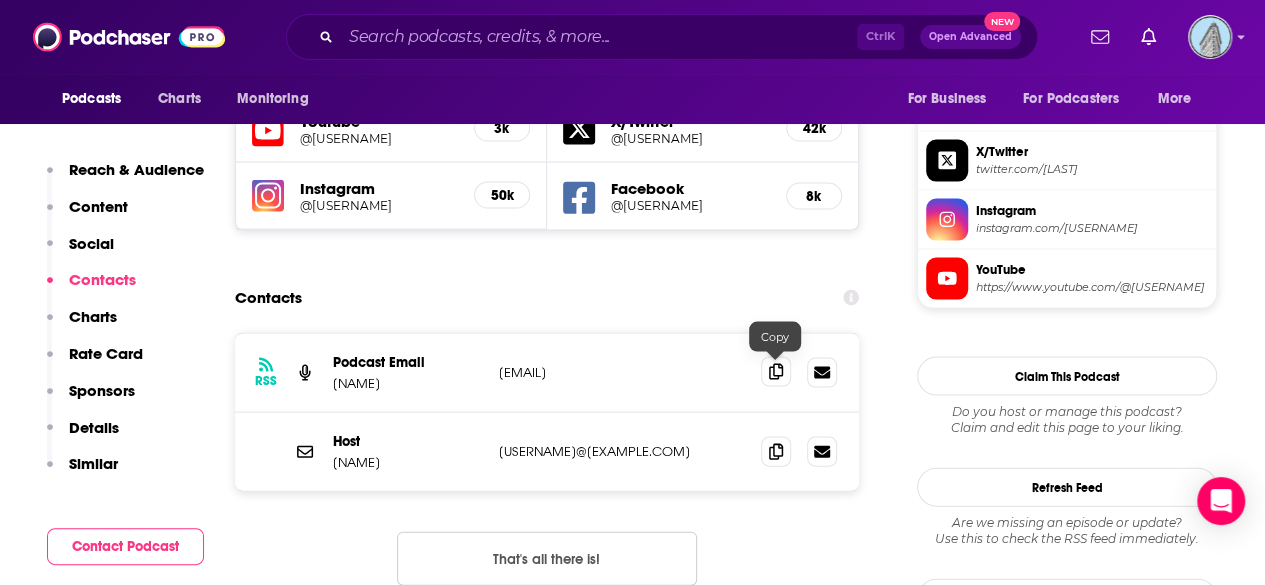 click 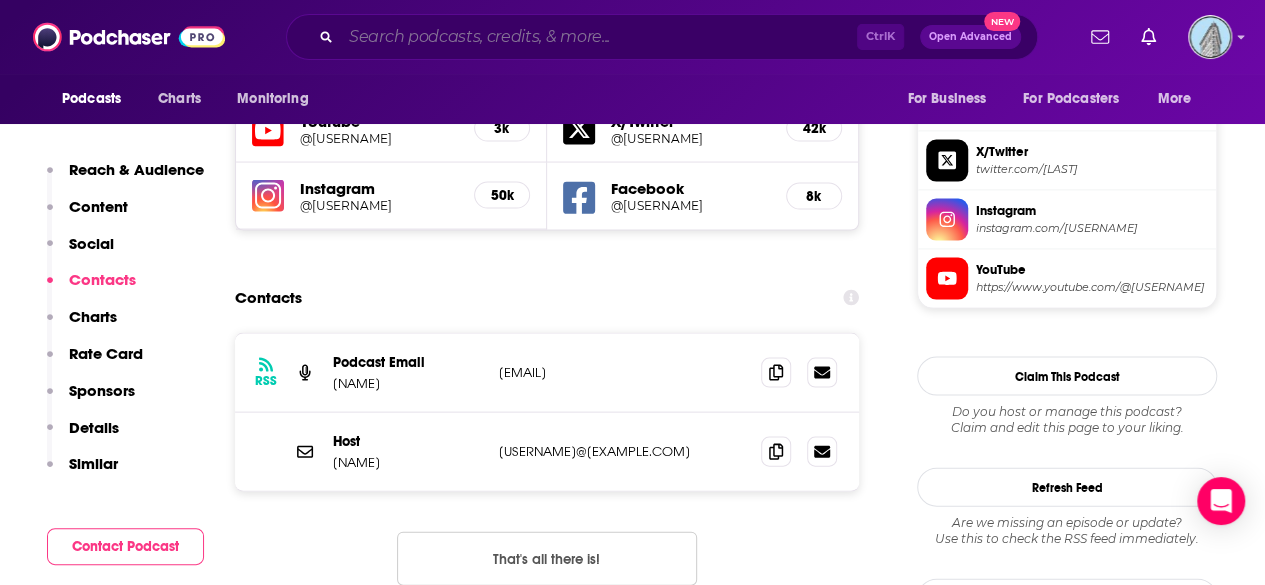 click at bounding box center (599, 37) 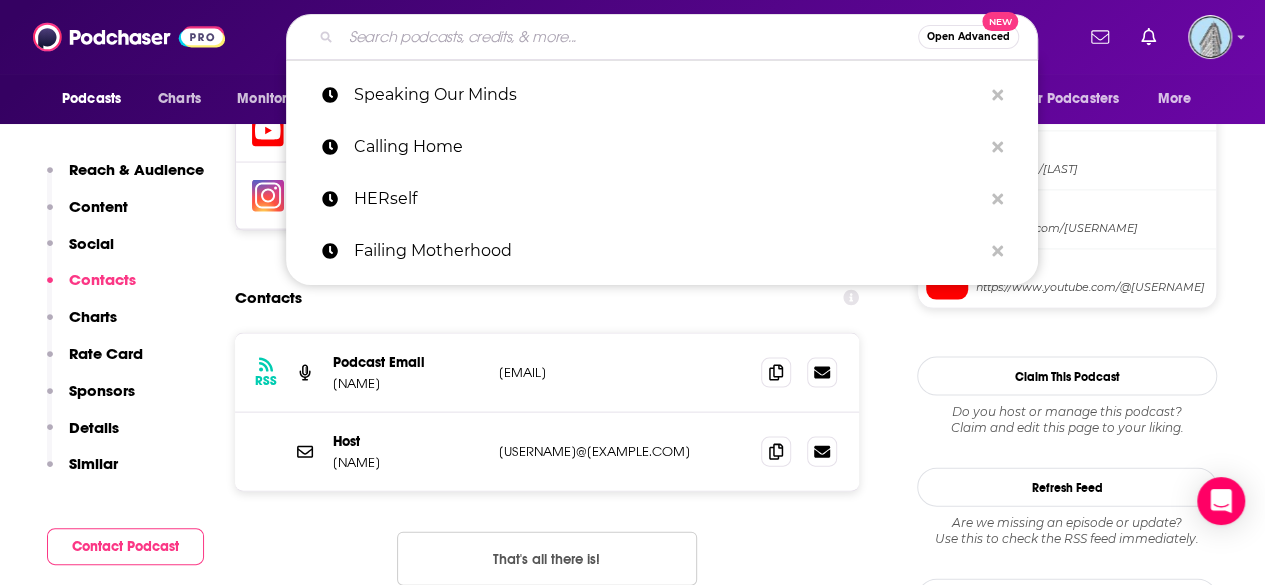 paste on "Therapy for Black Girls" 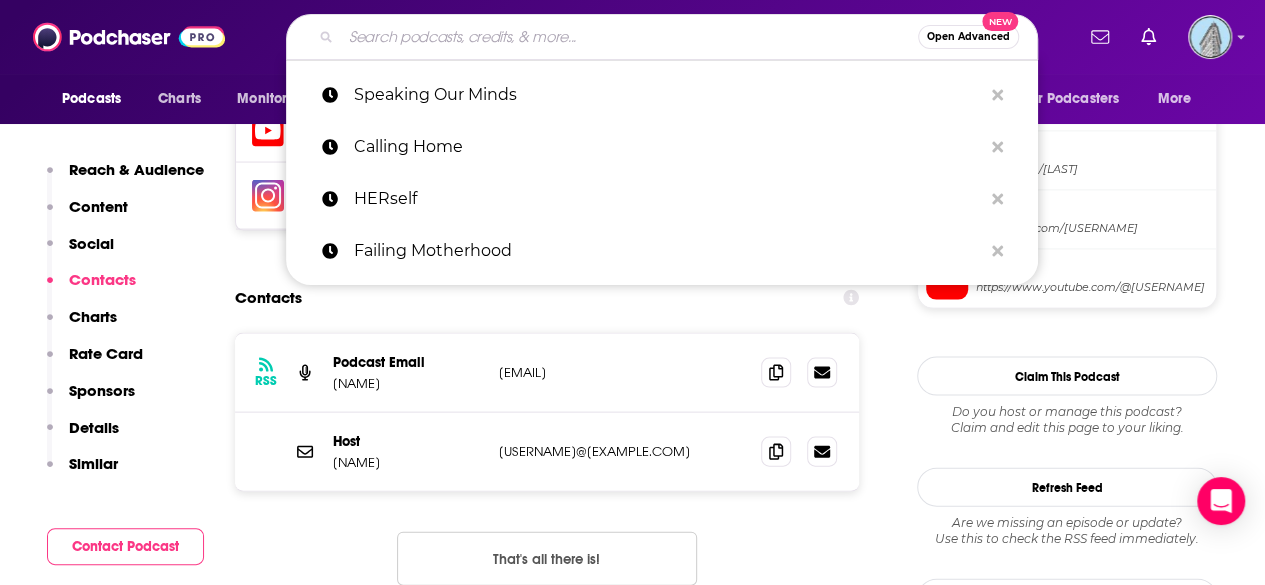 type on "Therapy for Black Girls" 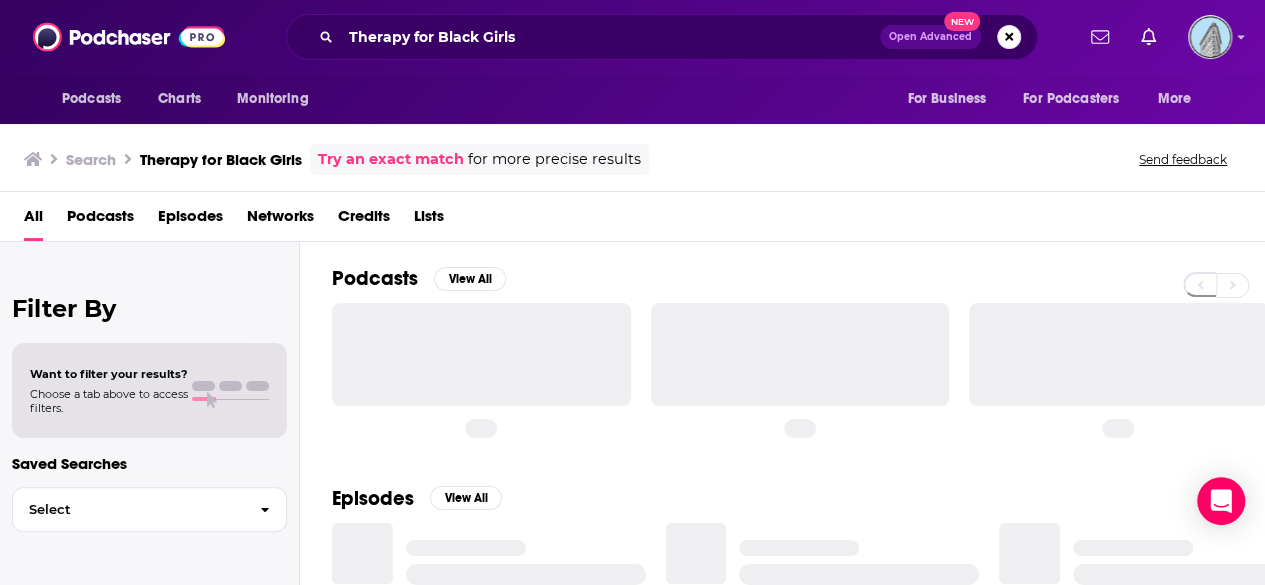 scroll, scrollTop: 0, scrollLeft: 0, axis: both 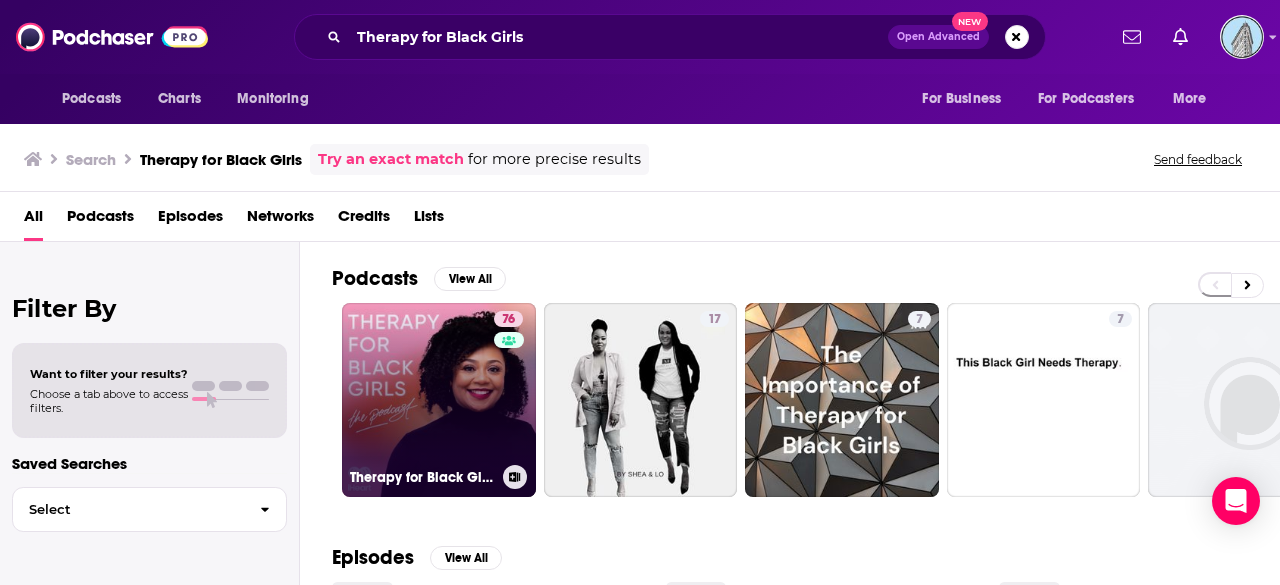 click on "76 Therapy for Black Girls" at bounding box center (439, 400) 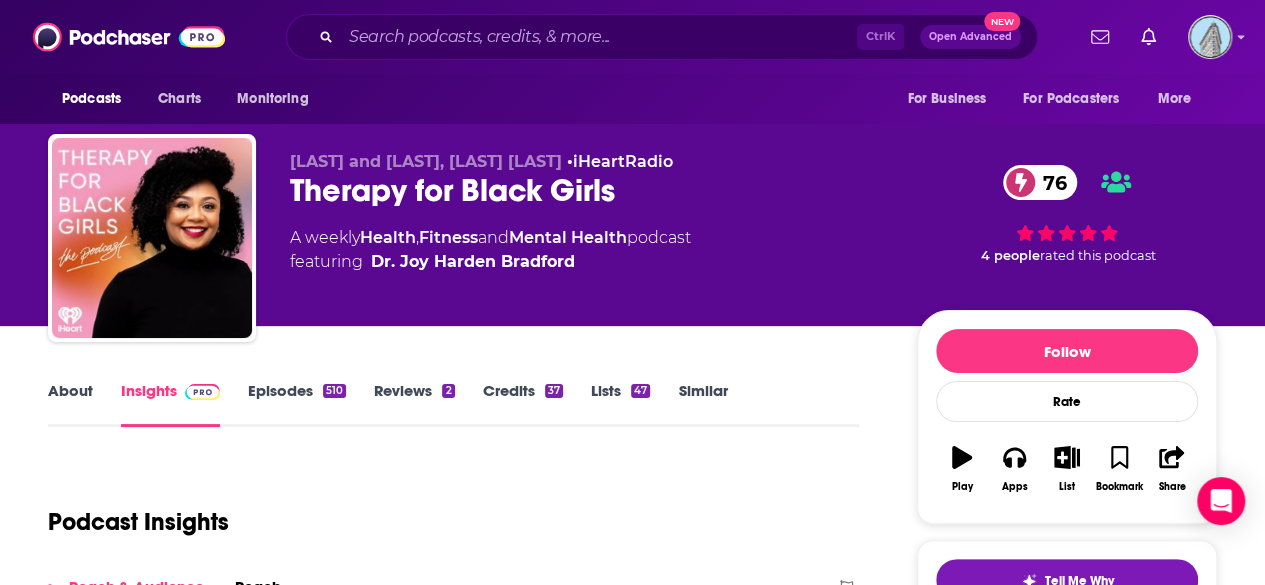 drag, startPoint x: 461, startPoint y: 160, endPoint x: 628, endPoint y: 165, distance: 167.07483 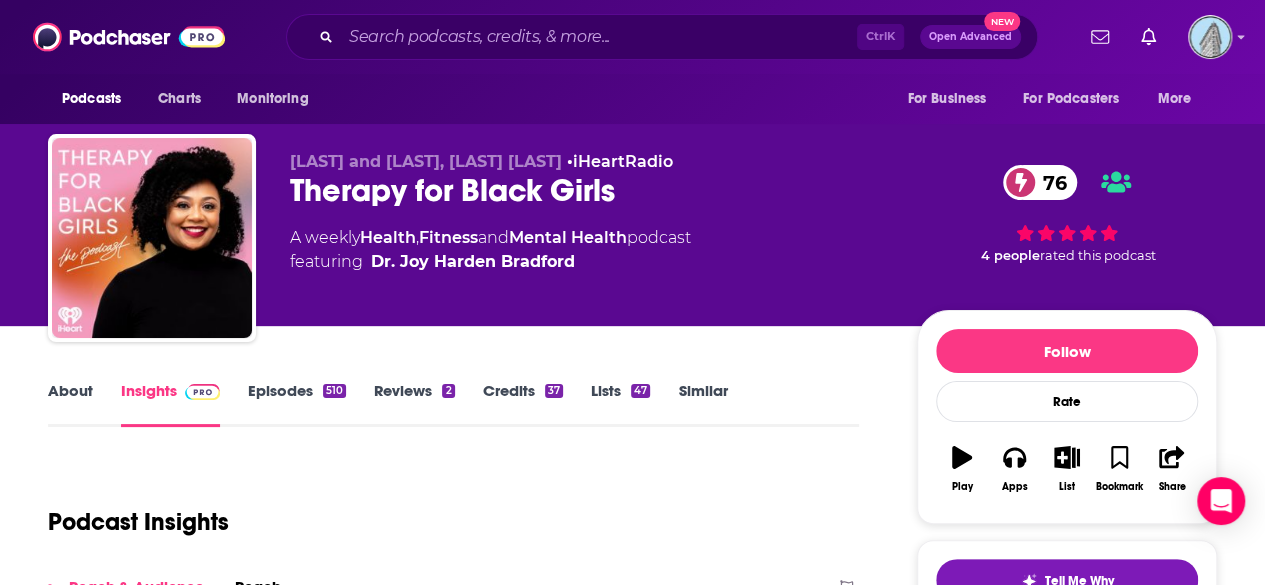 click on "[LAST] and [LAST], [LAST] [LAST]" at bounding box center [426, 161] 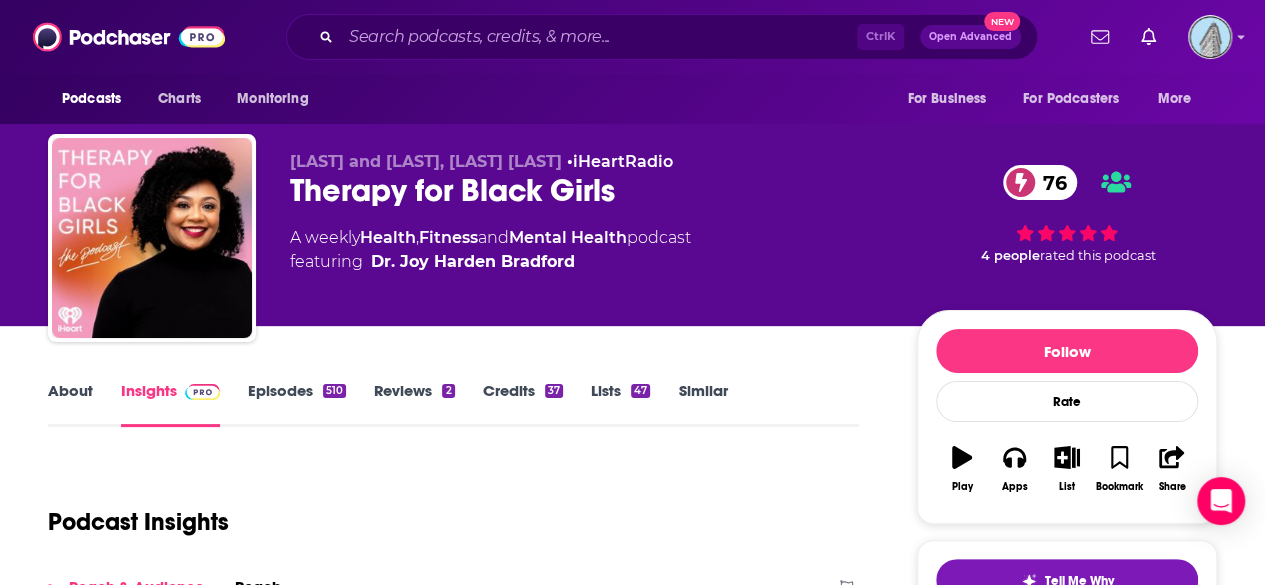 copy on "[FIRST] [LAST], Ph.D." 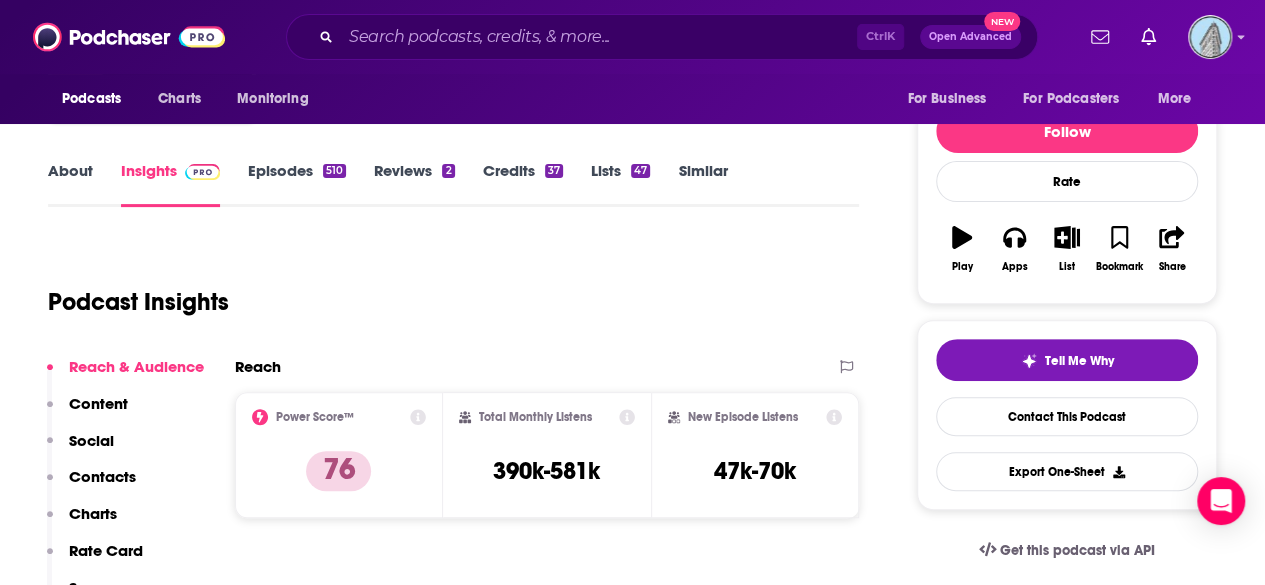 scroll, scrollTop: 260, scrollLeft: 0, axis: vertical 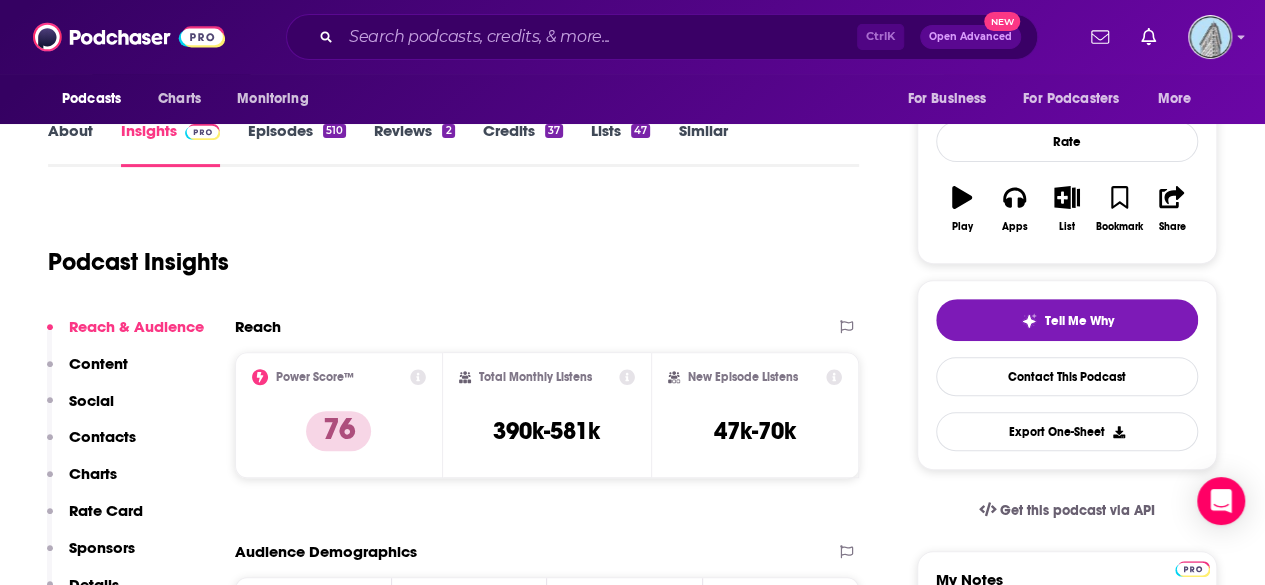 click on "Contacts" at bounding box center [102, 436] 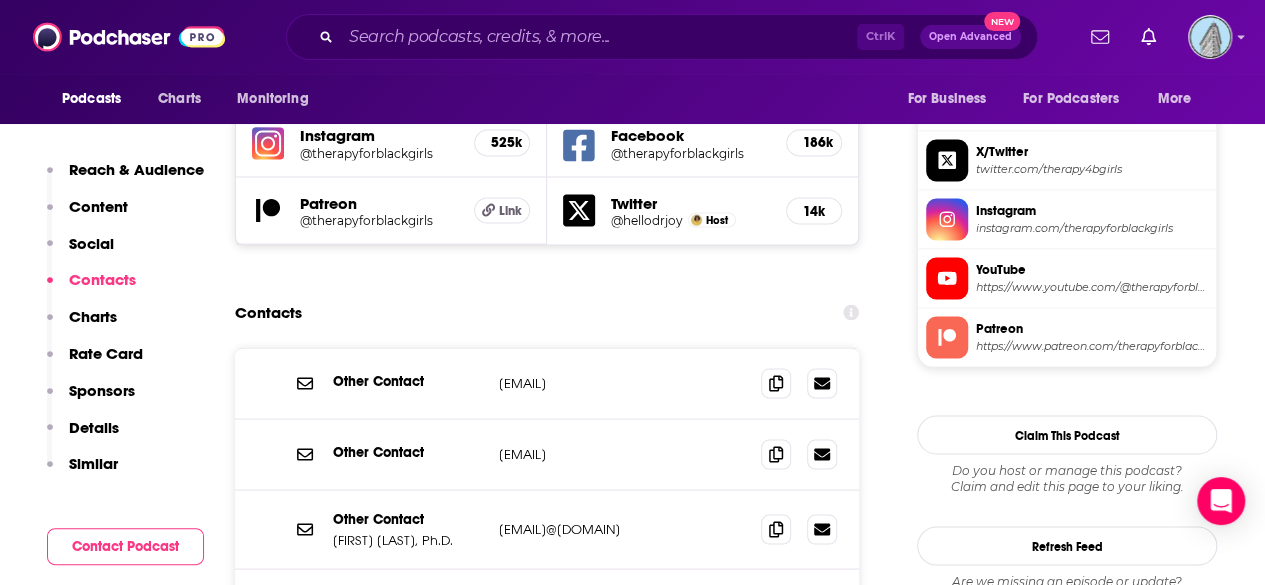 scroll, scrollTop: 1762, scrollLeft: 0, axis: vertical 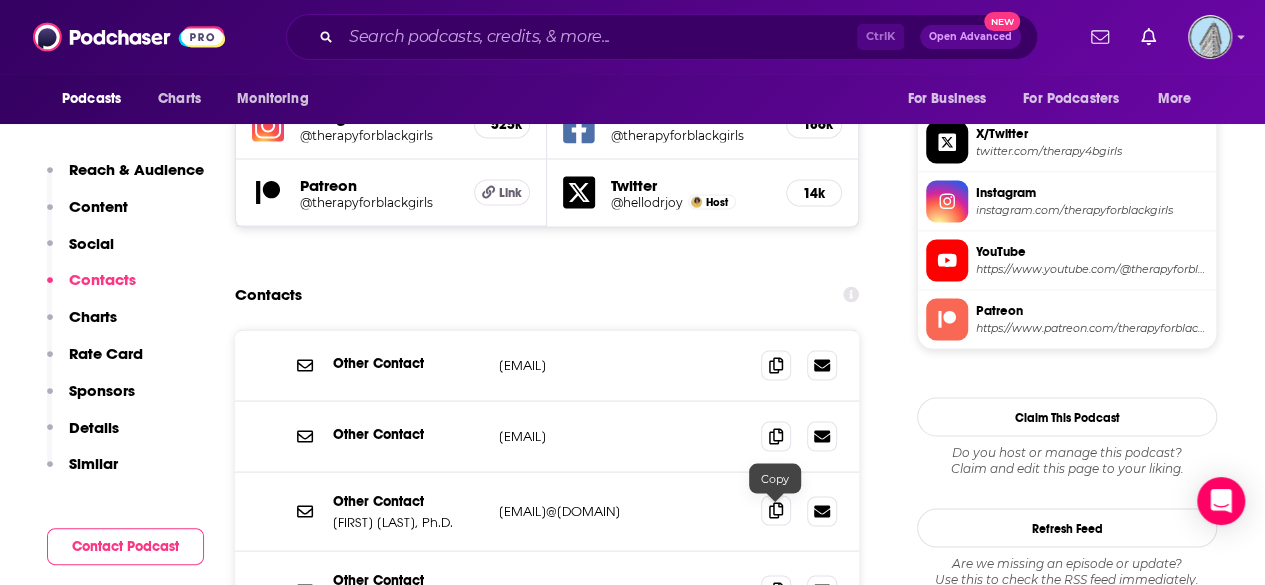 click 